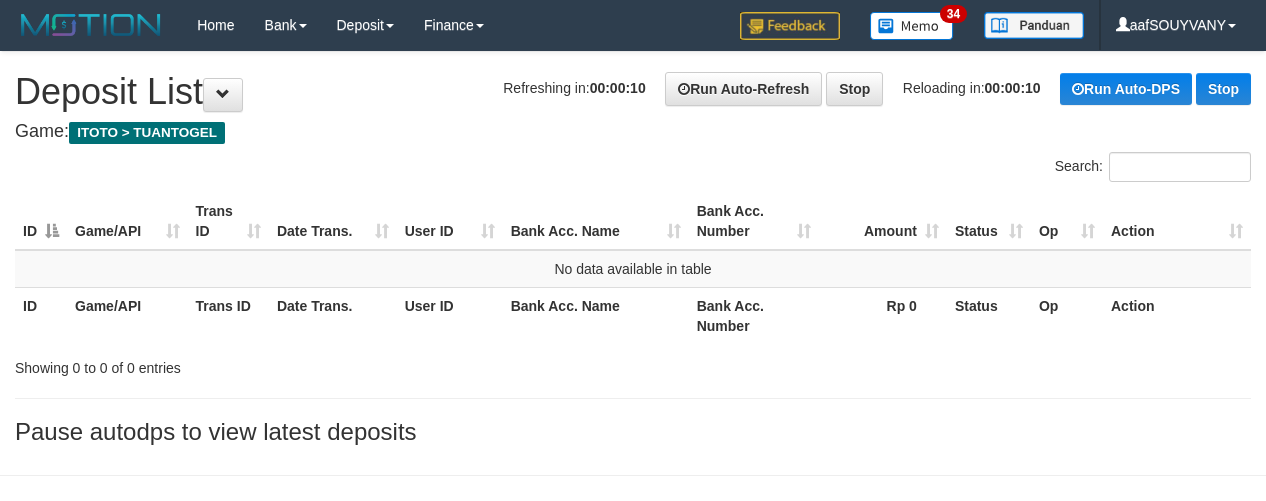 scroll, scrollTop: 0, scrollLeft: 0, axis: both 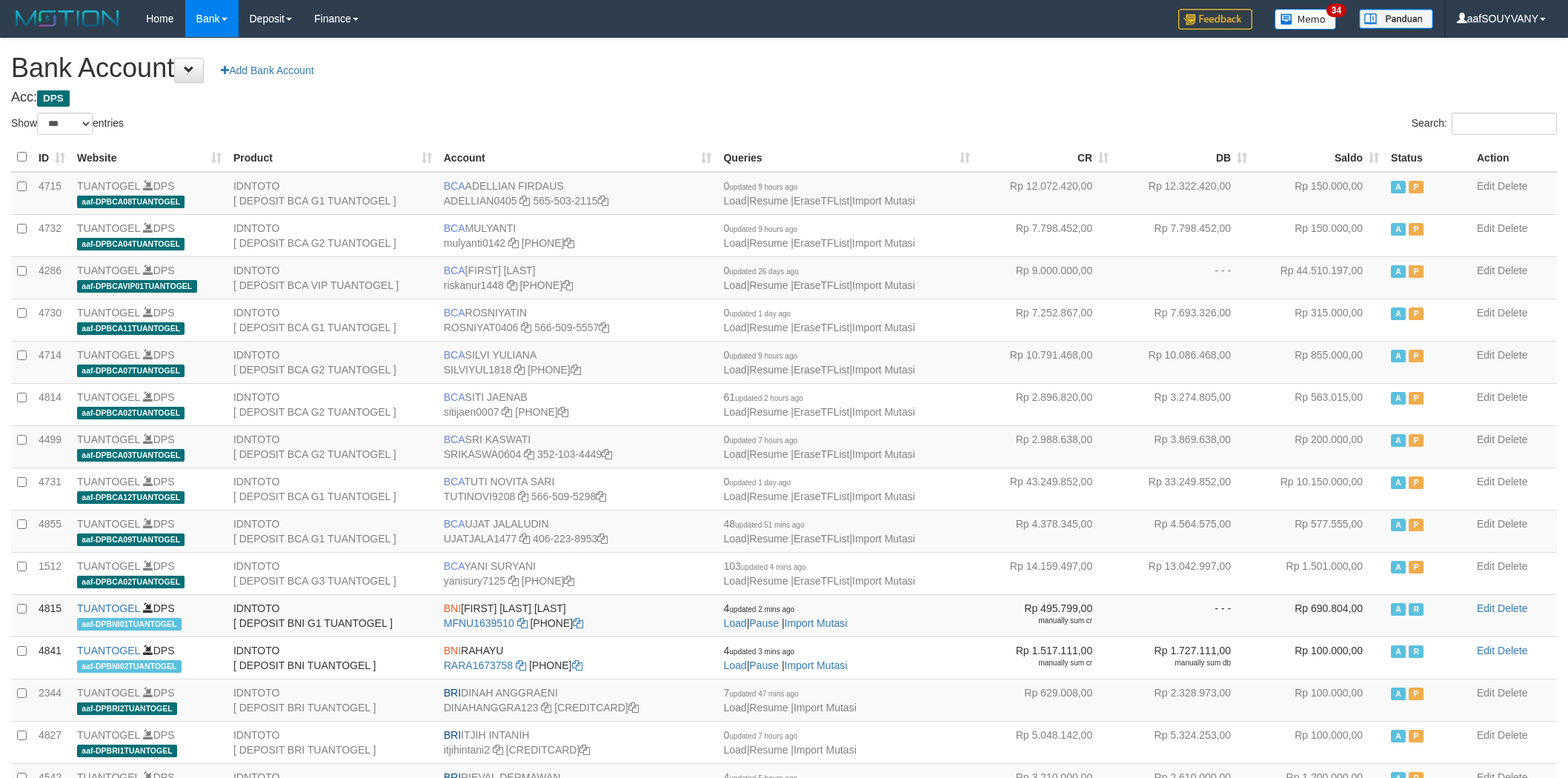 select on "***" 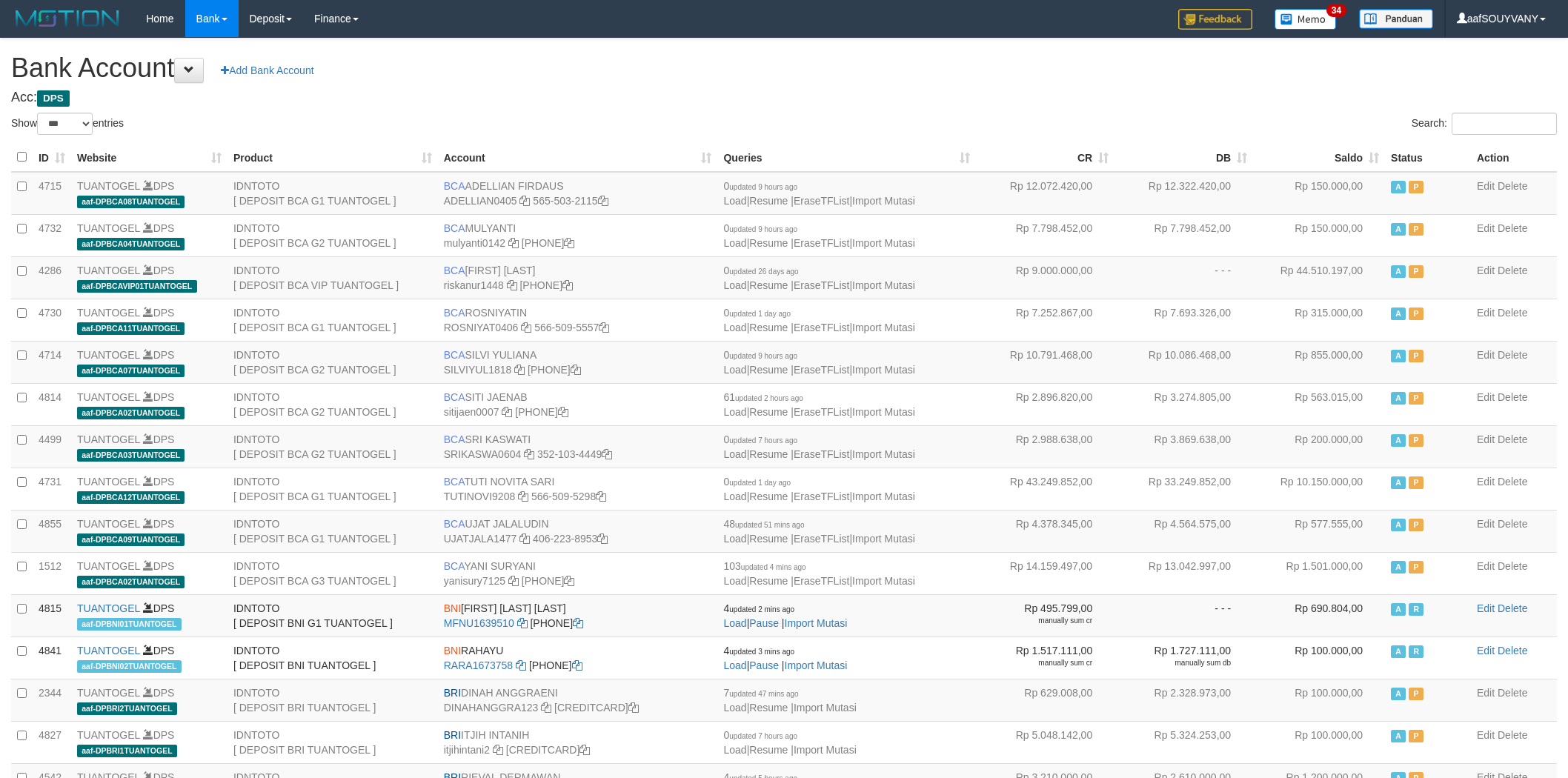 scroll, scrollTop: 0, scrollLeft: 0, axis: both 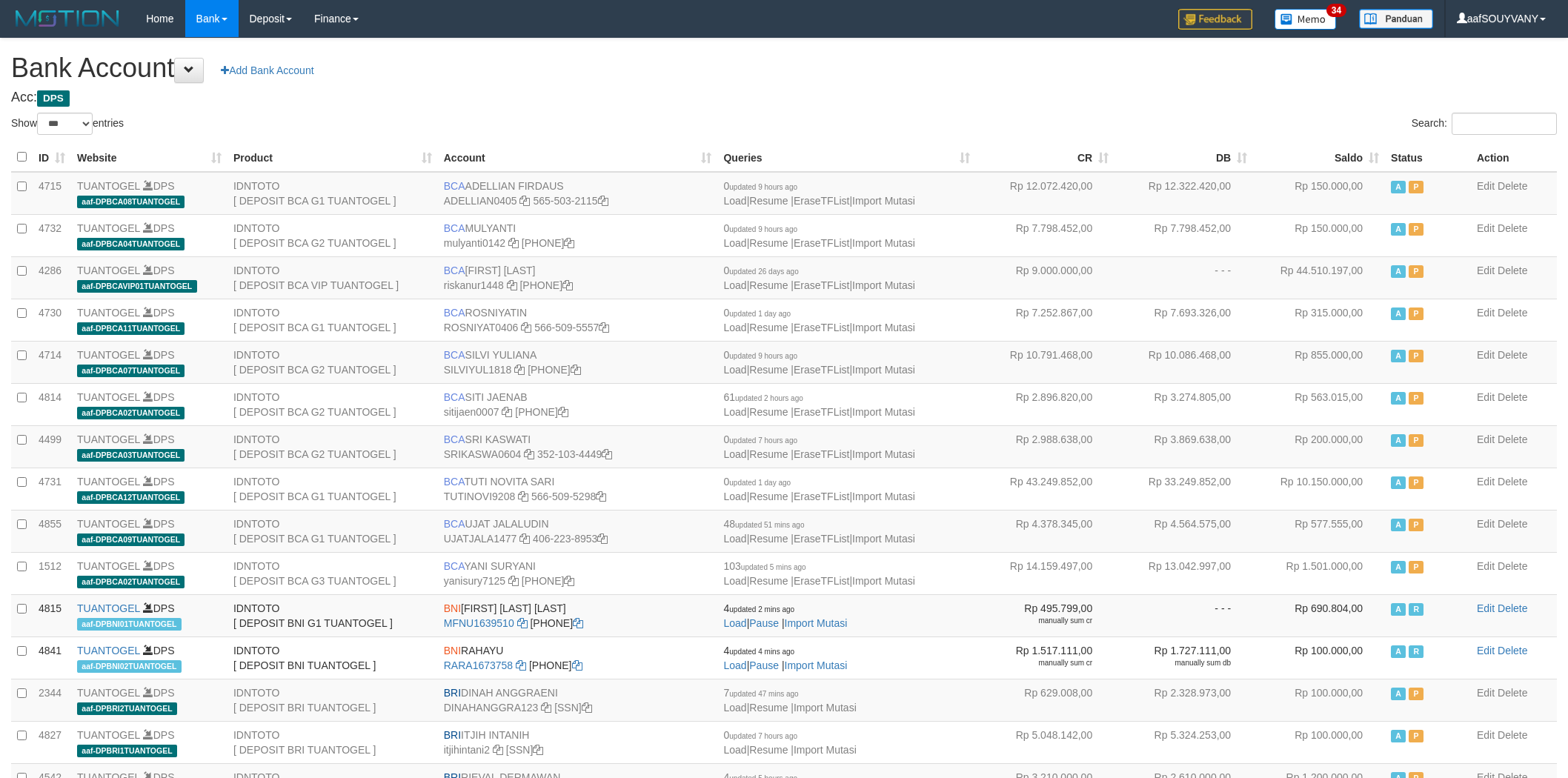 select on "***" 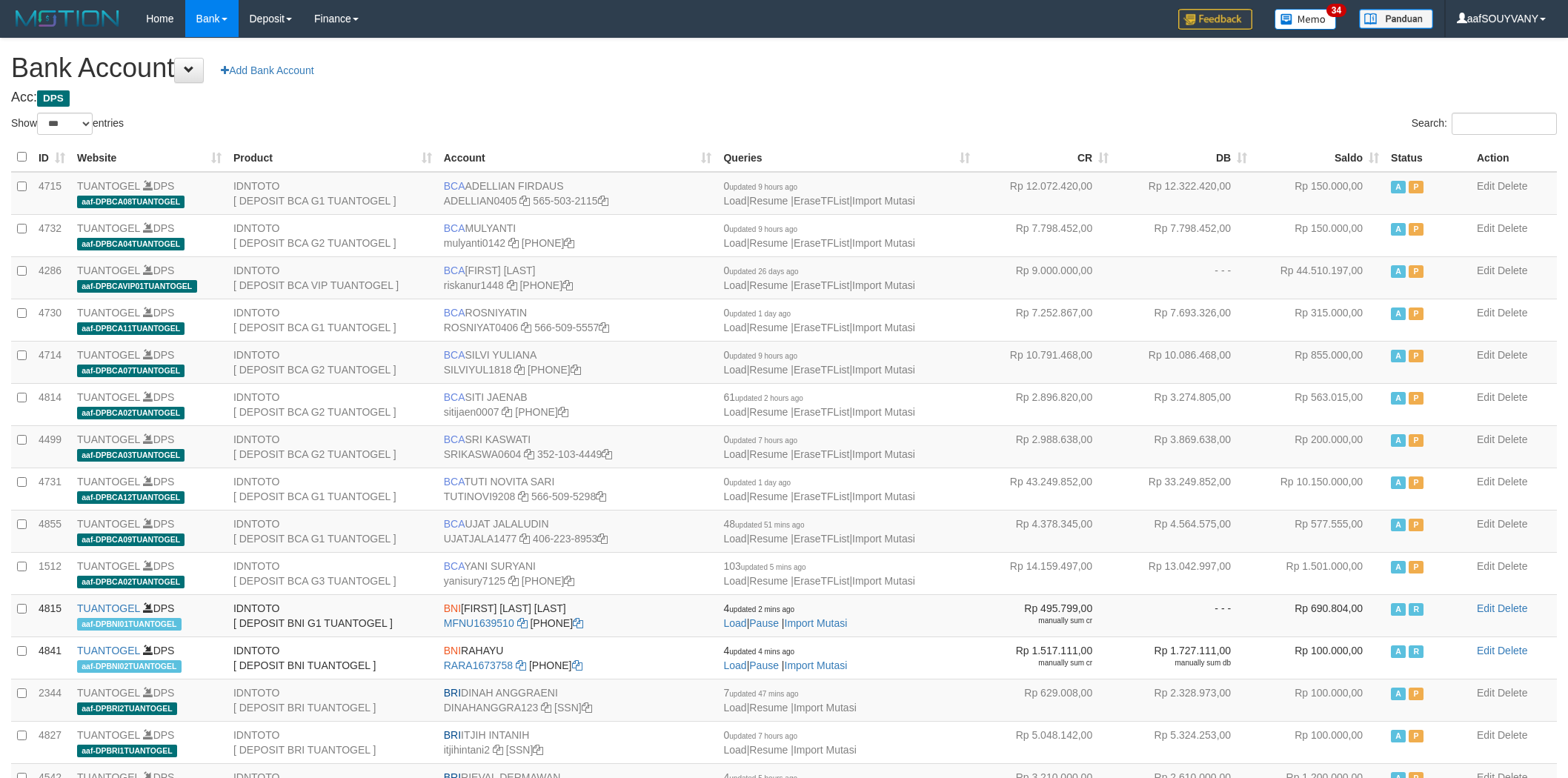 scroll, scrollTop: 0, scrollLeft: 0, axis: both 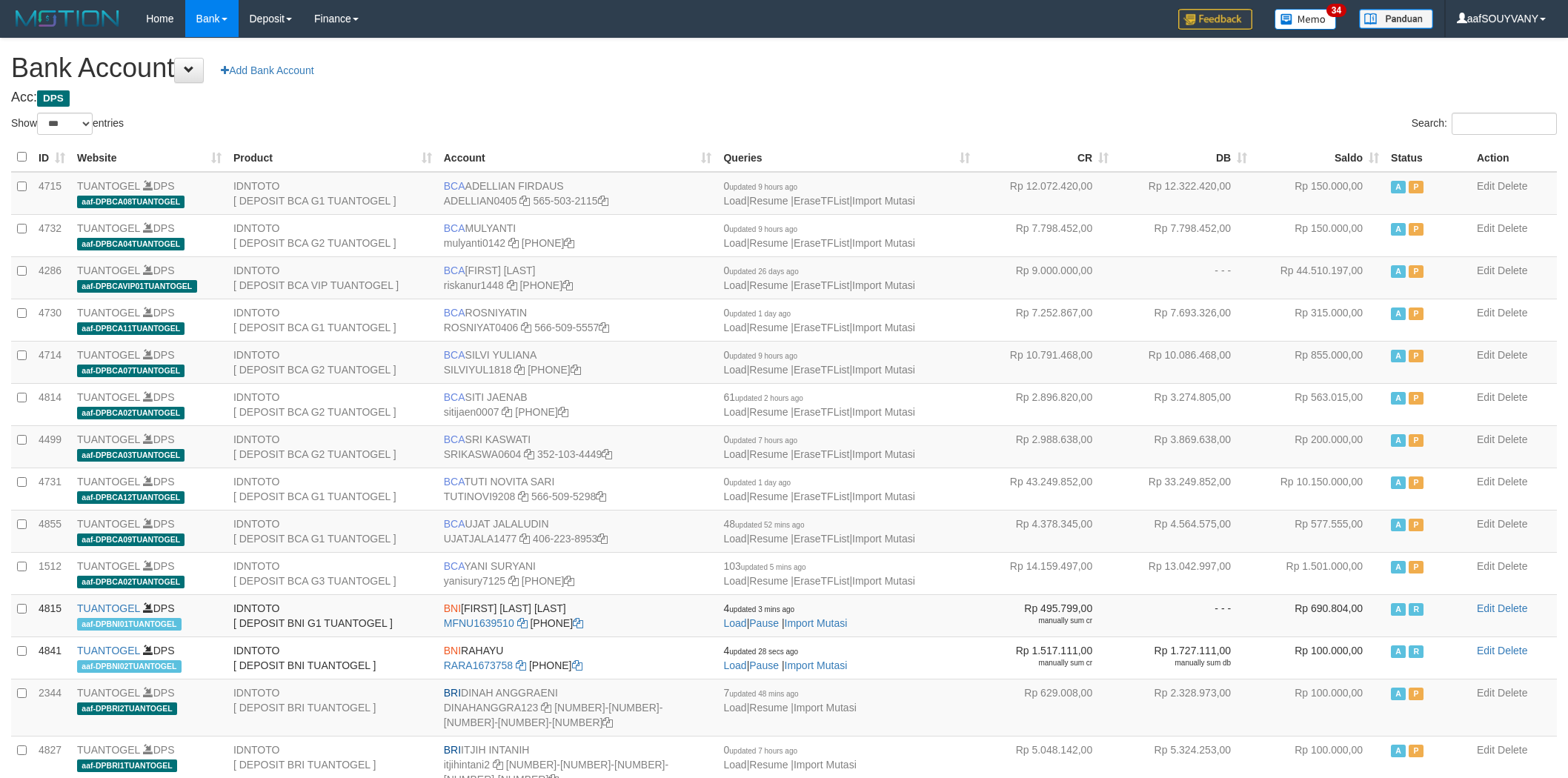 select on "***" 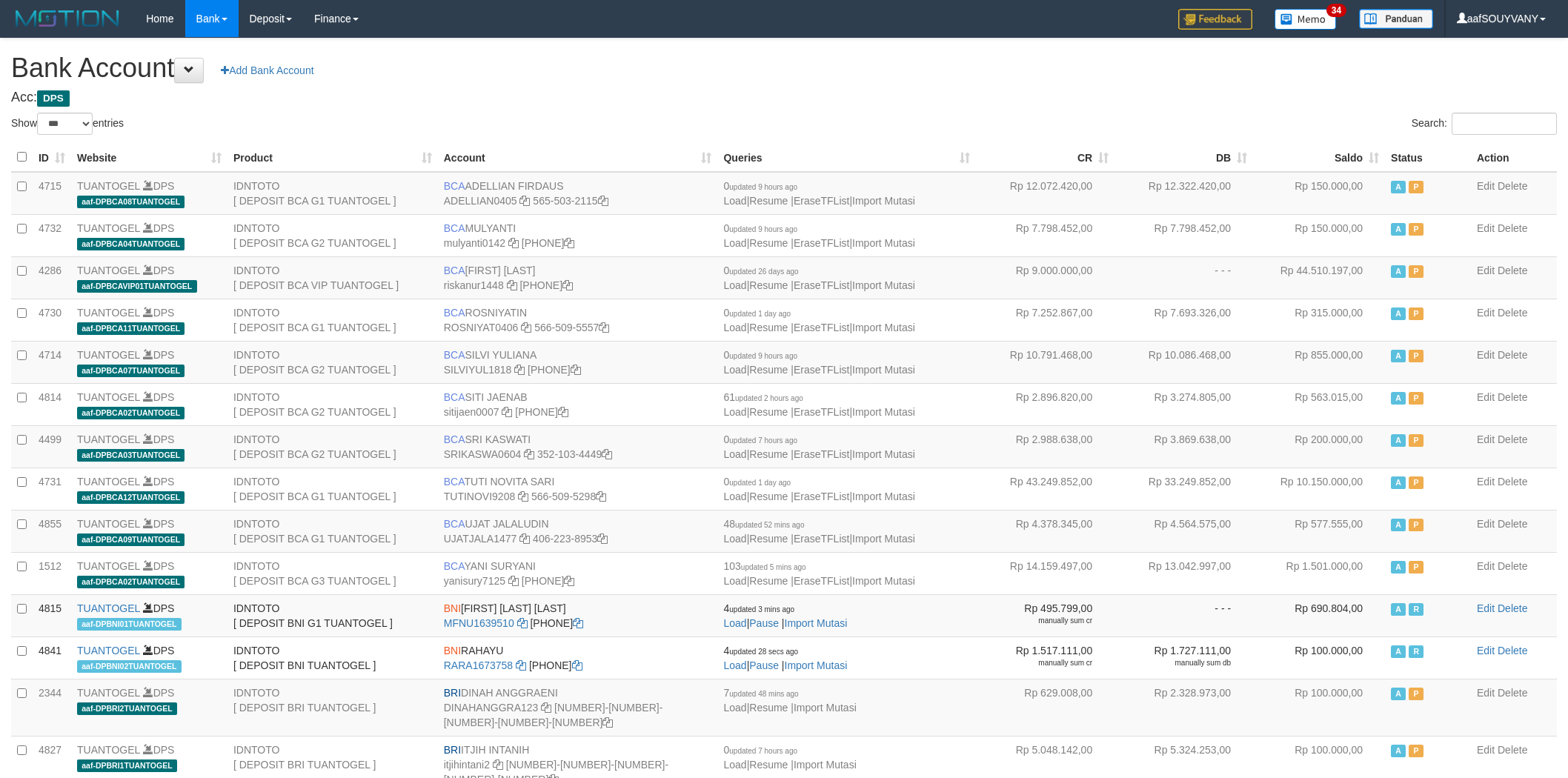 scroll, scrollTop: 0, scrollLeft: 0, axis: both 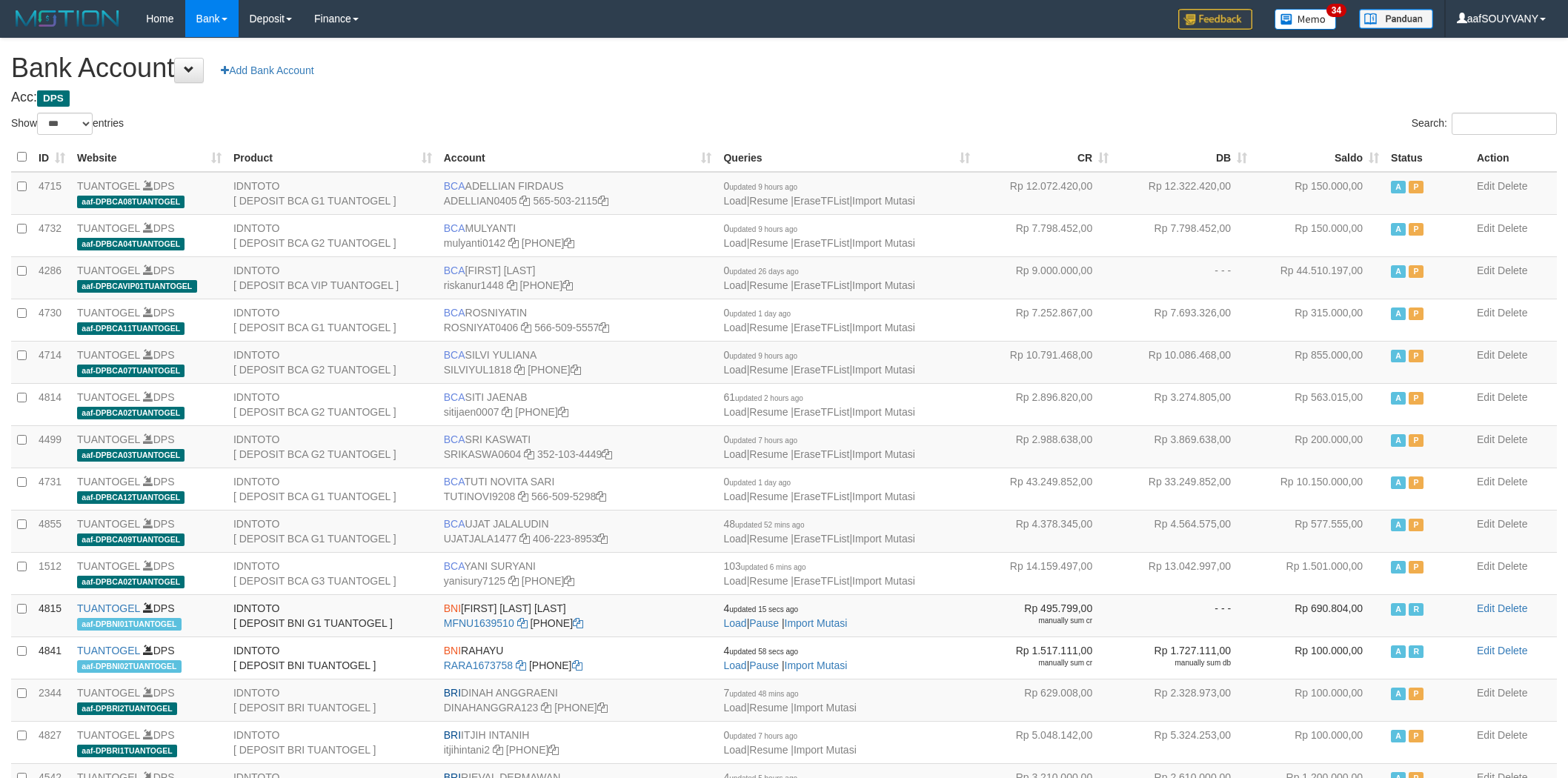 select on "***" 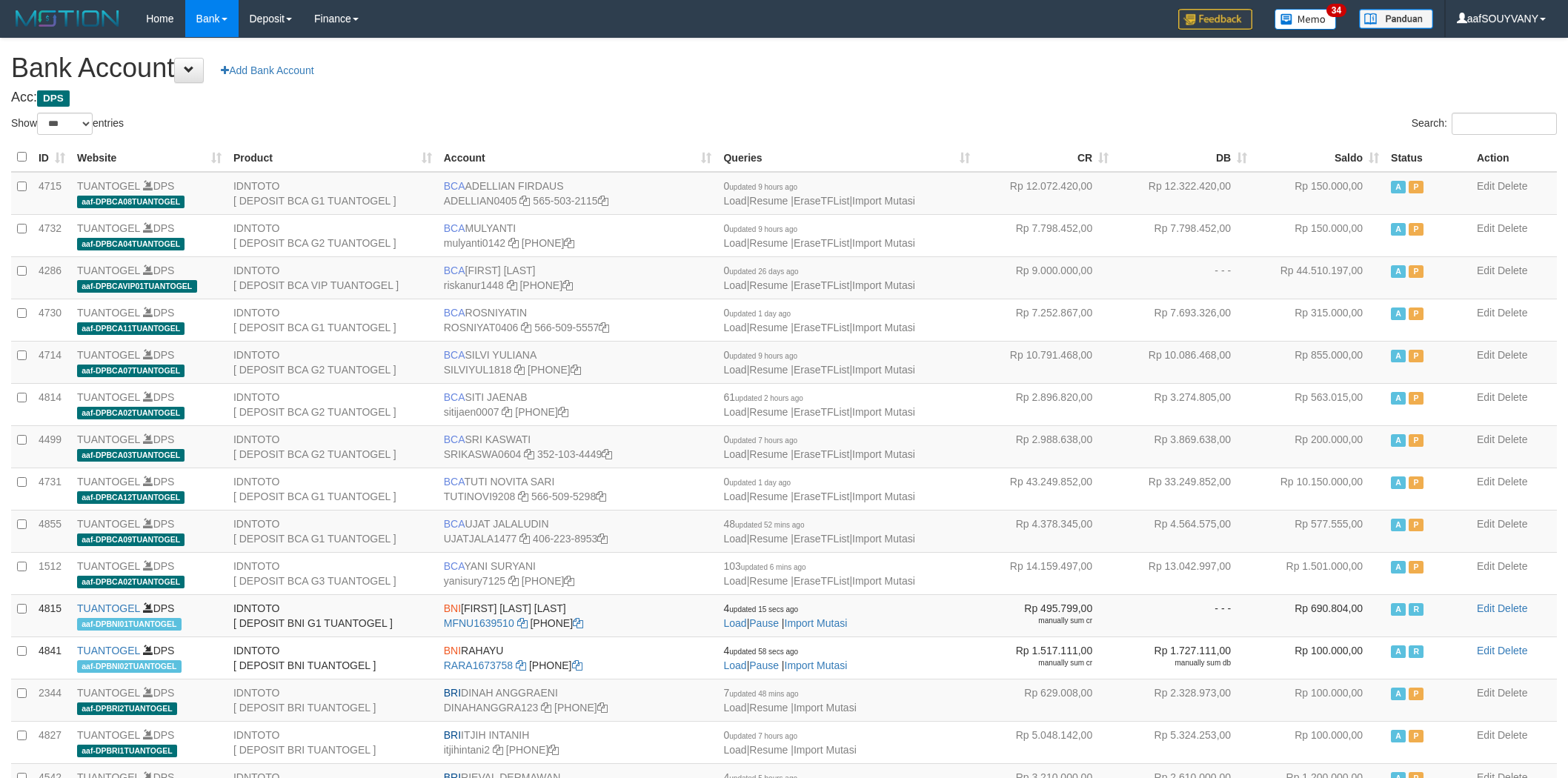 scroll, scrollTop: 0, scrollLeft: 0, axis: both 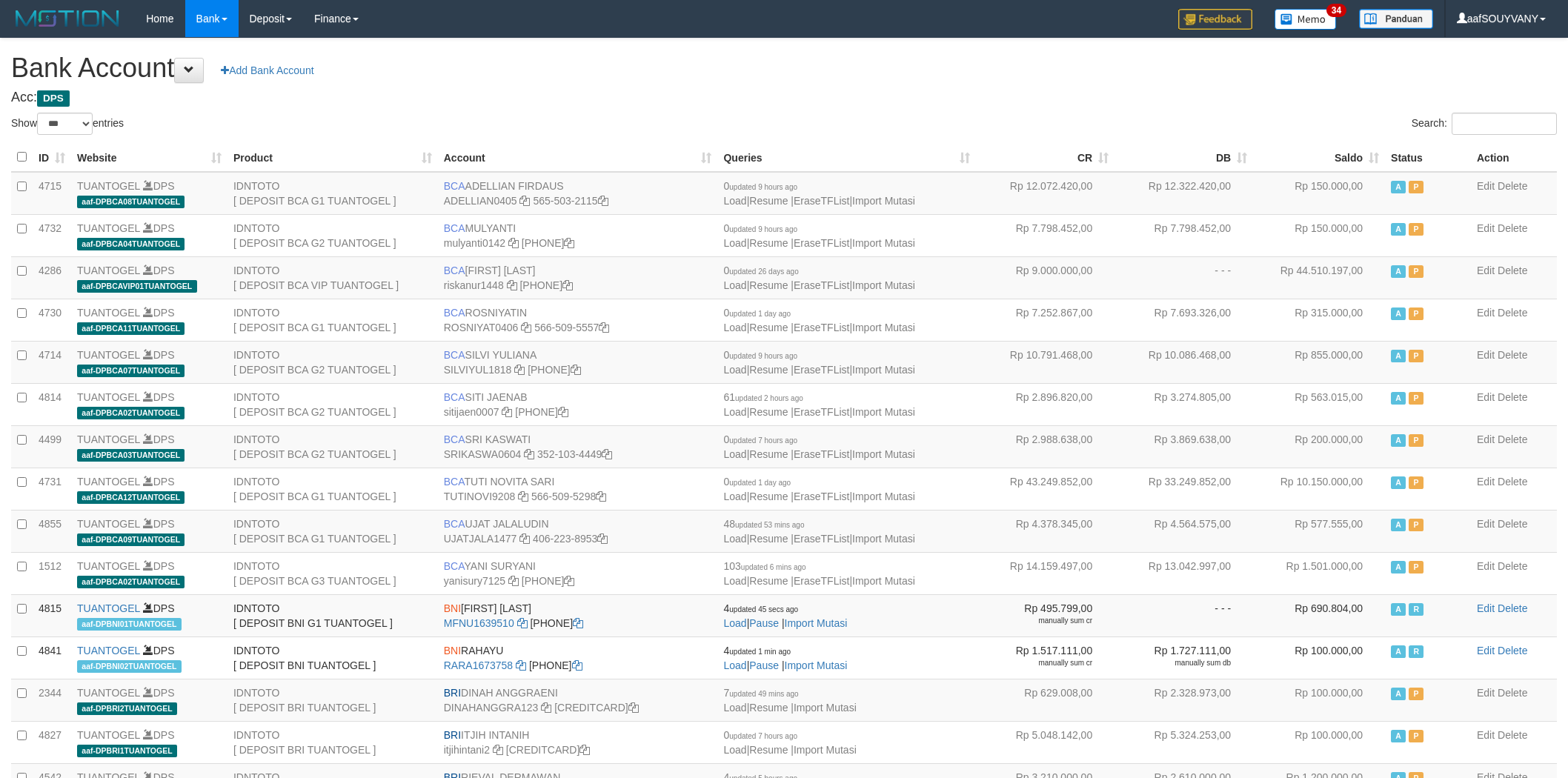 select on "***" 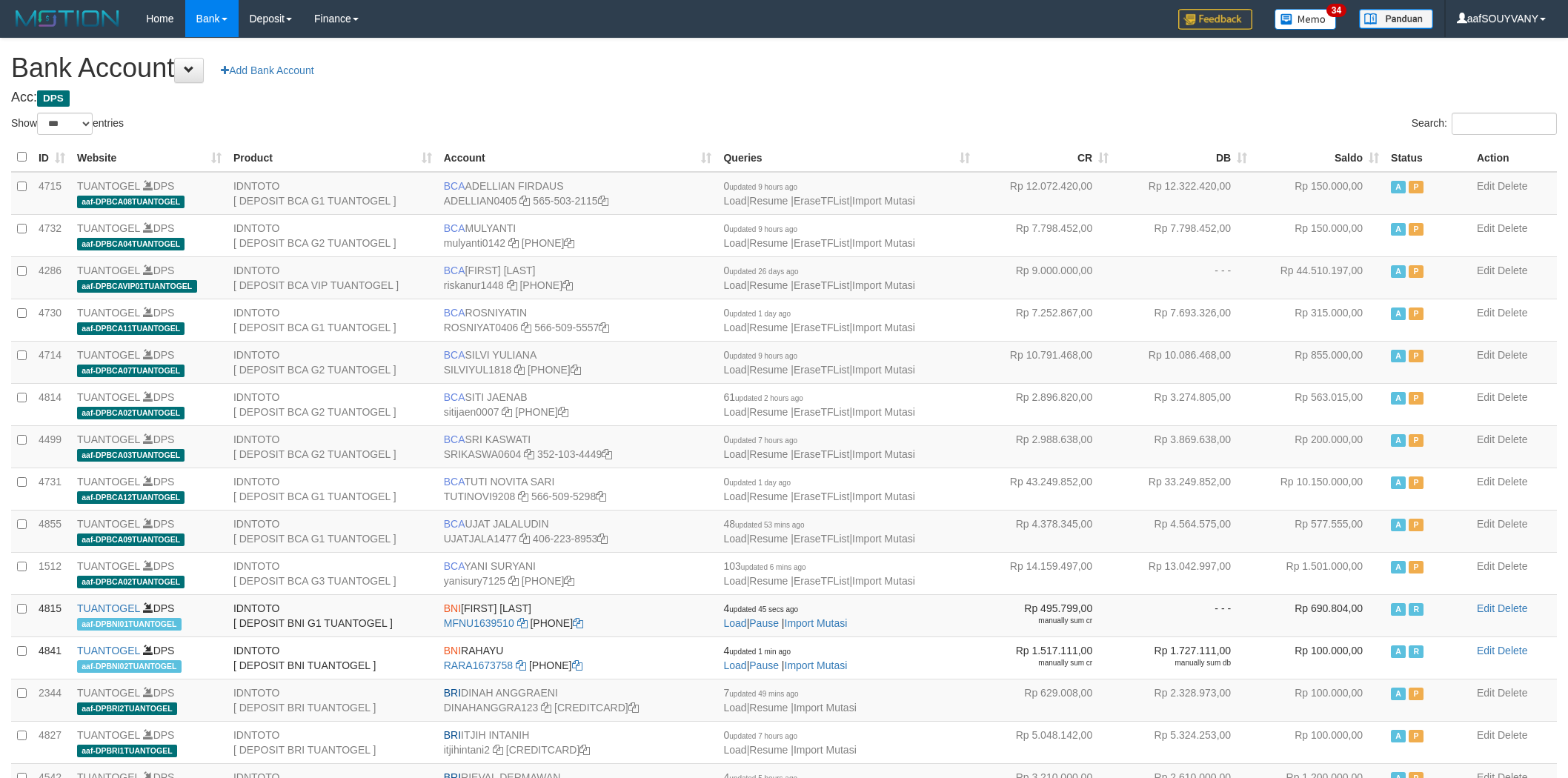 scroll, scrollTop: 0, scrollLeft: 0, axis: both 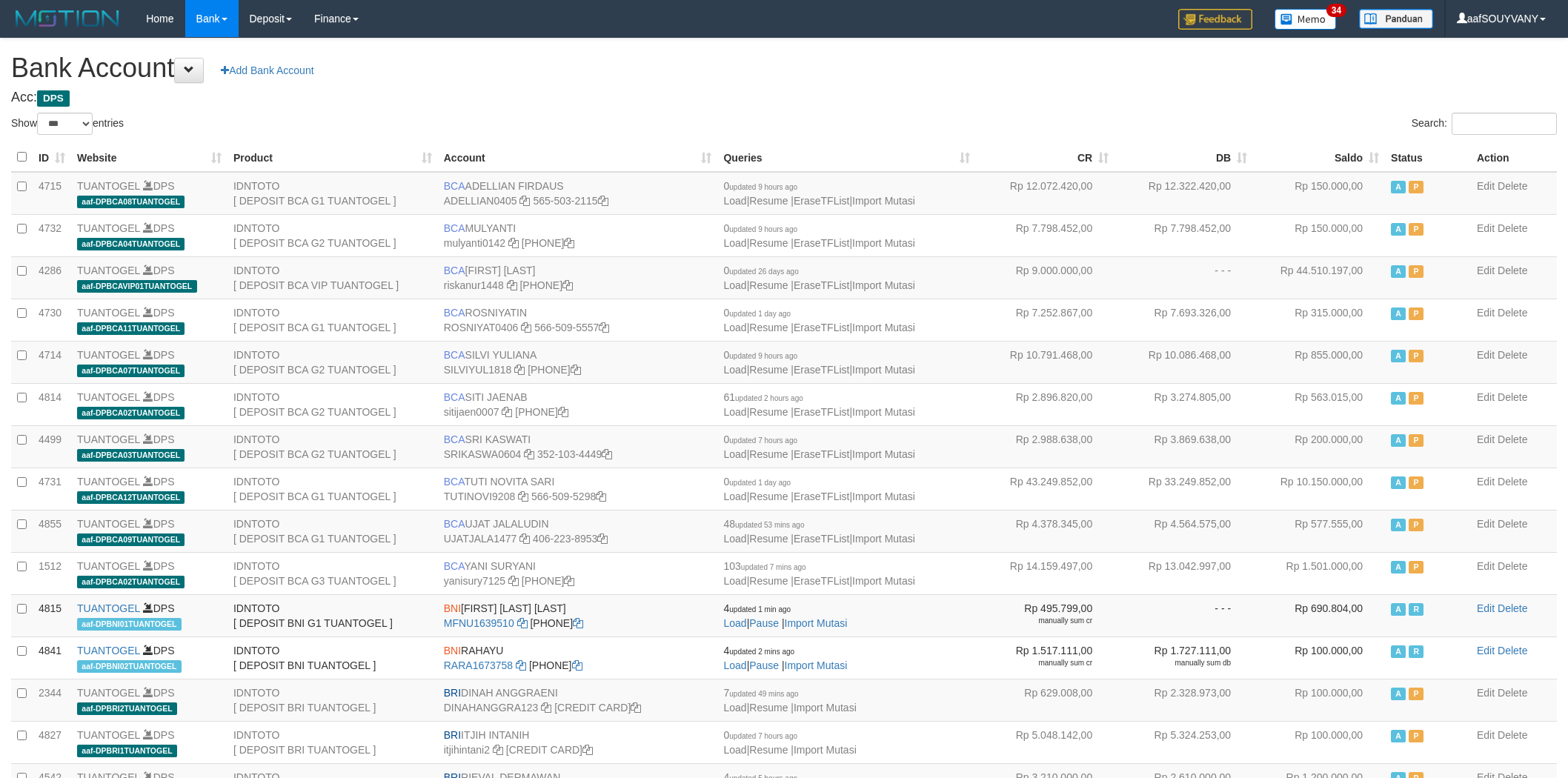 select on "***" 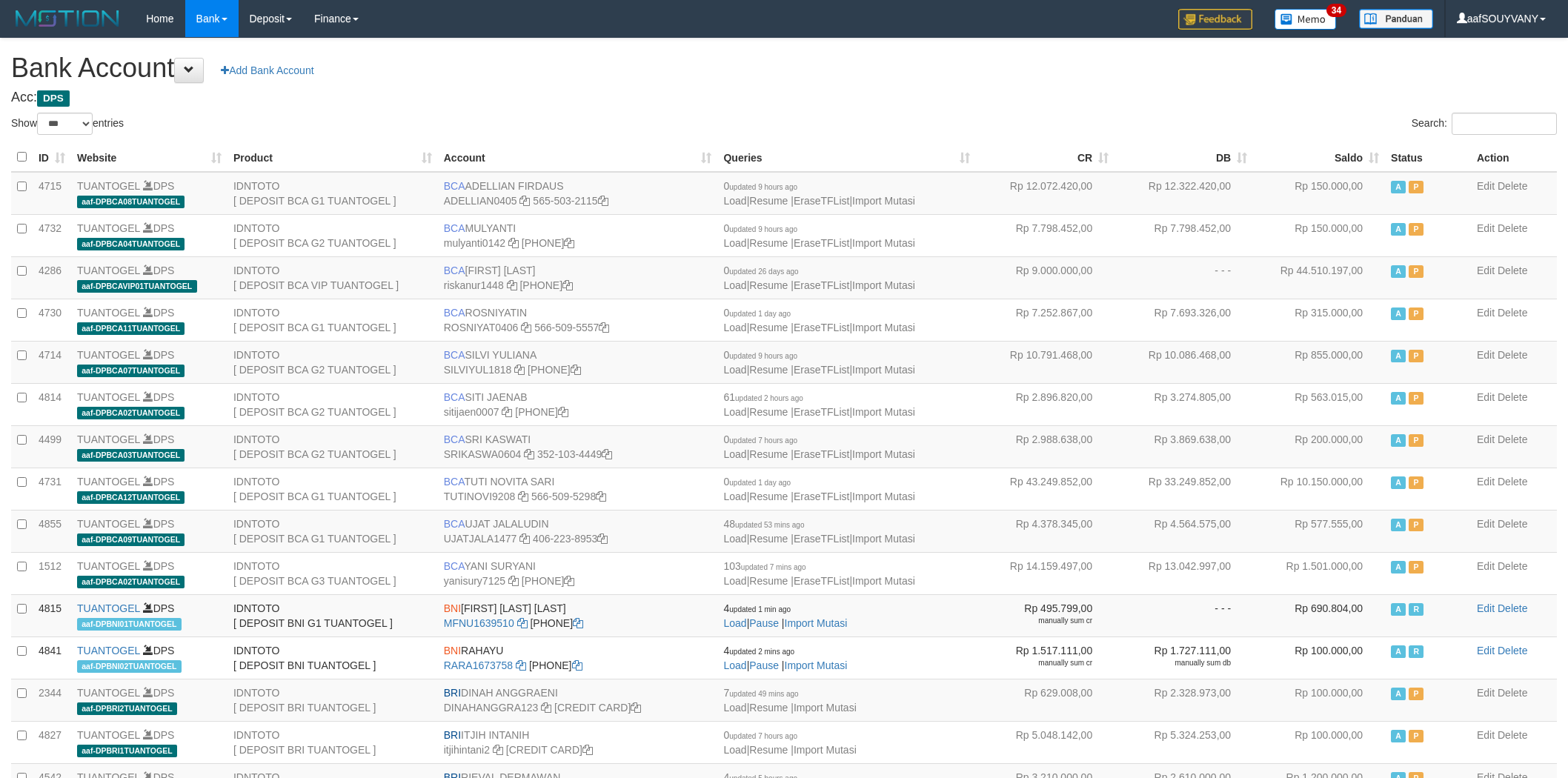 scroll, scrollTop: 0, scrollLeft: 0, axis: both 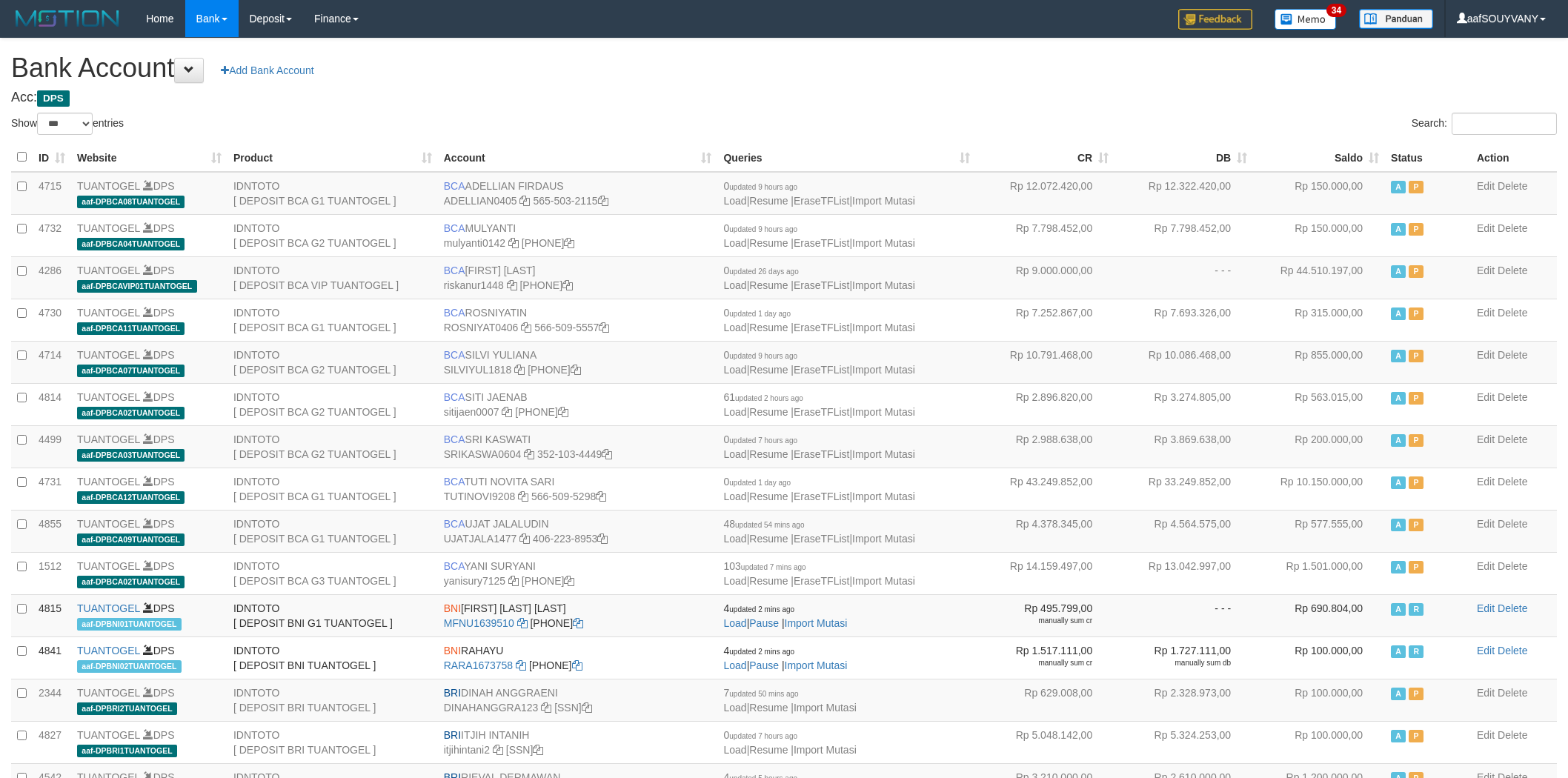 select on "***" 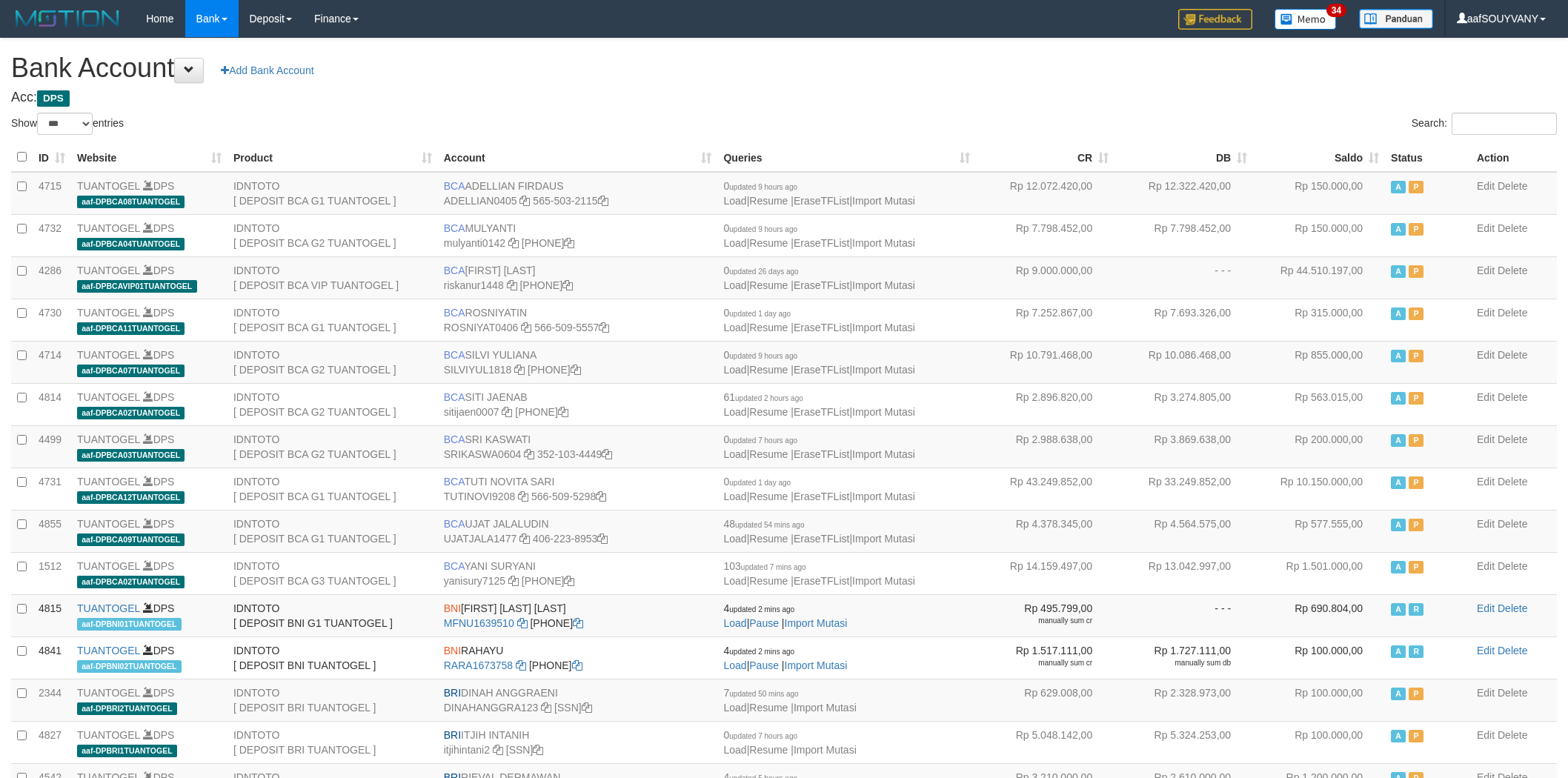 scroll, scrollTop: 0, scrollLeft: 0, axis: both 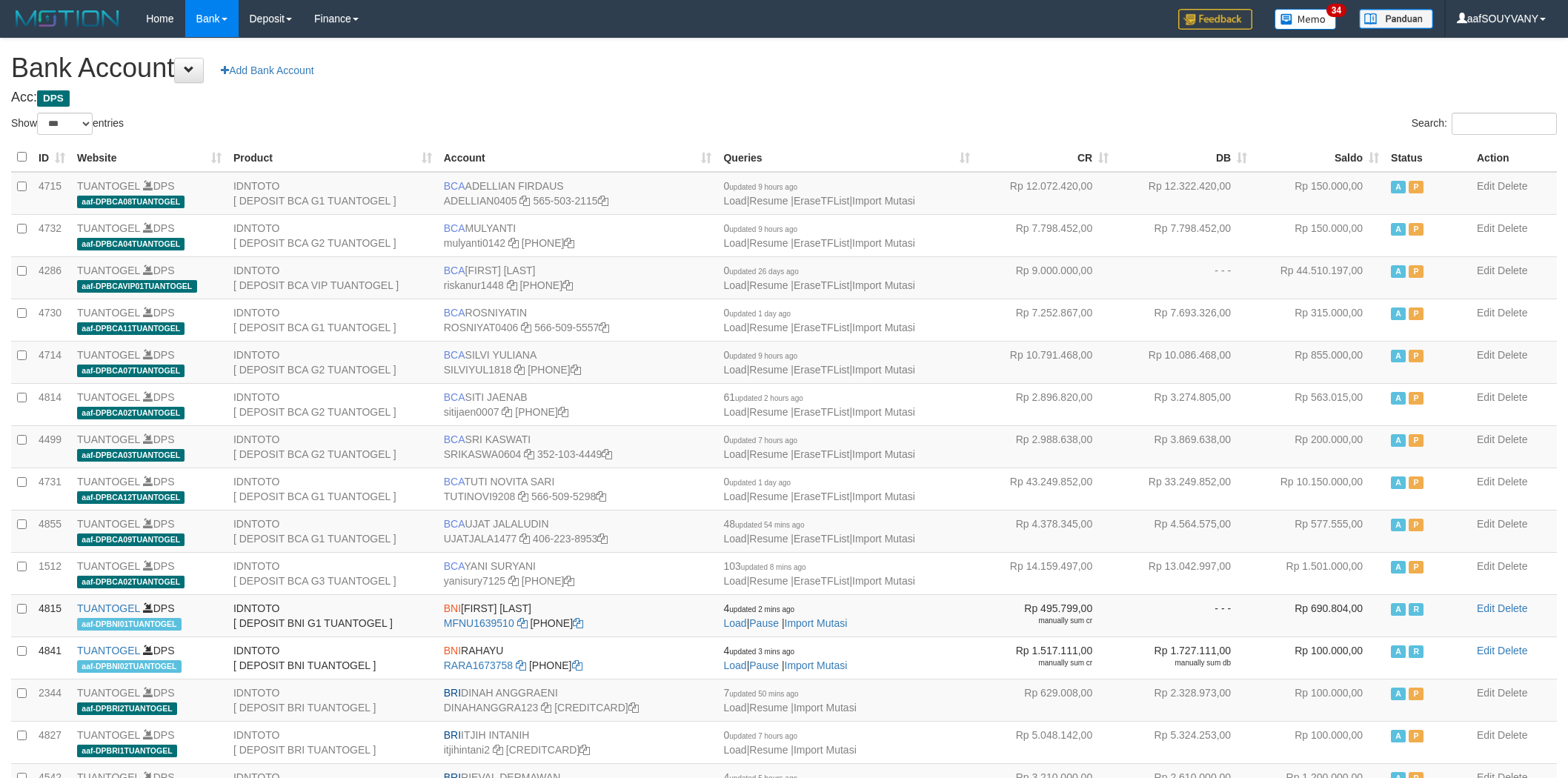 select on "***" 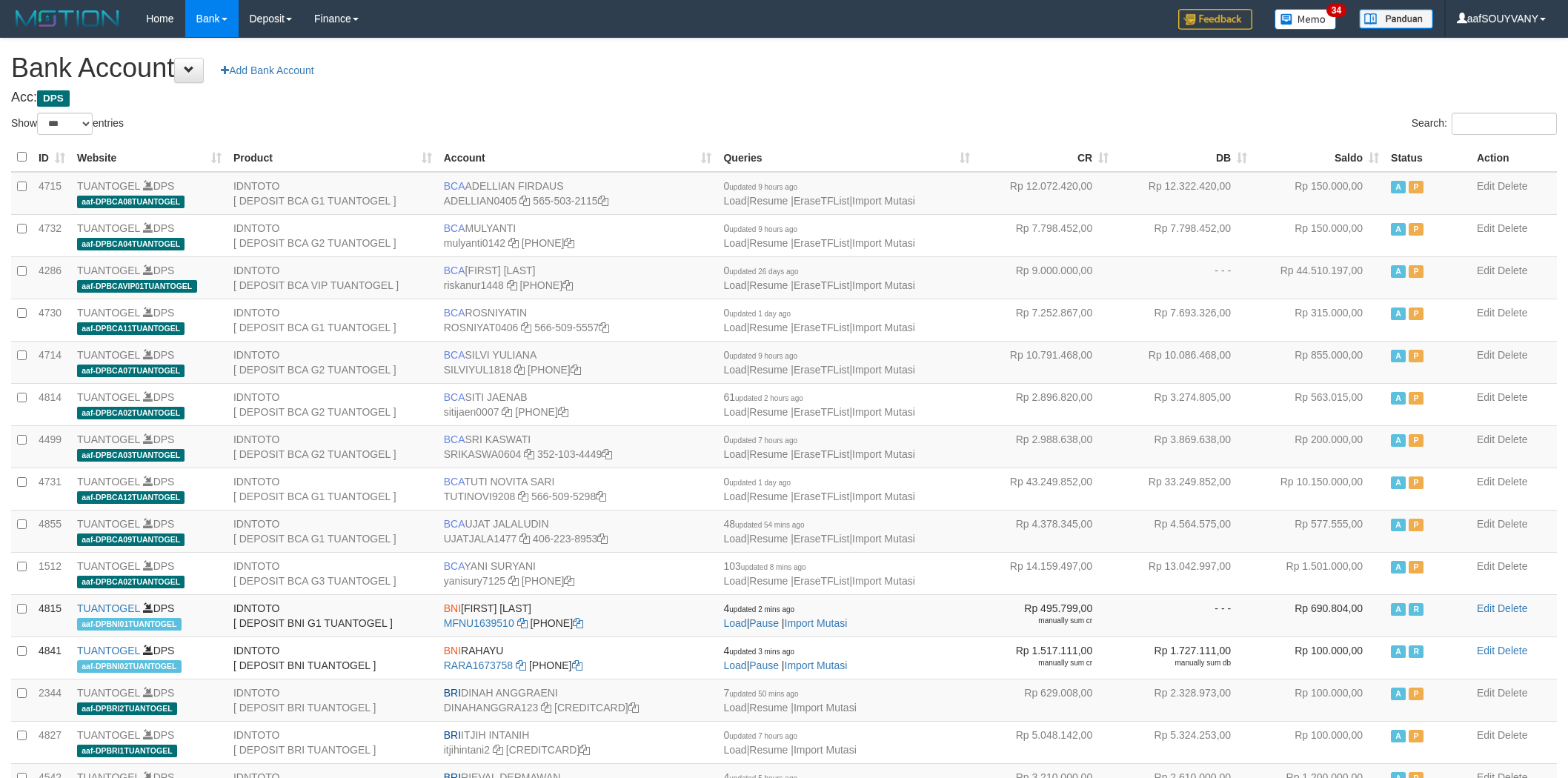 scroll, scrollTop: 0, scrollLeft: 0, axis: both 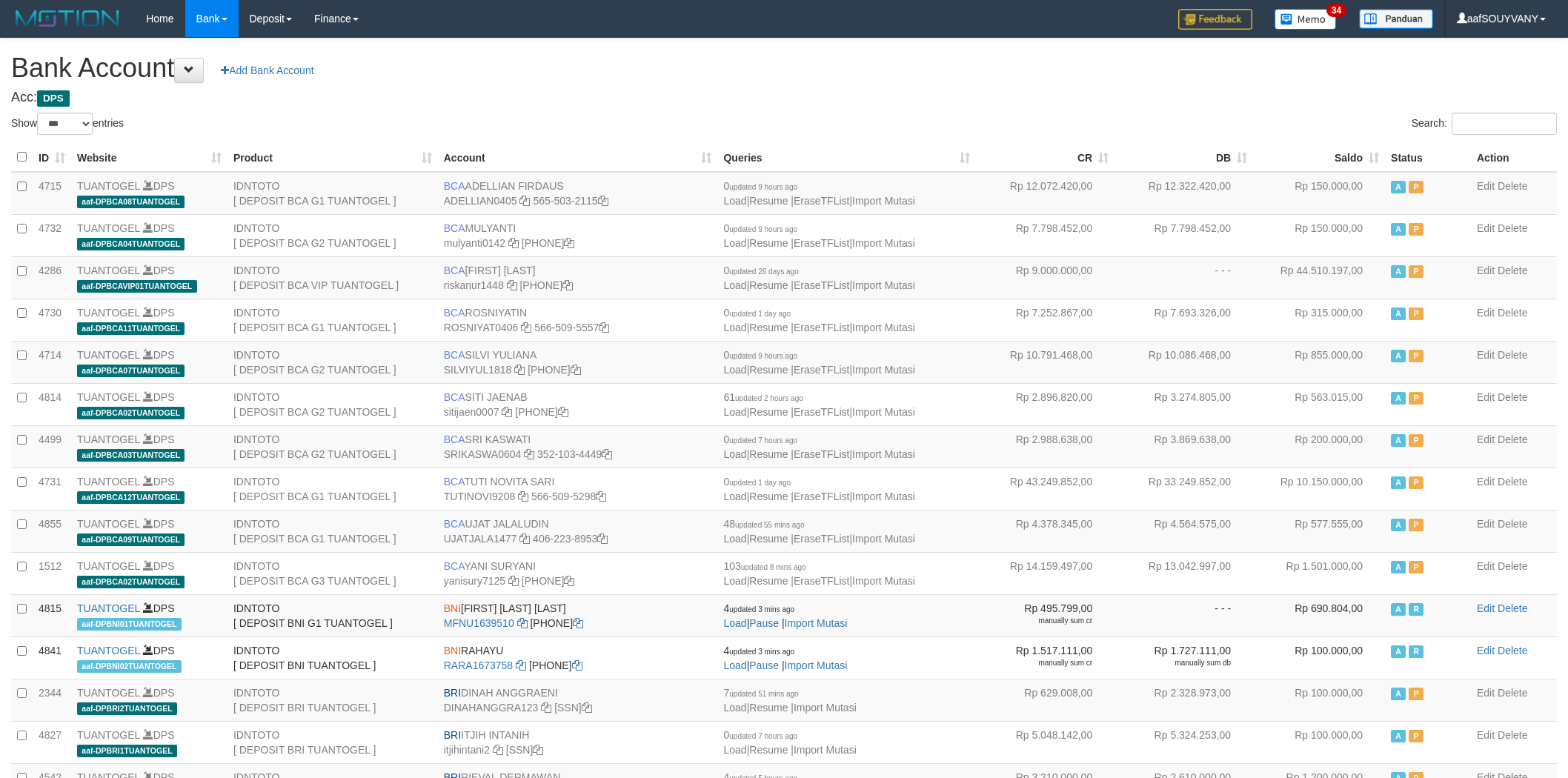 select on "***" 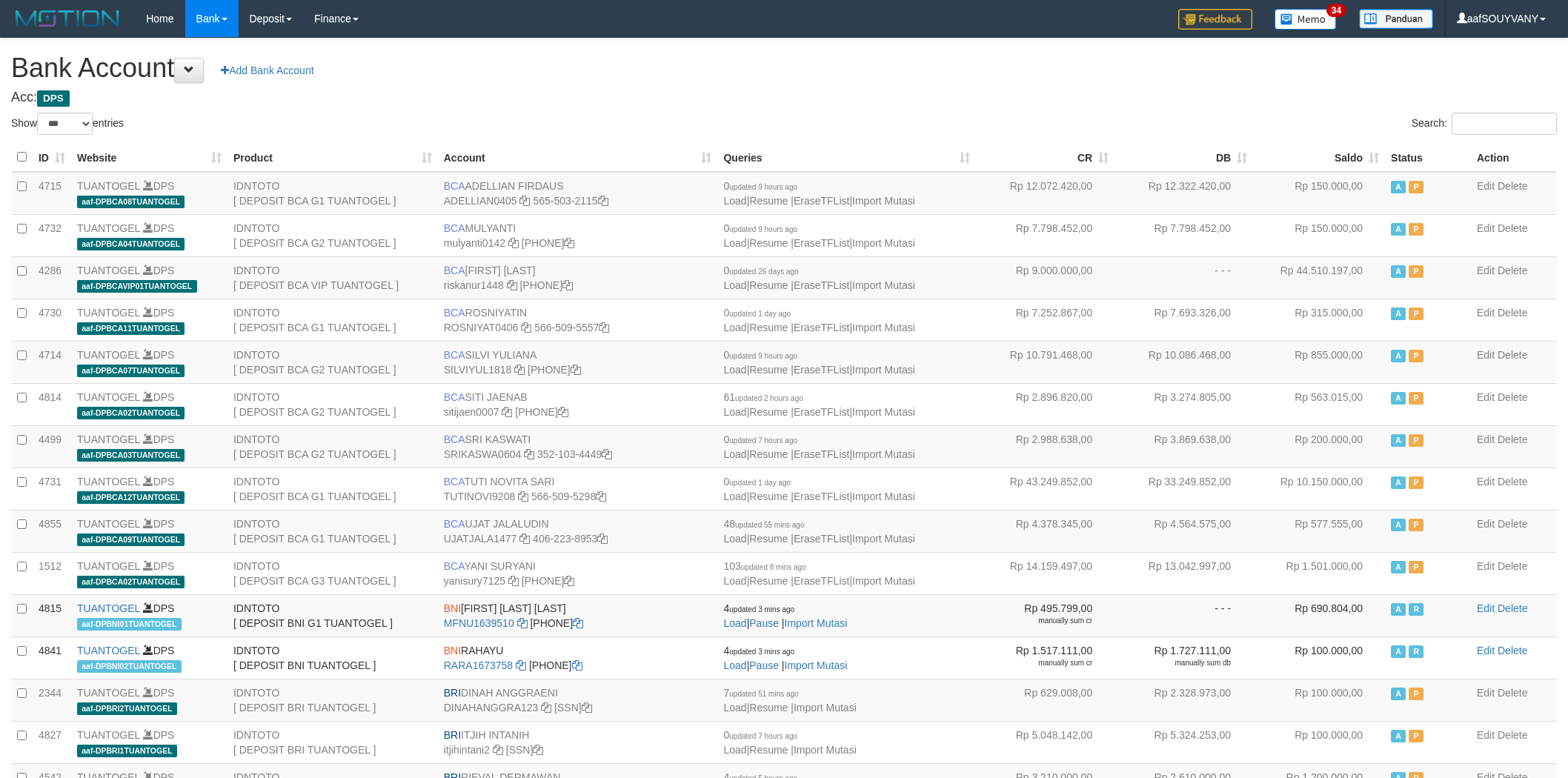 scroll, scrollTop: 0, scrollLeft: 0, axis: both 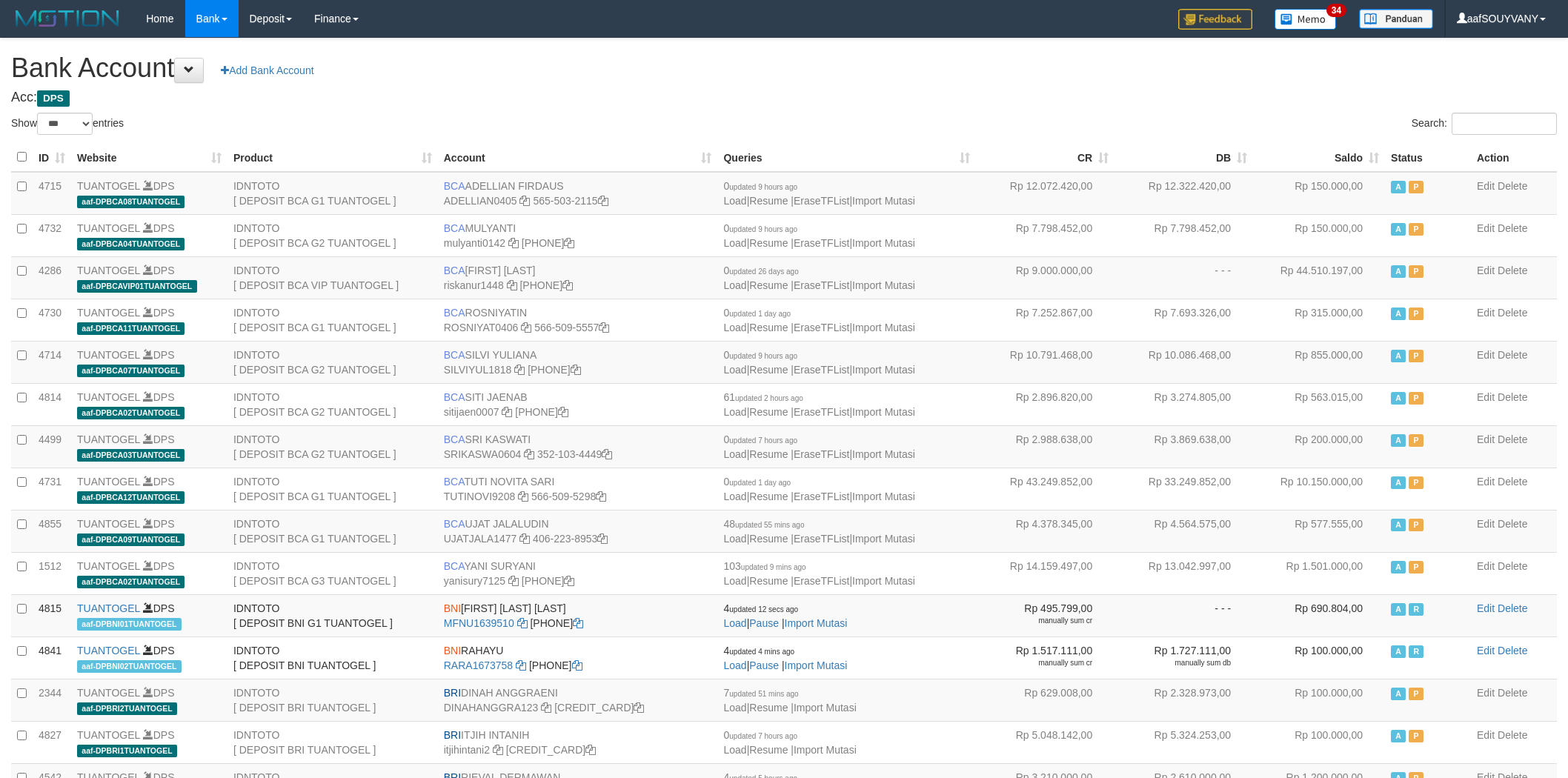 select on "***" 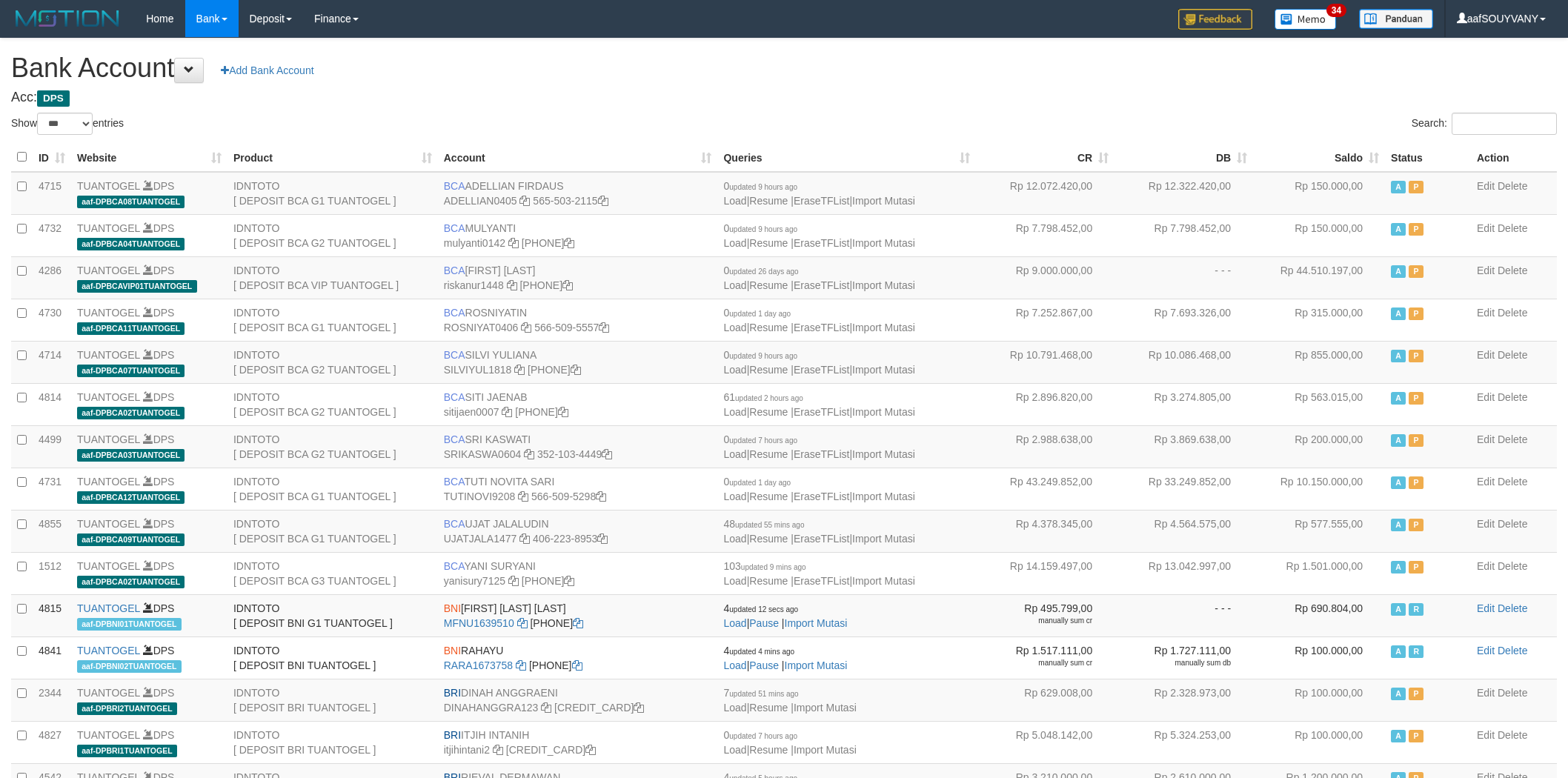 scroll, scrollTop: 0, scrollLeft: 0, axis: both 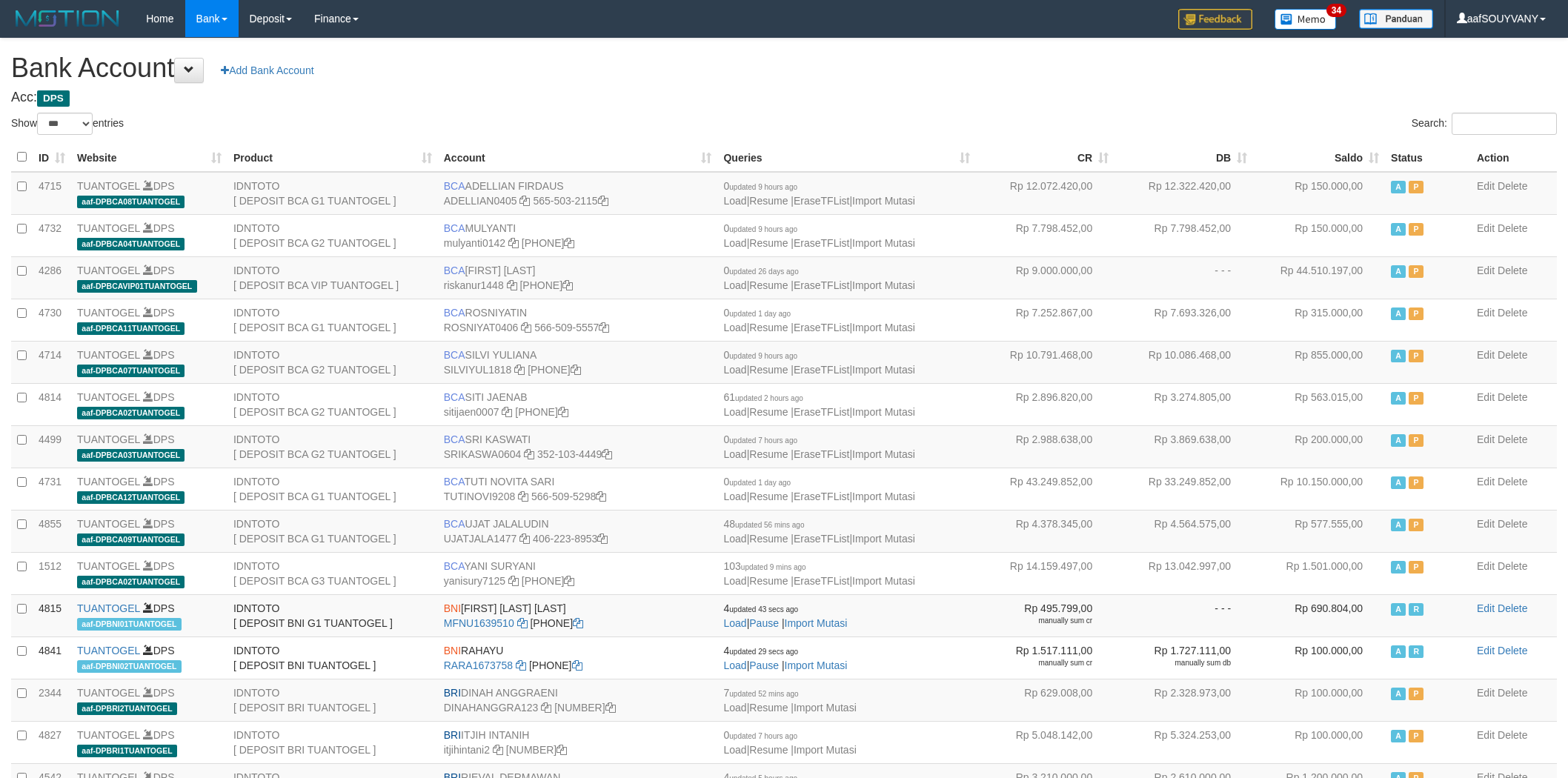 select on "***" 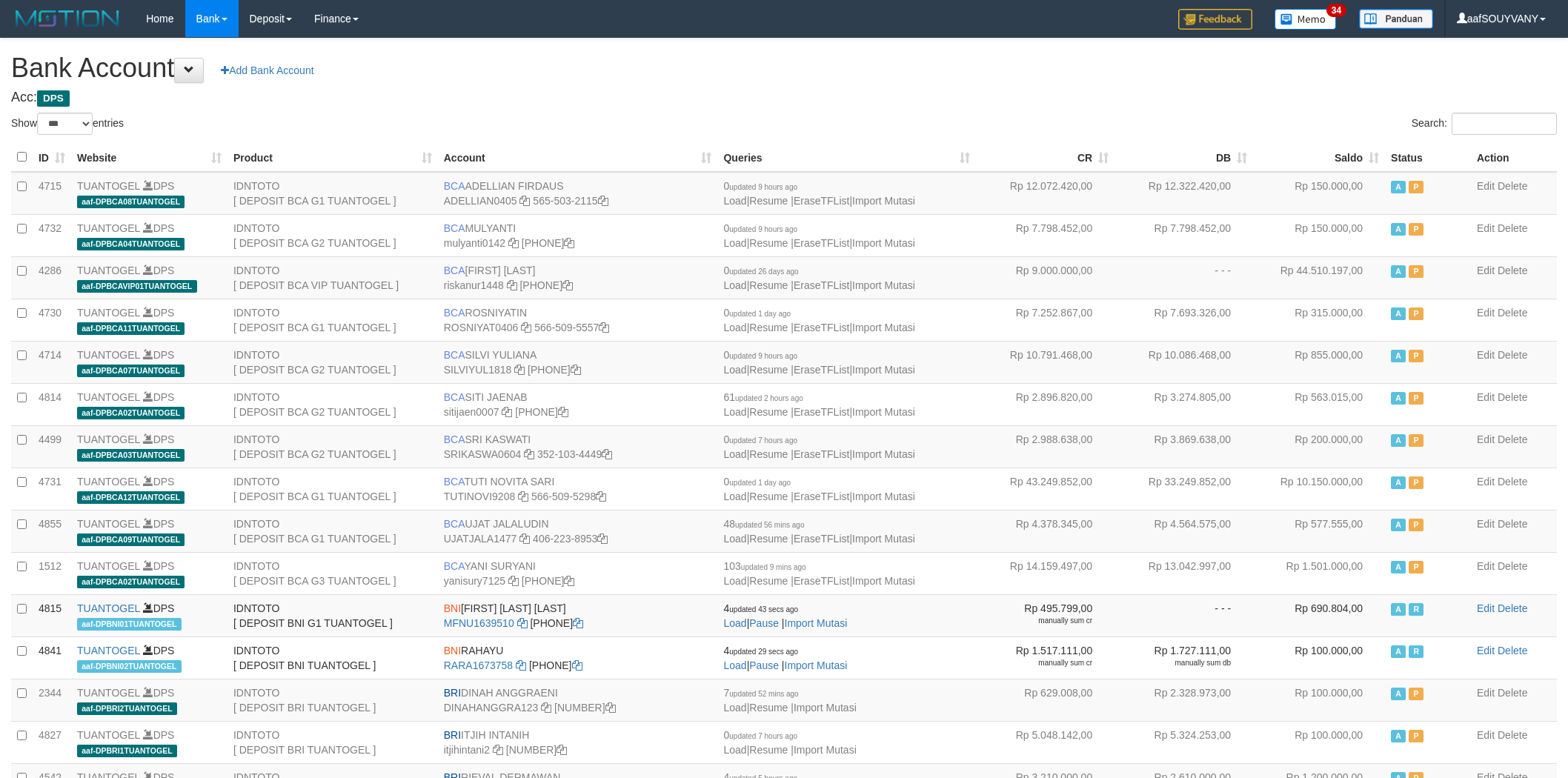 scroll, scrollTop: 0, scrollLeft: 0, axis: both 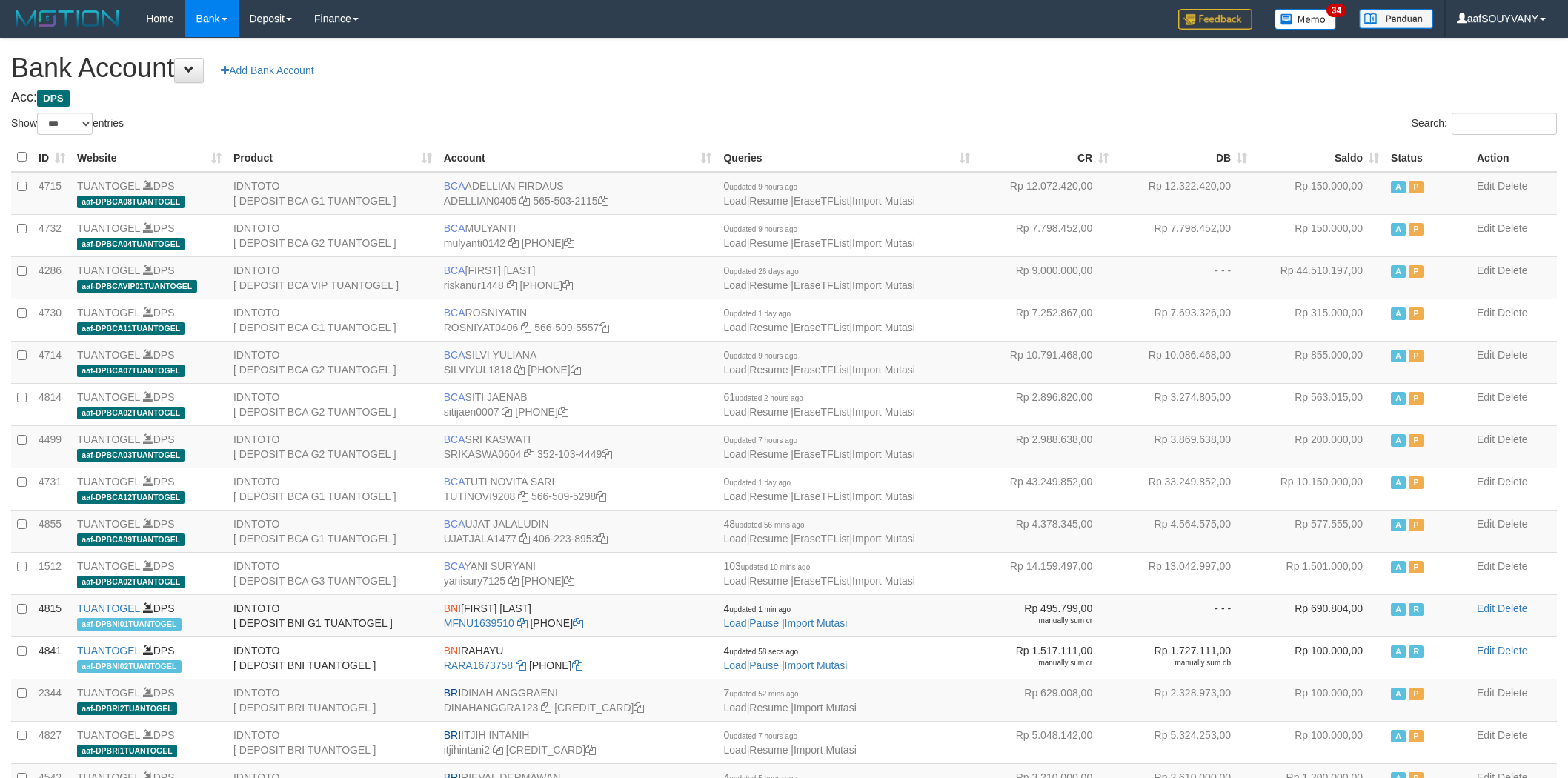 select on "***" 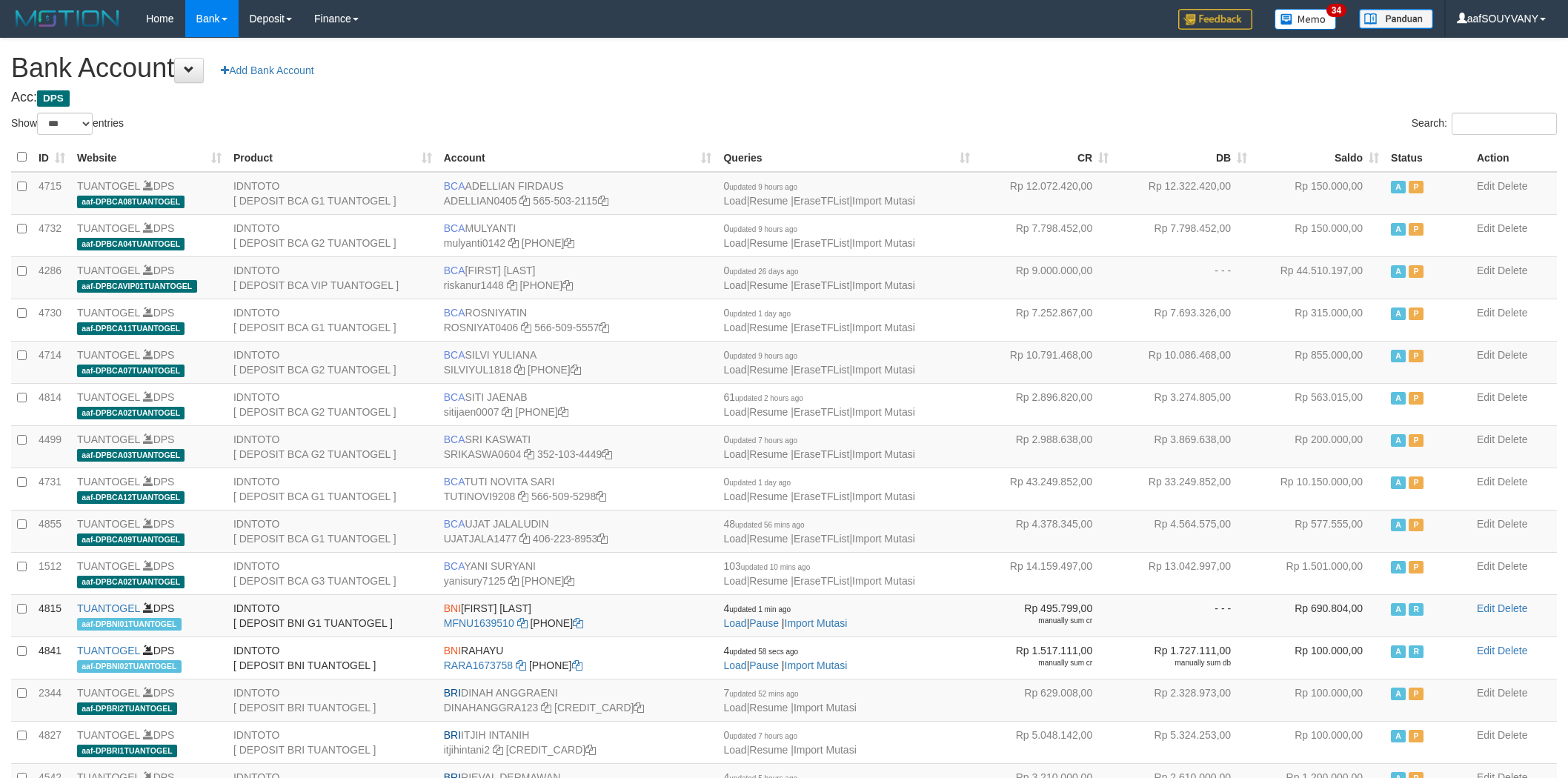 scroll, scrollTop: 0, scrollLeft: 0, axis: both 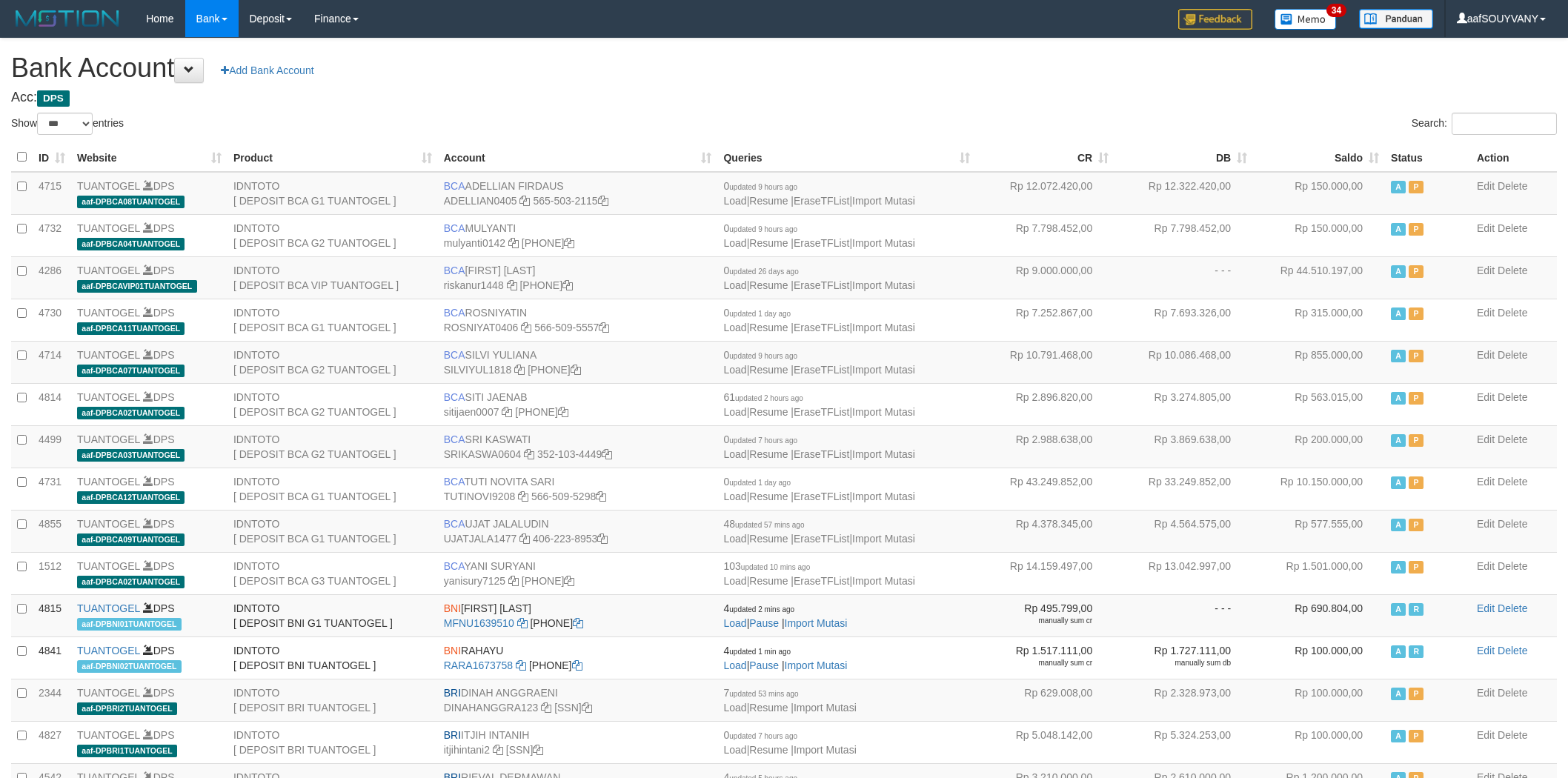 select on "***" 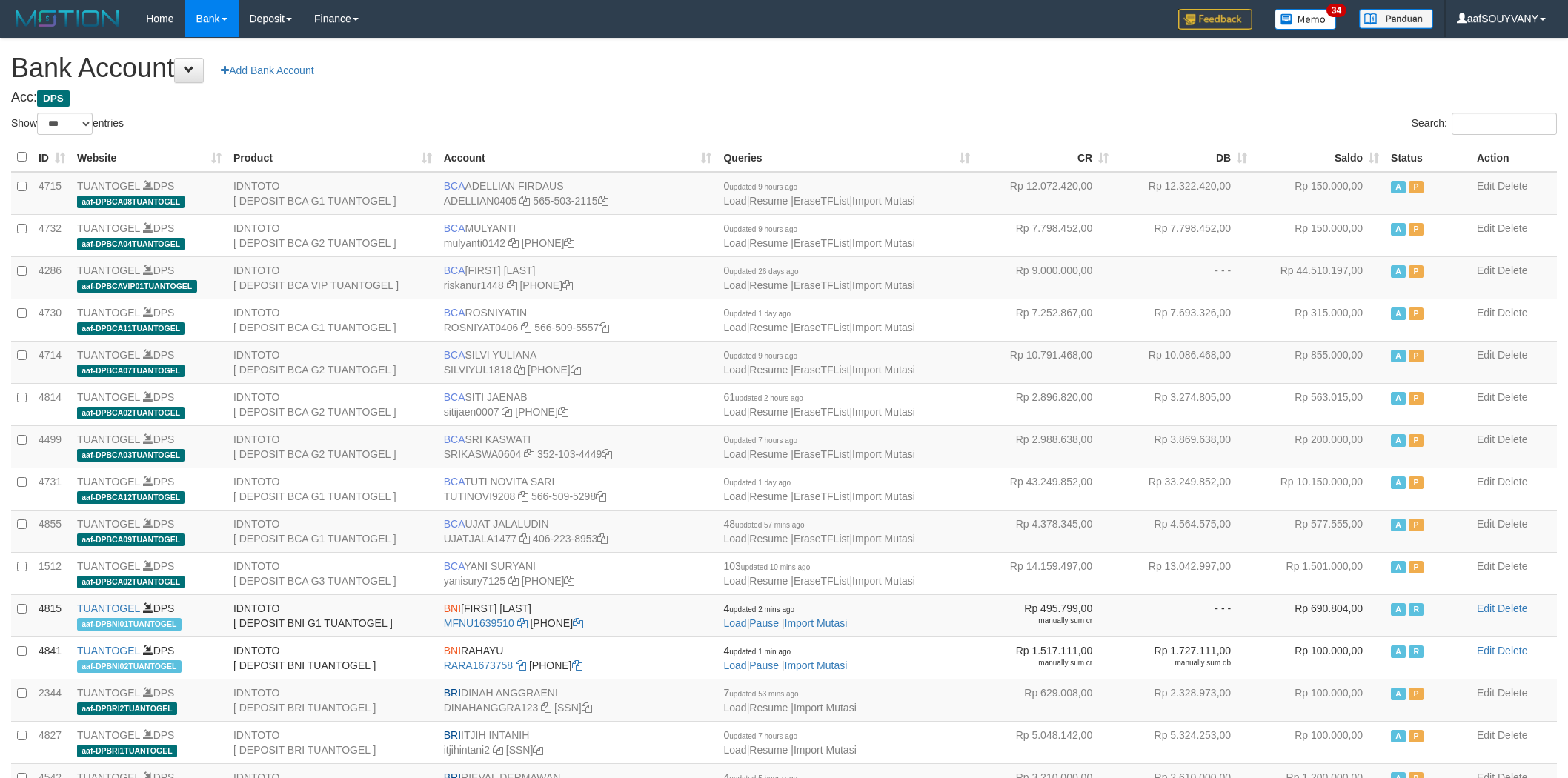 scroll, scrollTop: 0, scrollLeft: 0, axis: both 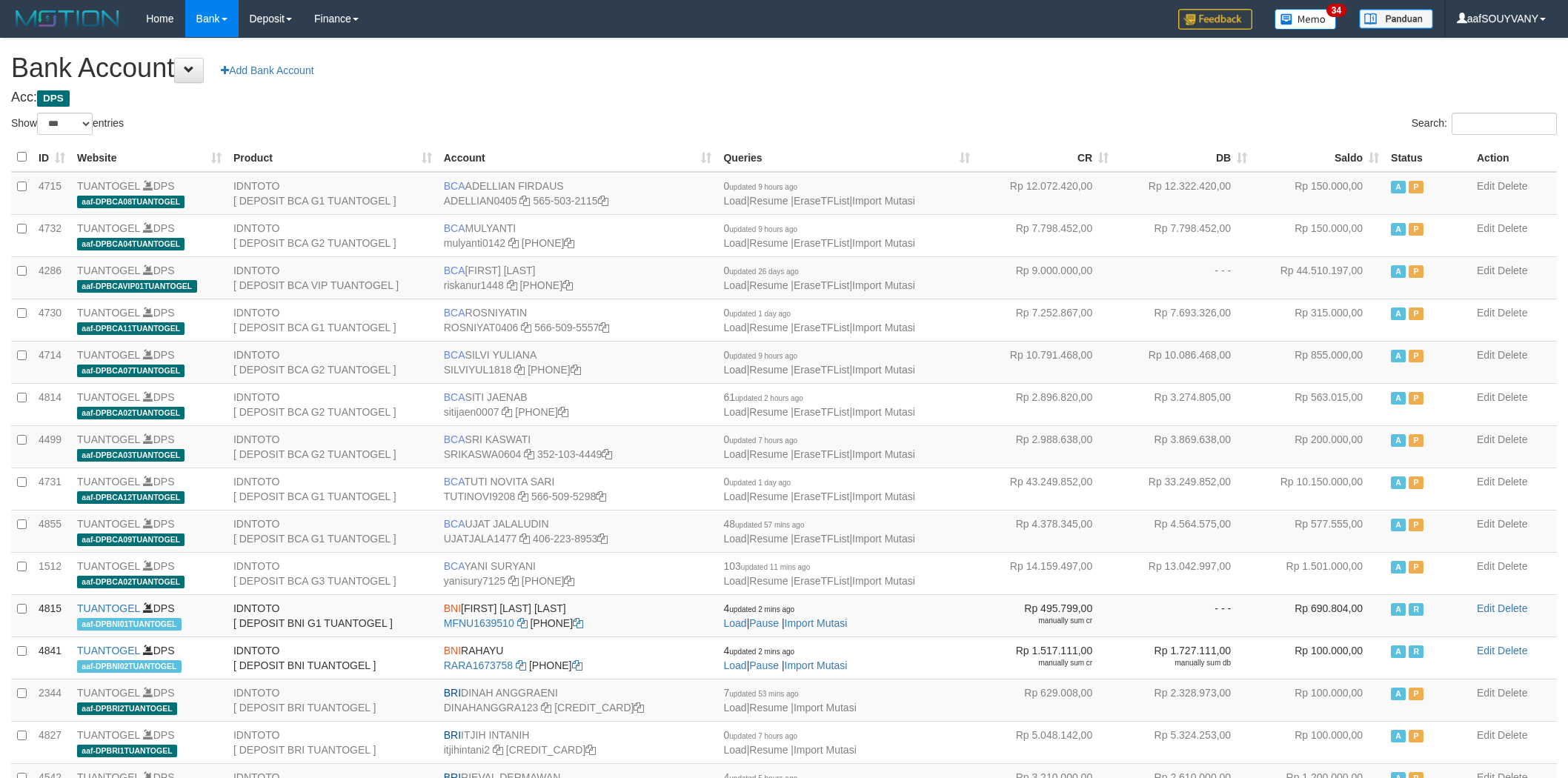 select on "***" 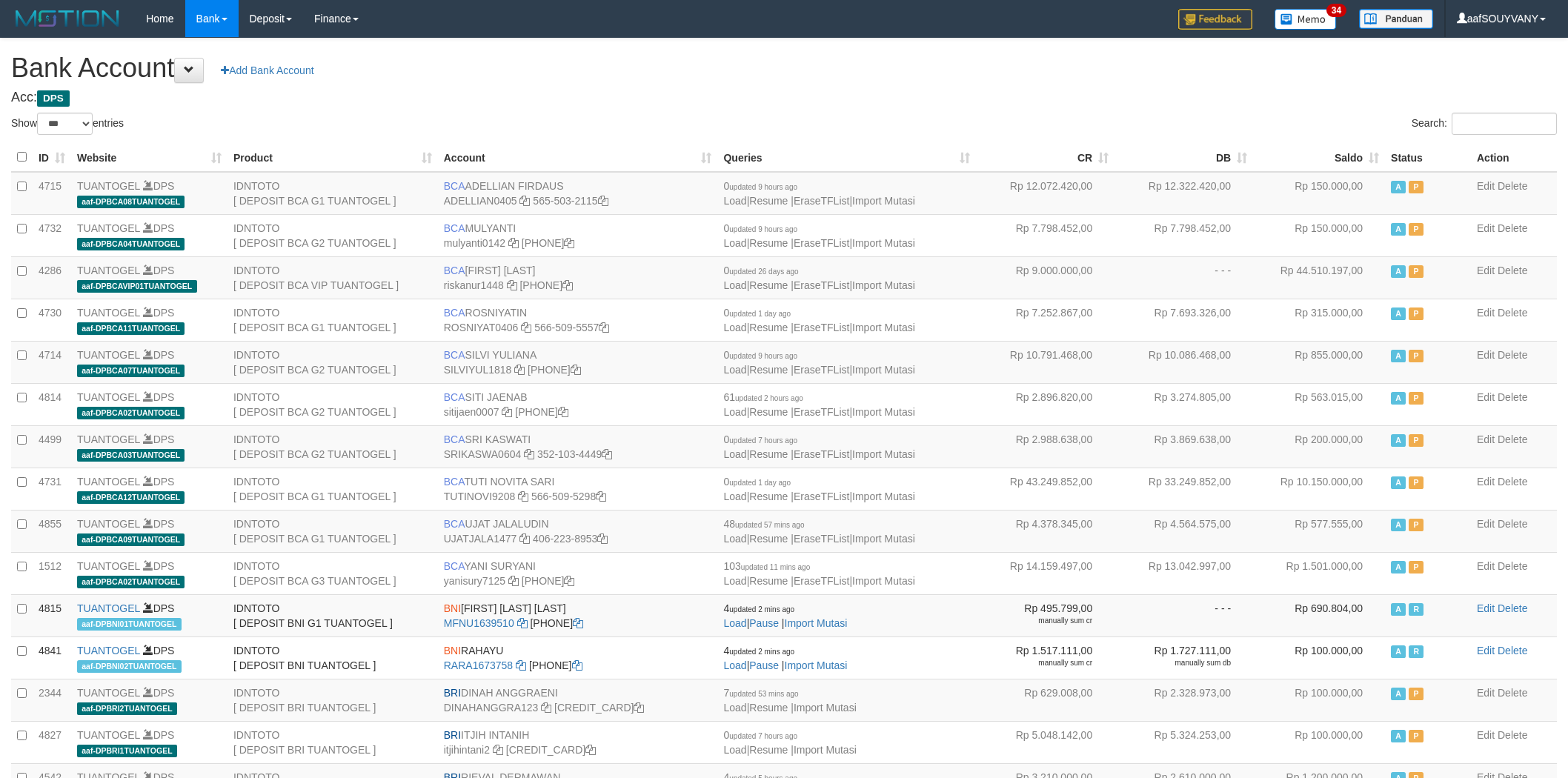 scroll, scrollTop: 0, scrollLeft: 0, axis: both 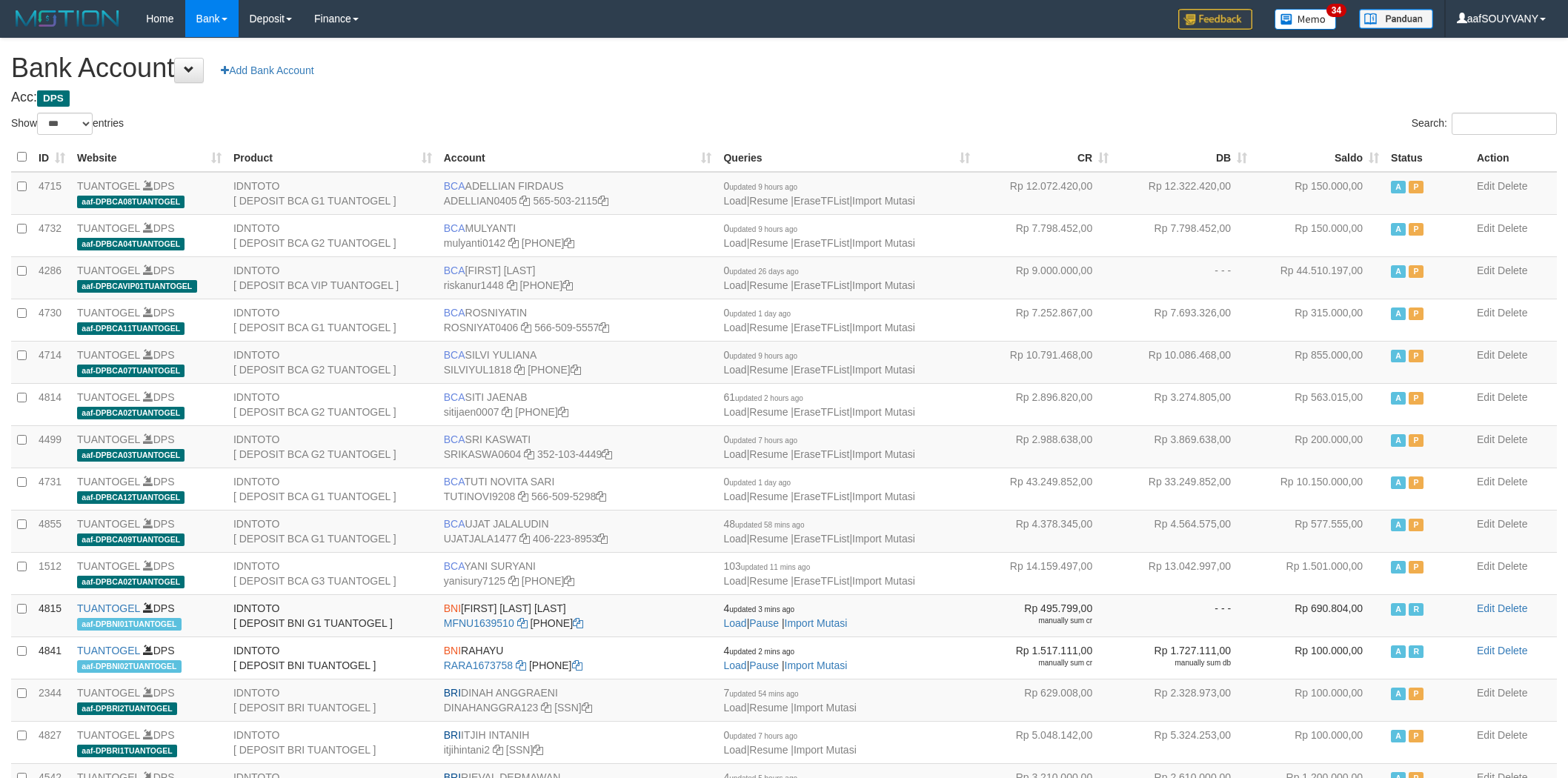 select on "***" 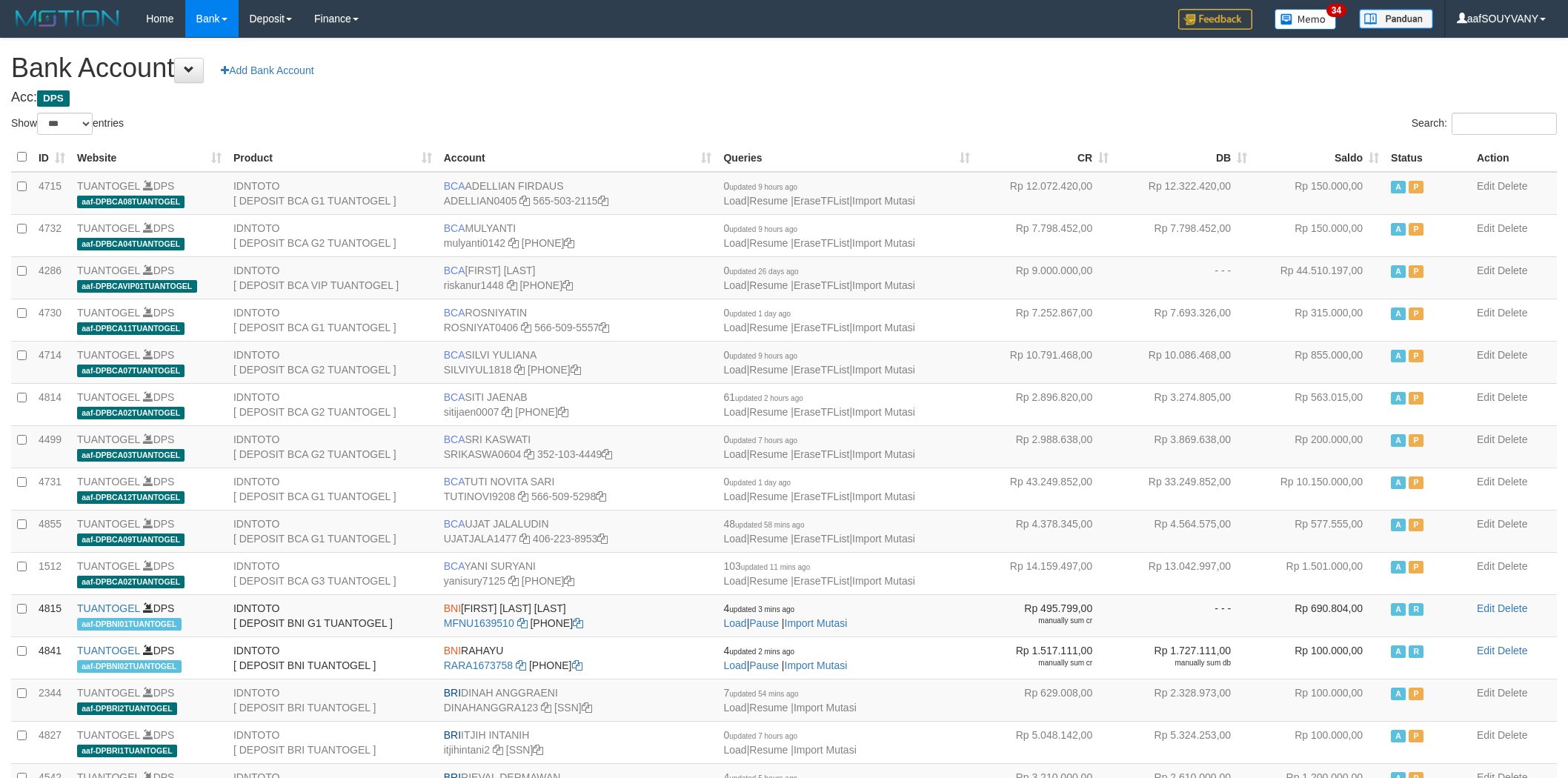 scroll, scrollTop: 0, scrollLeft: 0, axis: both 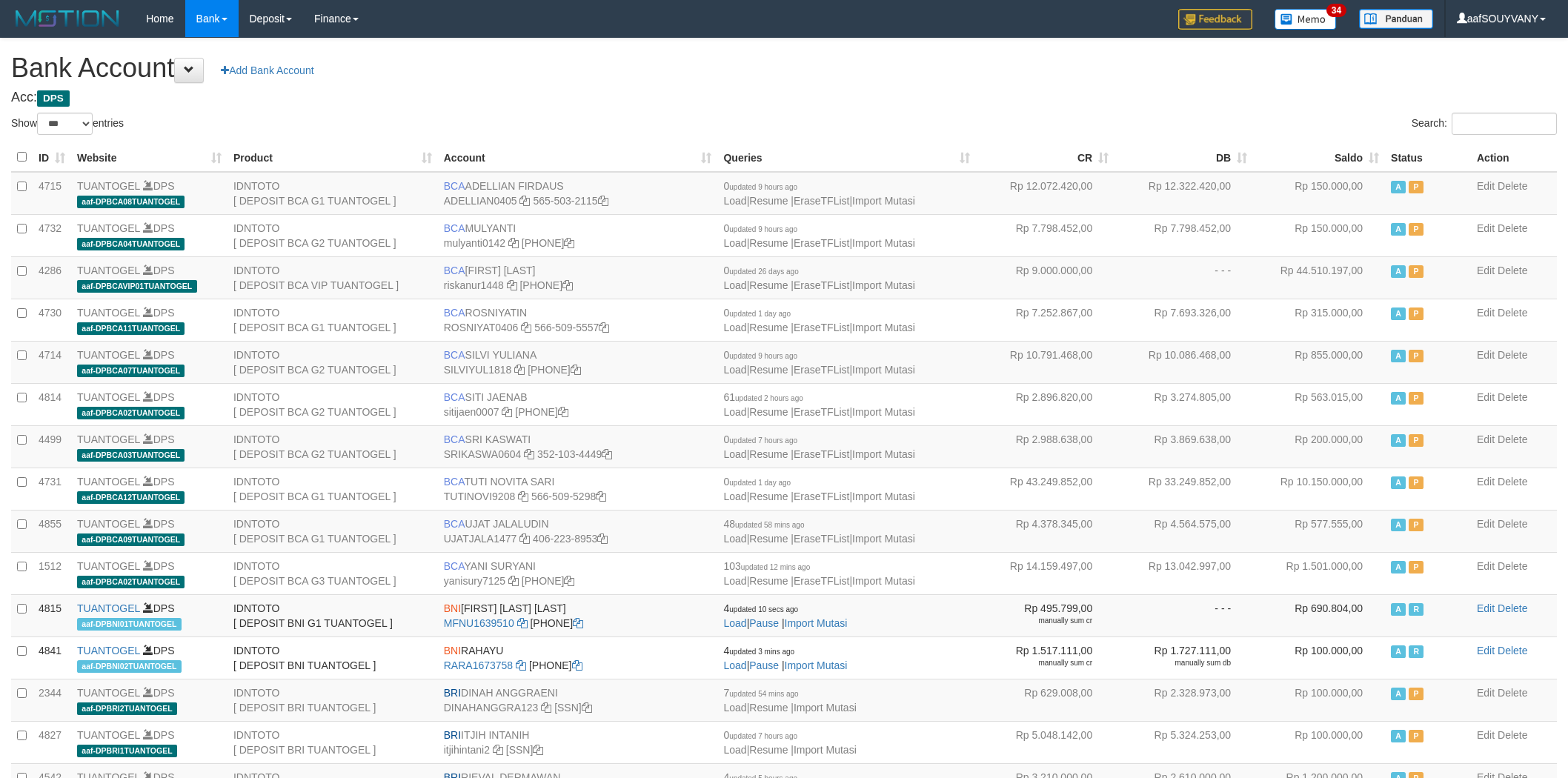 select on "***" 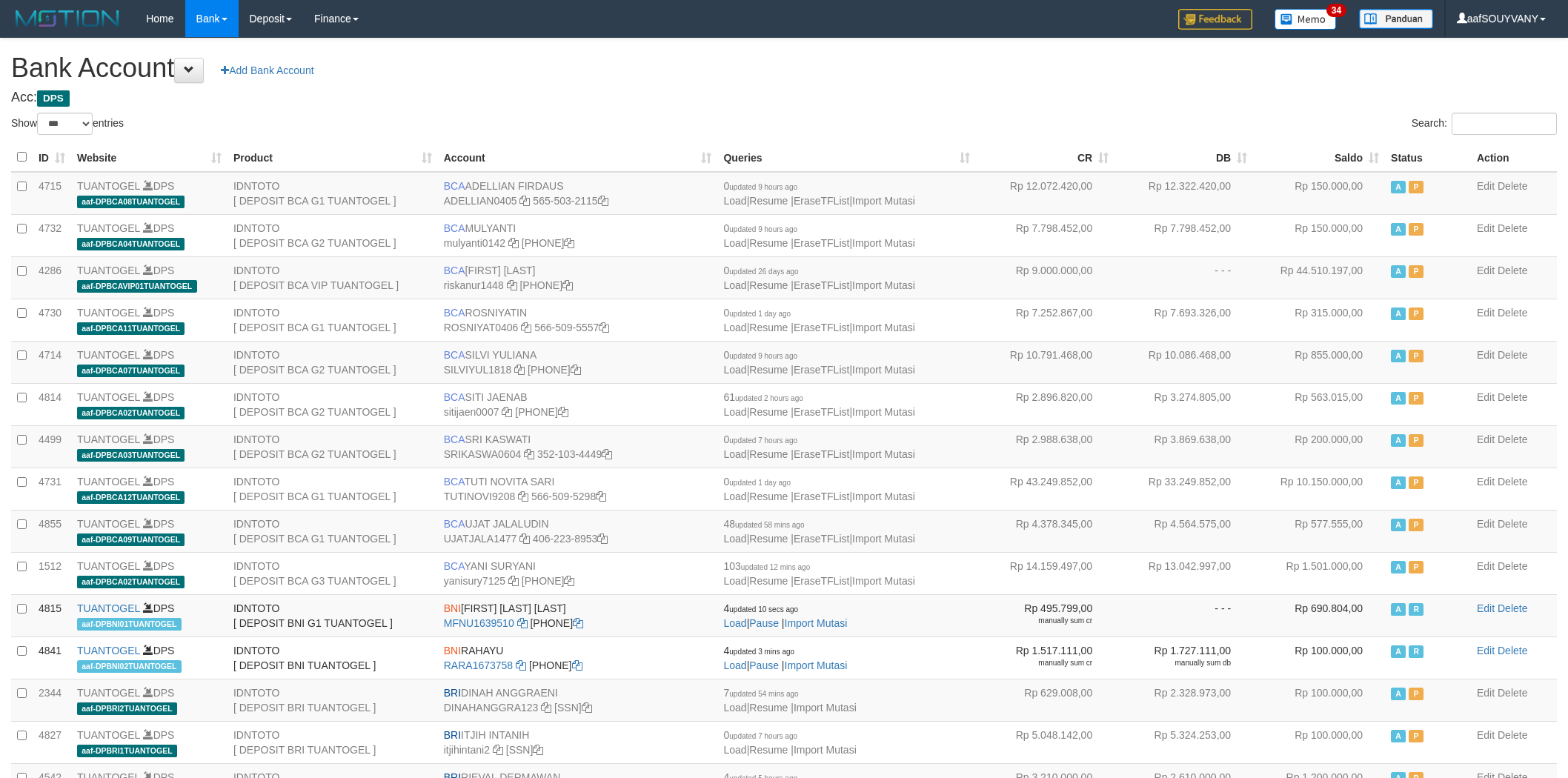 scroll, scrollTop: 0, scrollLeft: 0, axis: both 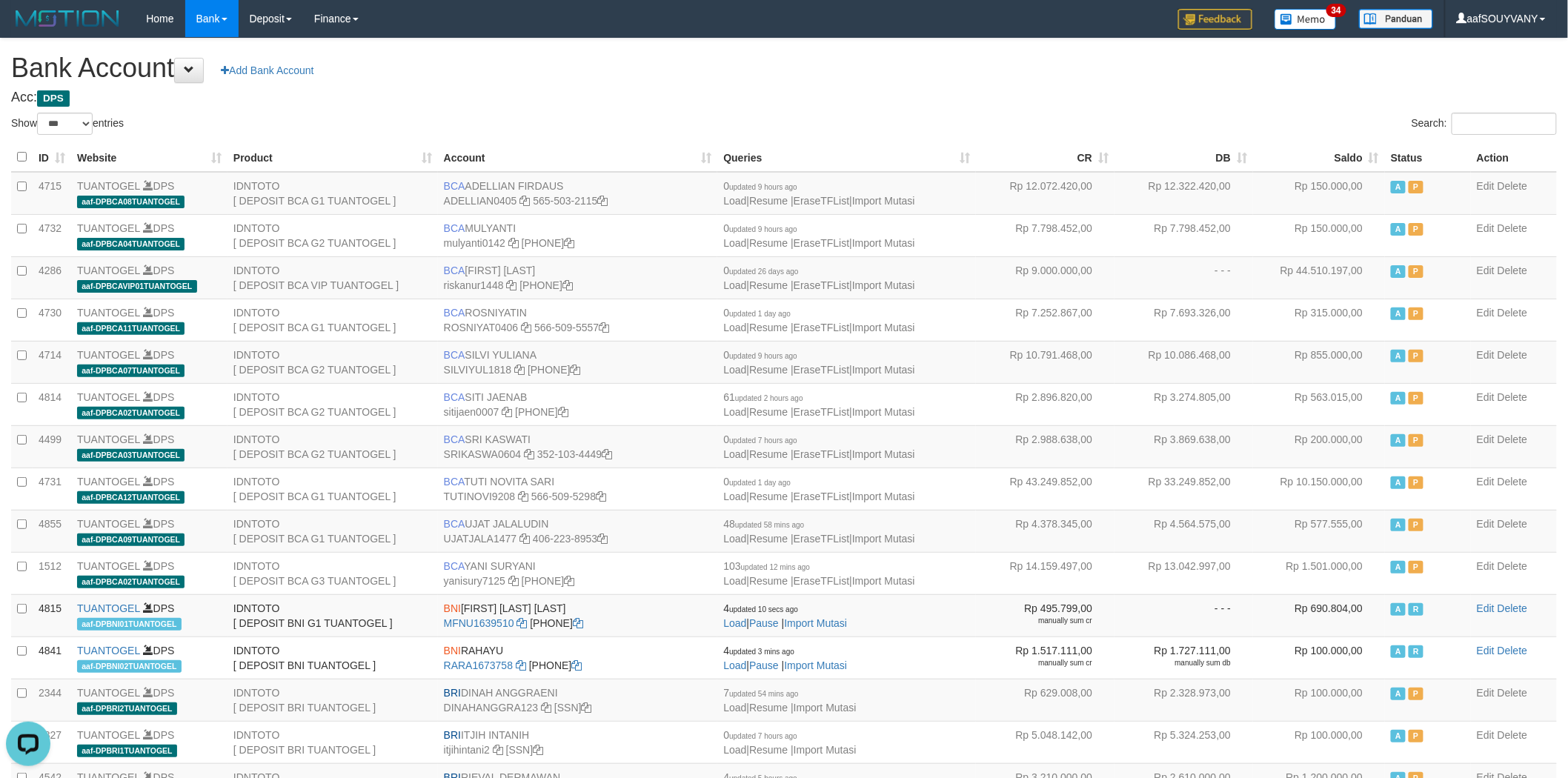 click on "Bank Account
Add Bank Account" at bounding box center (784, 68) 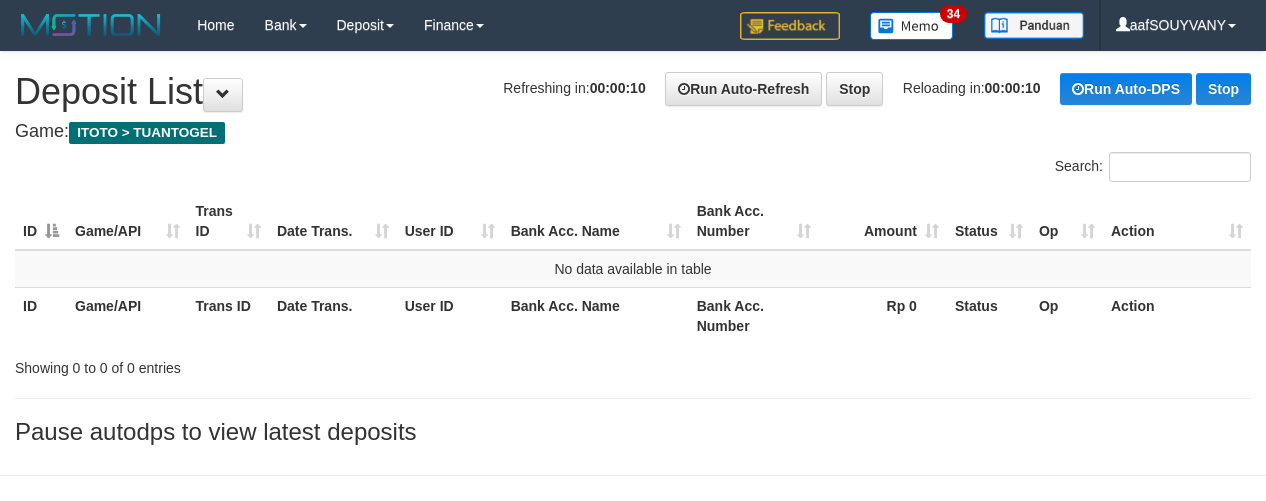 scroll, scrollTop: 0, scrollLeft: 0, axis: both 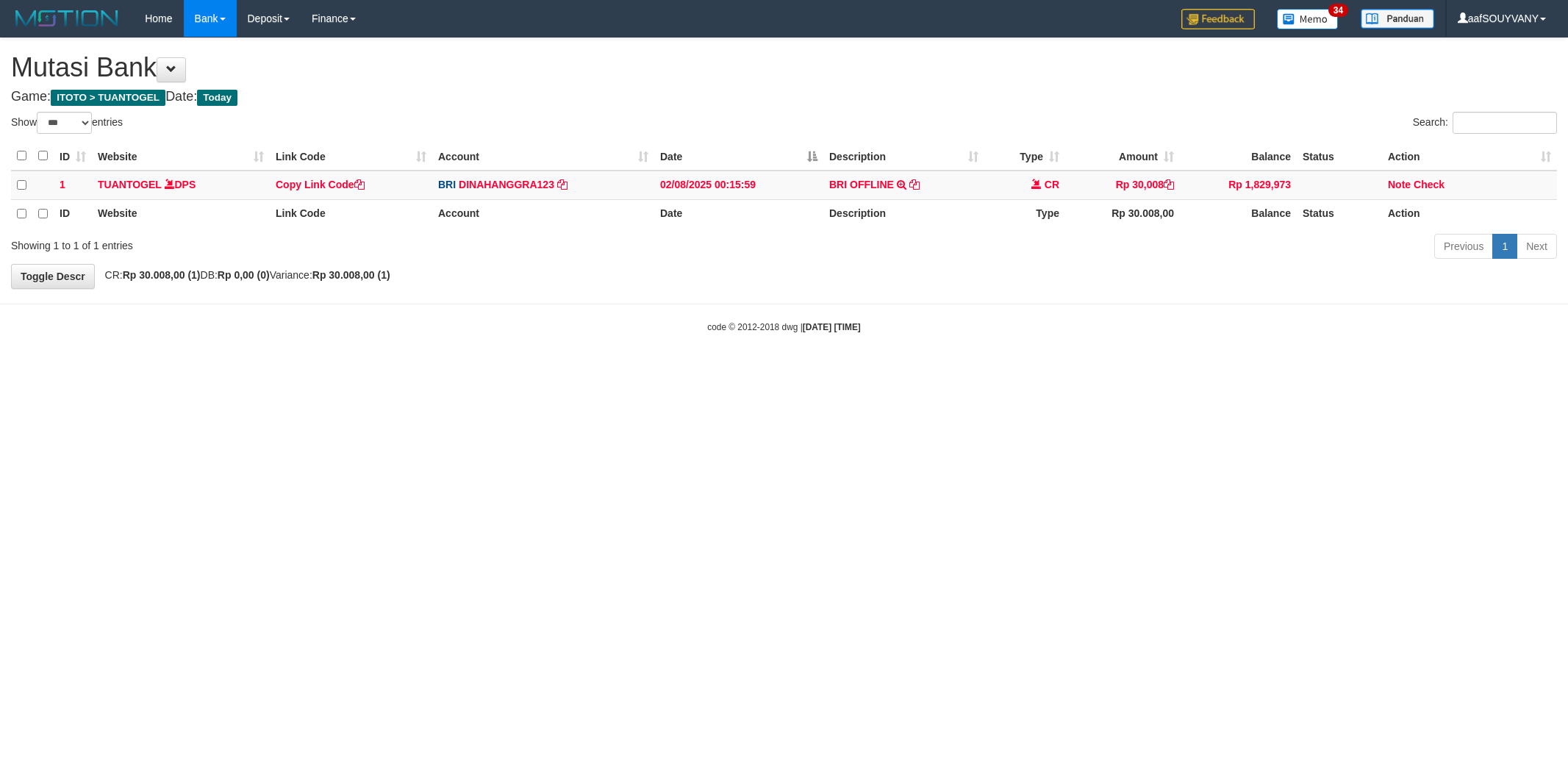 select on "***" 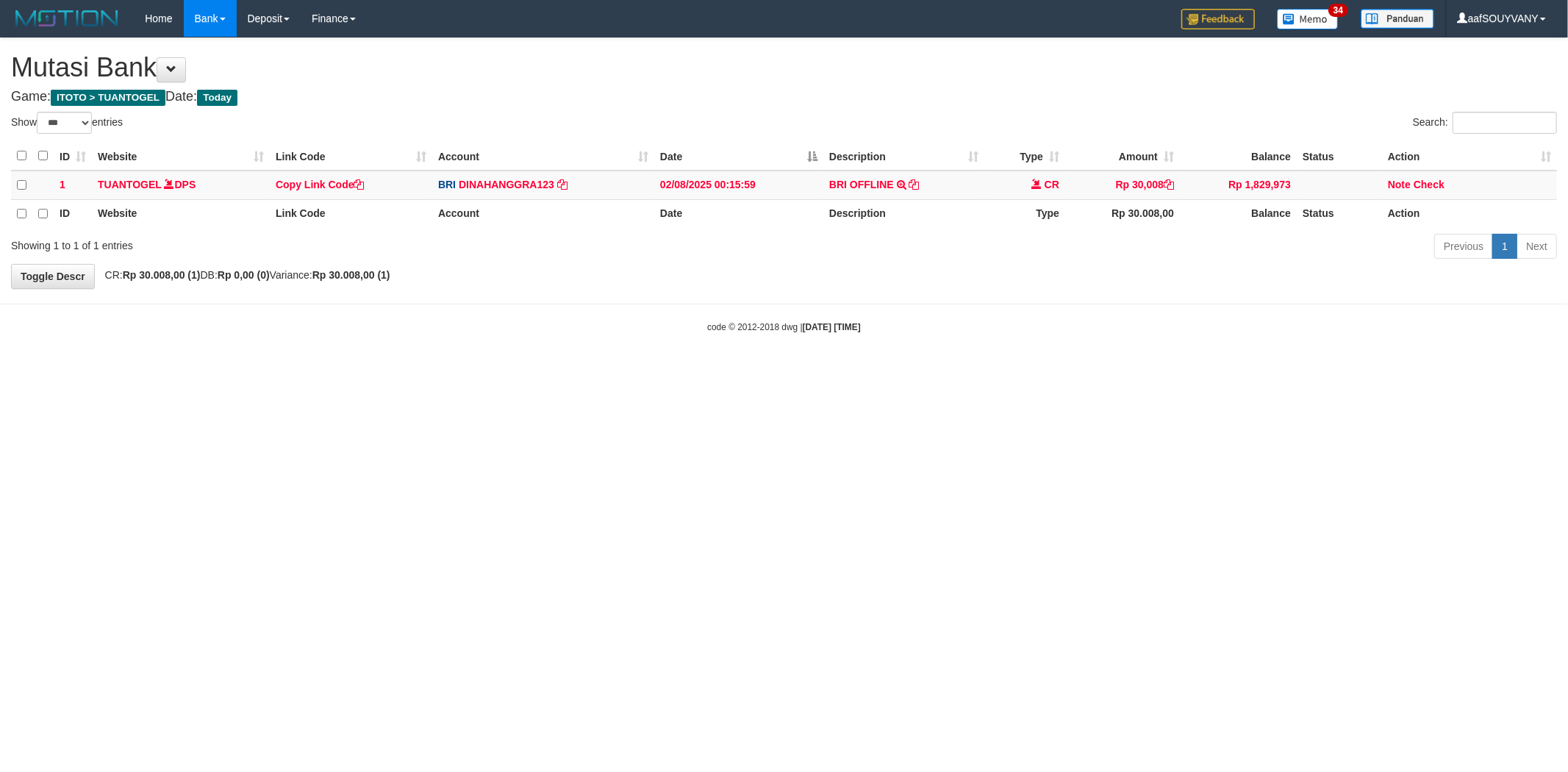 drag, startPoint x: 788, startPoint y: 287, endPoint x: 779, endPoint y: 284, distance: 9.486833 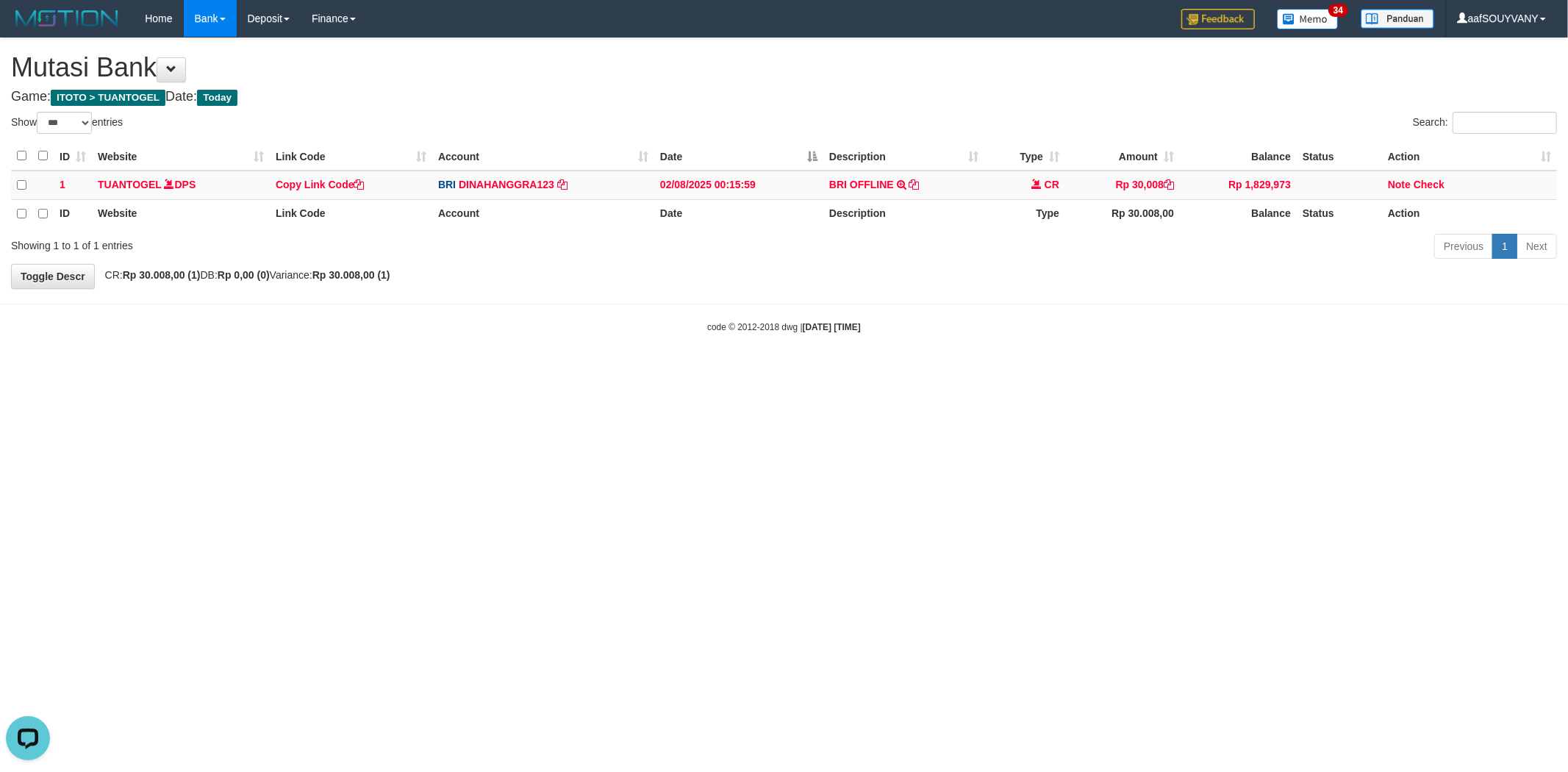 scroll, scrollTop: 0, scrollLeft: 0, axis: both 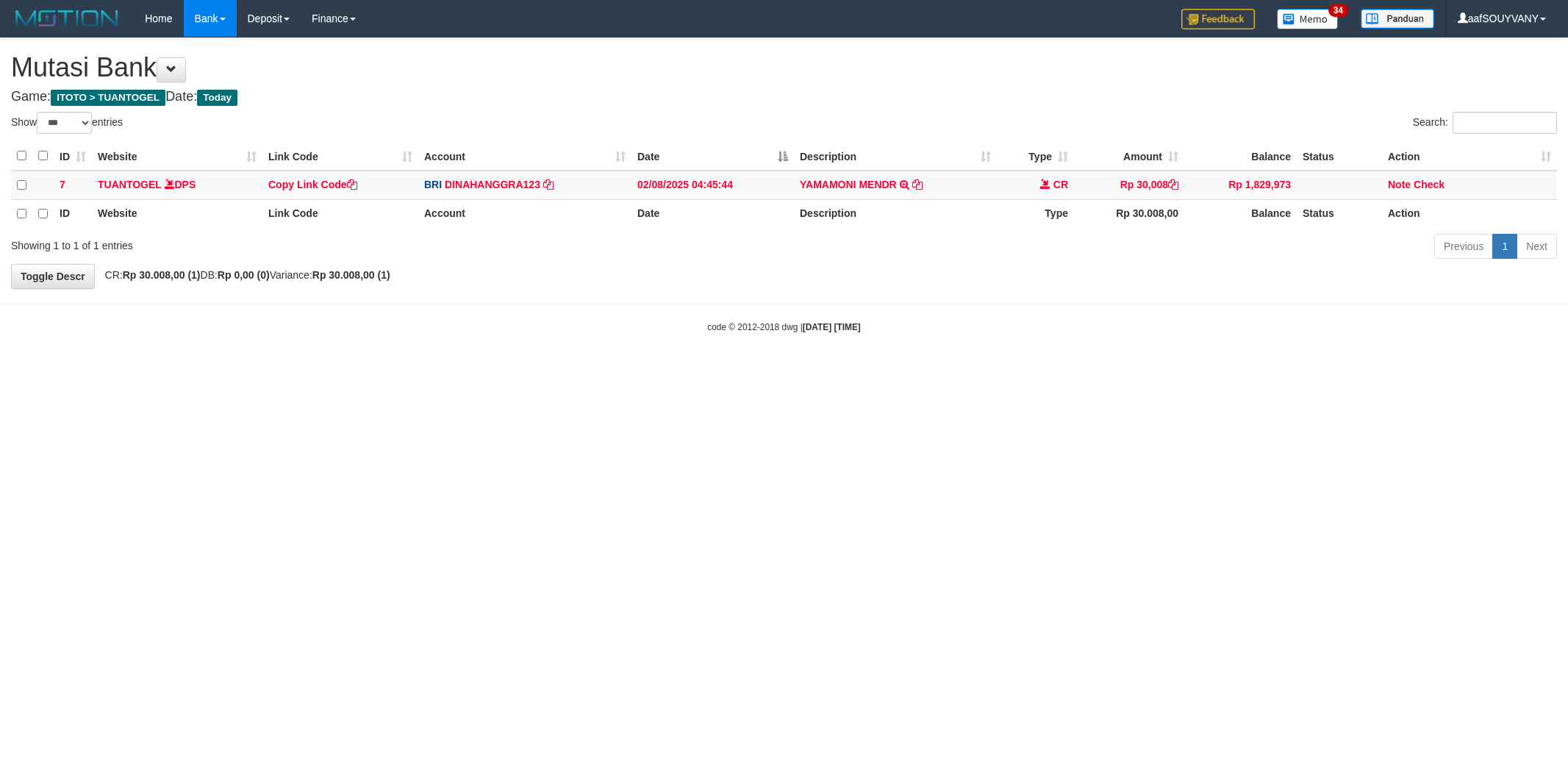 select on "***" 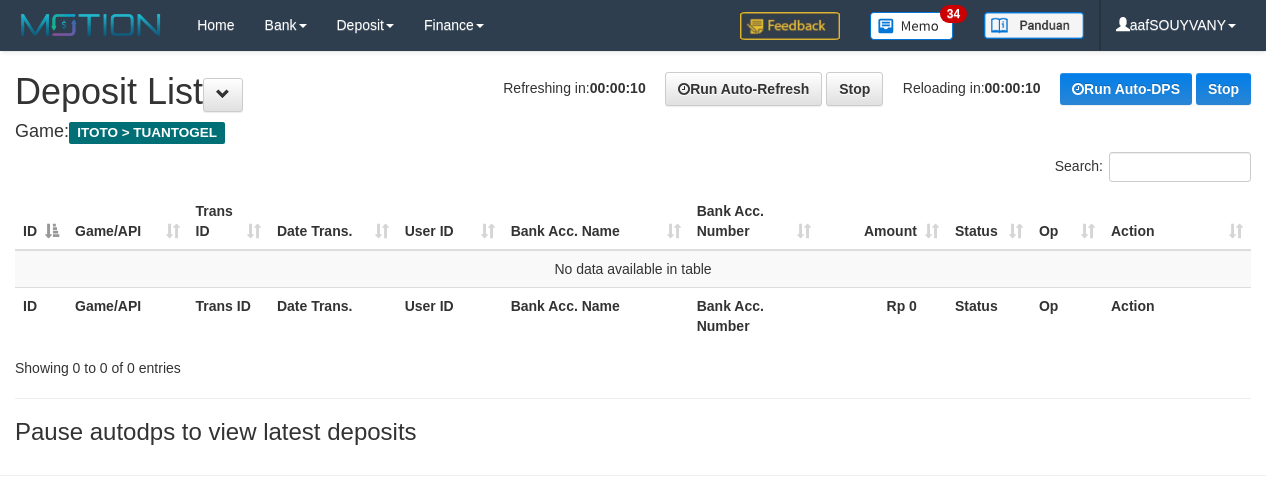 scroll, scrollTop: 0, scrollLeft: 0, axis: both 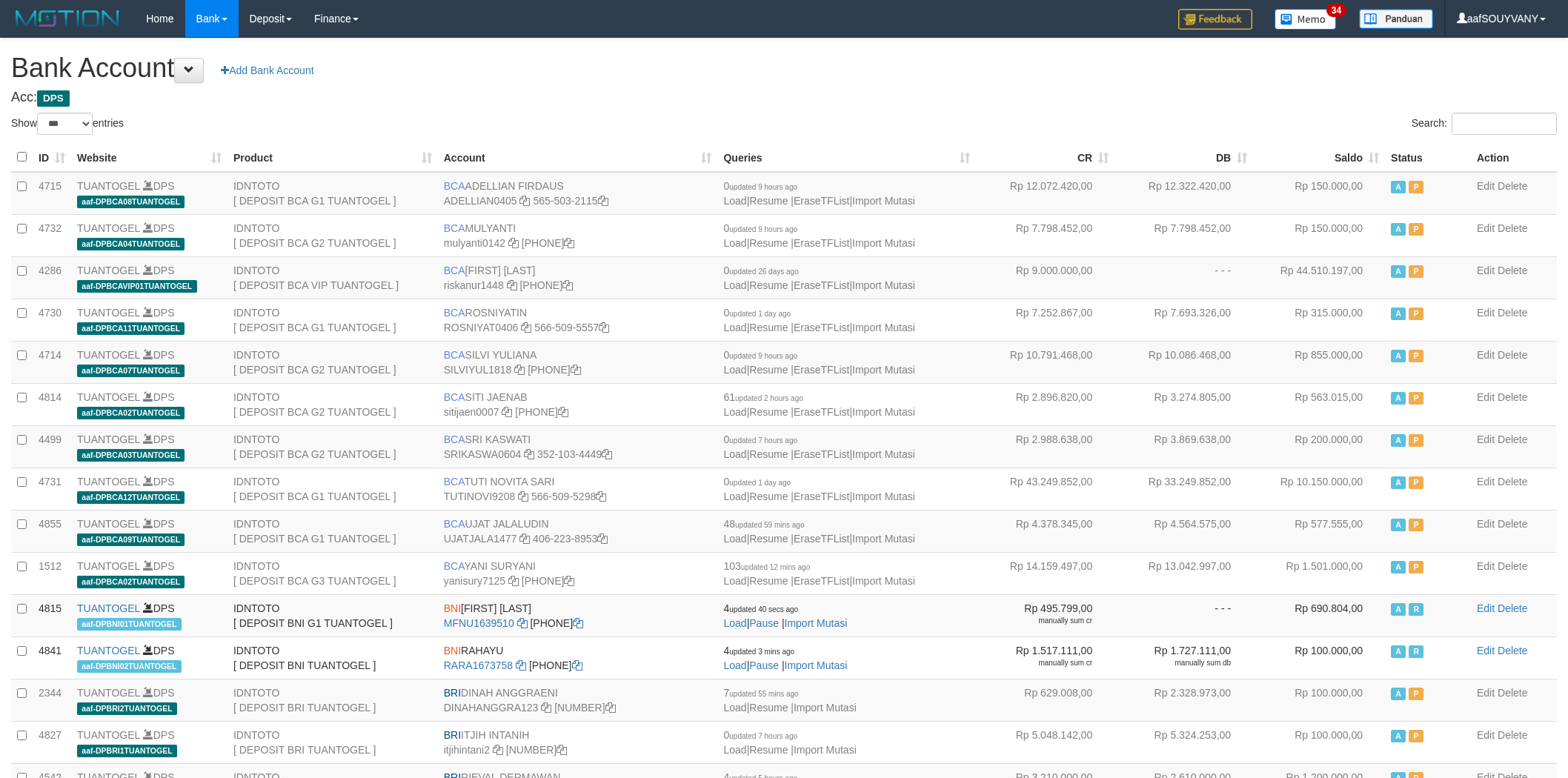 select on "***" 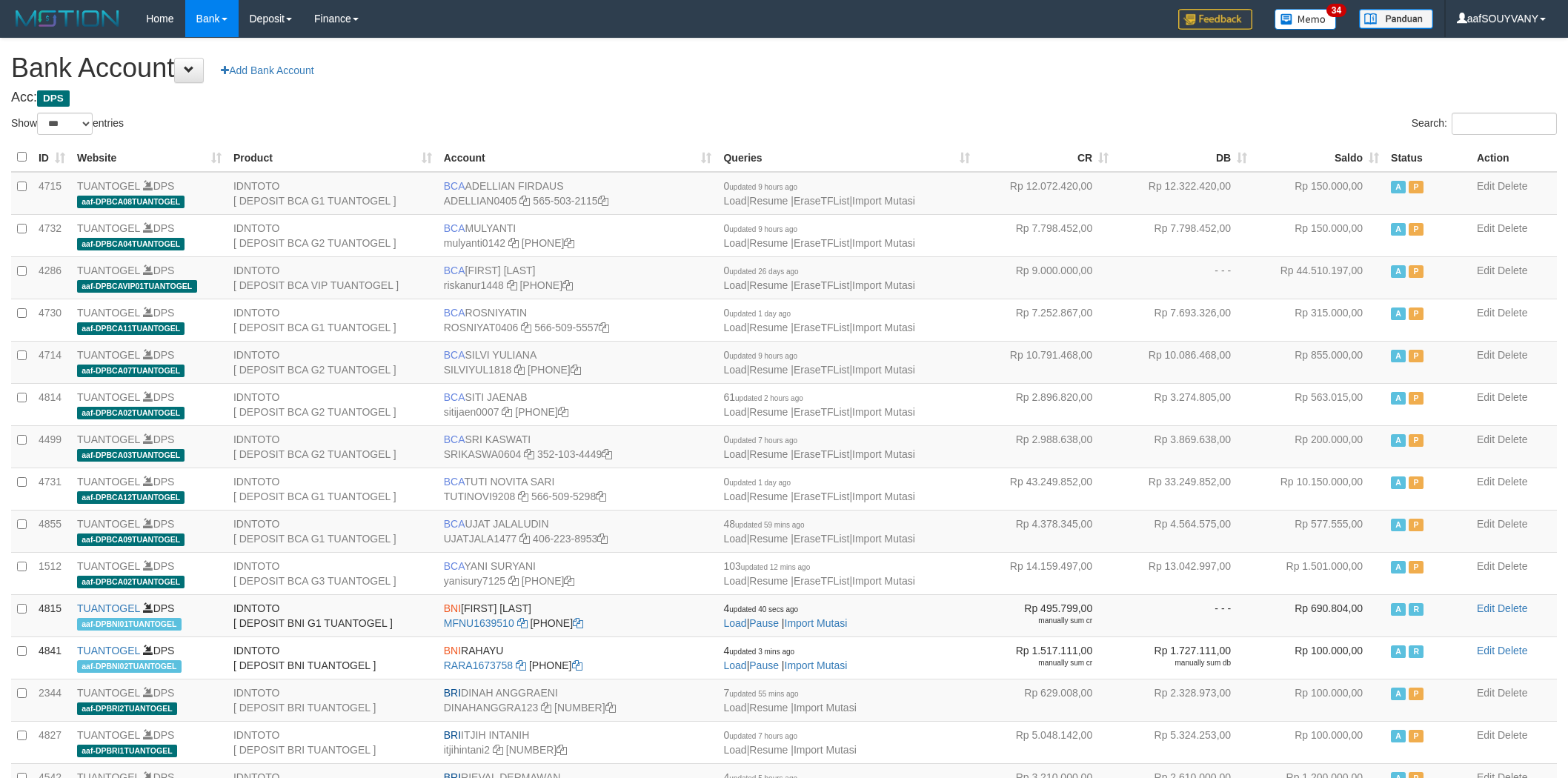 scroll, scrollTop: 0, scrollLeft: 0, axis: both 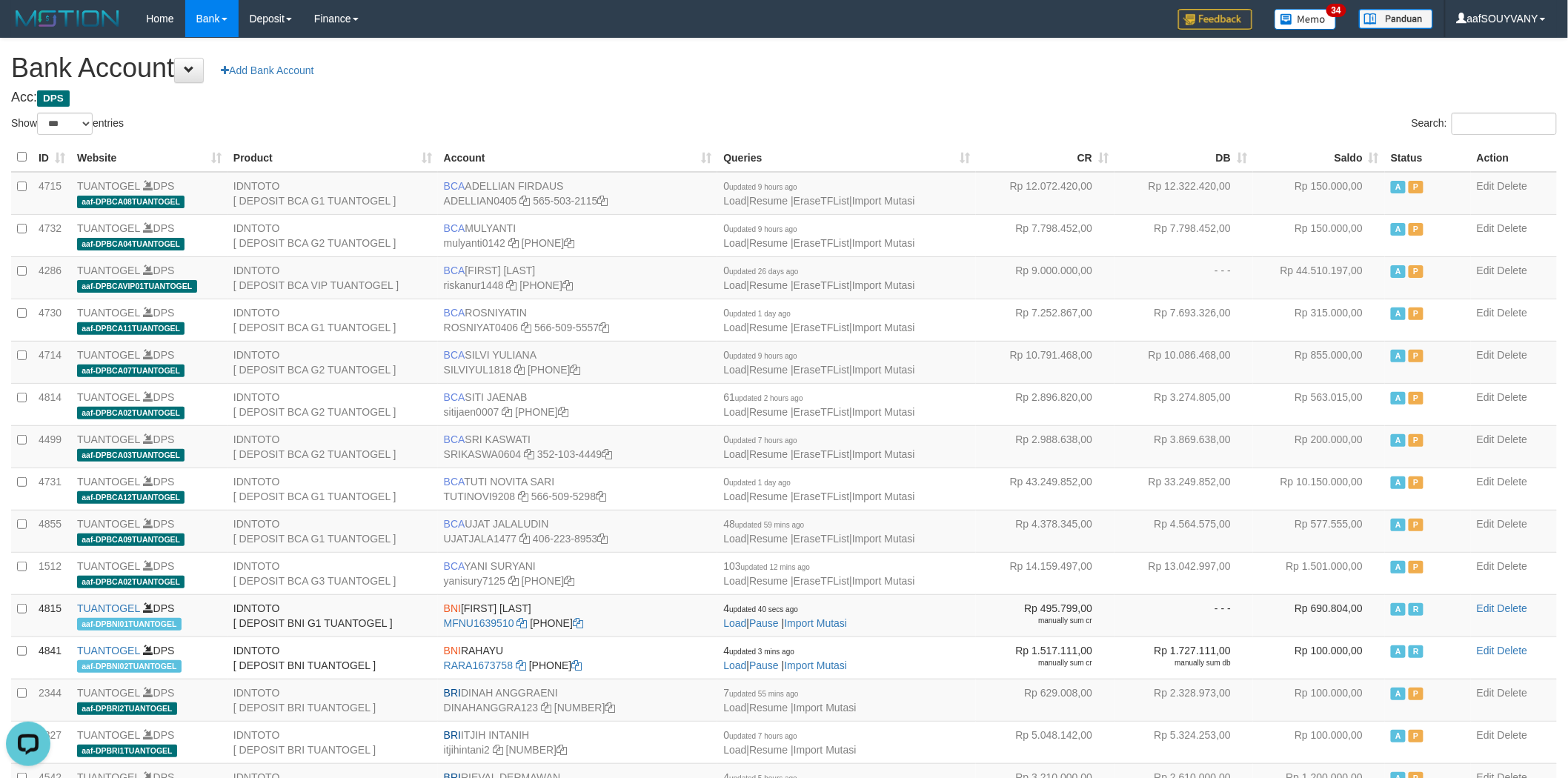 click on "Bank Account
Add Bank Account" at bounding box center (784, 68) 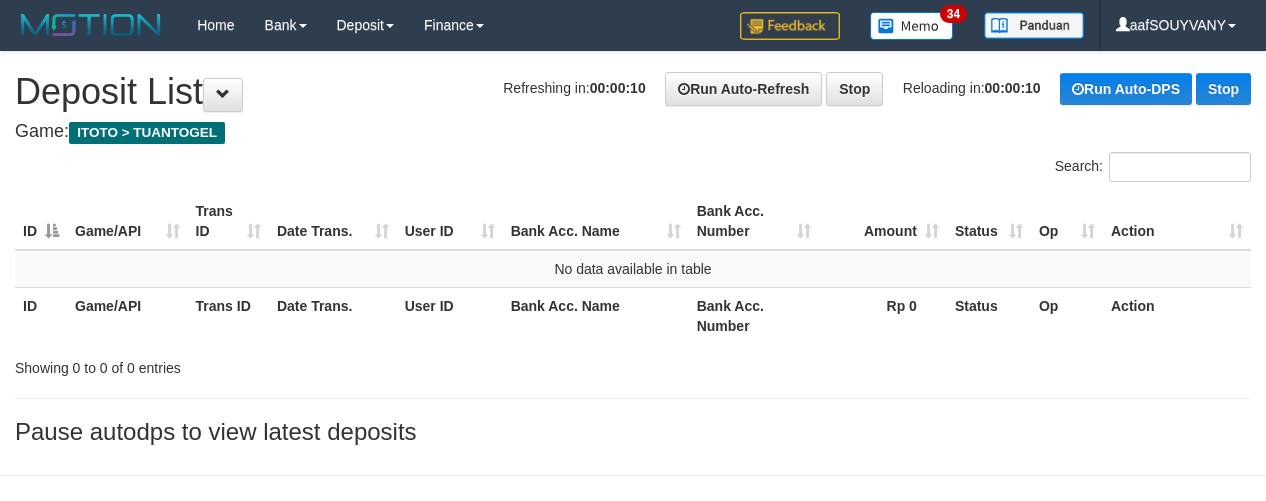 scroll, scrollTop: 0, scrollLeft: 0, axis: both 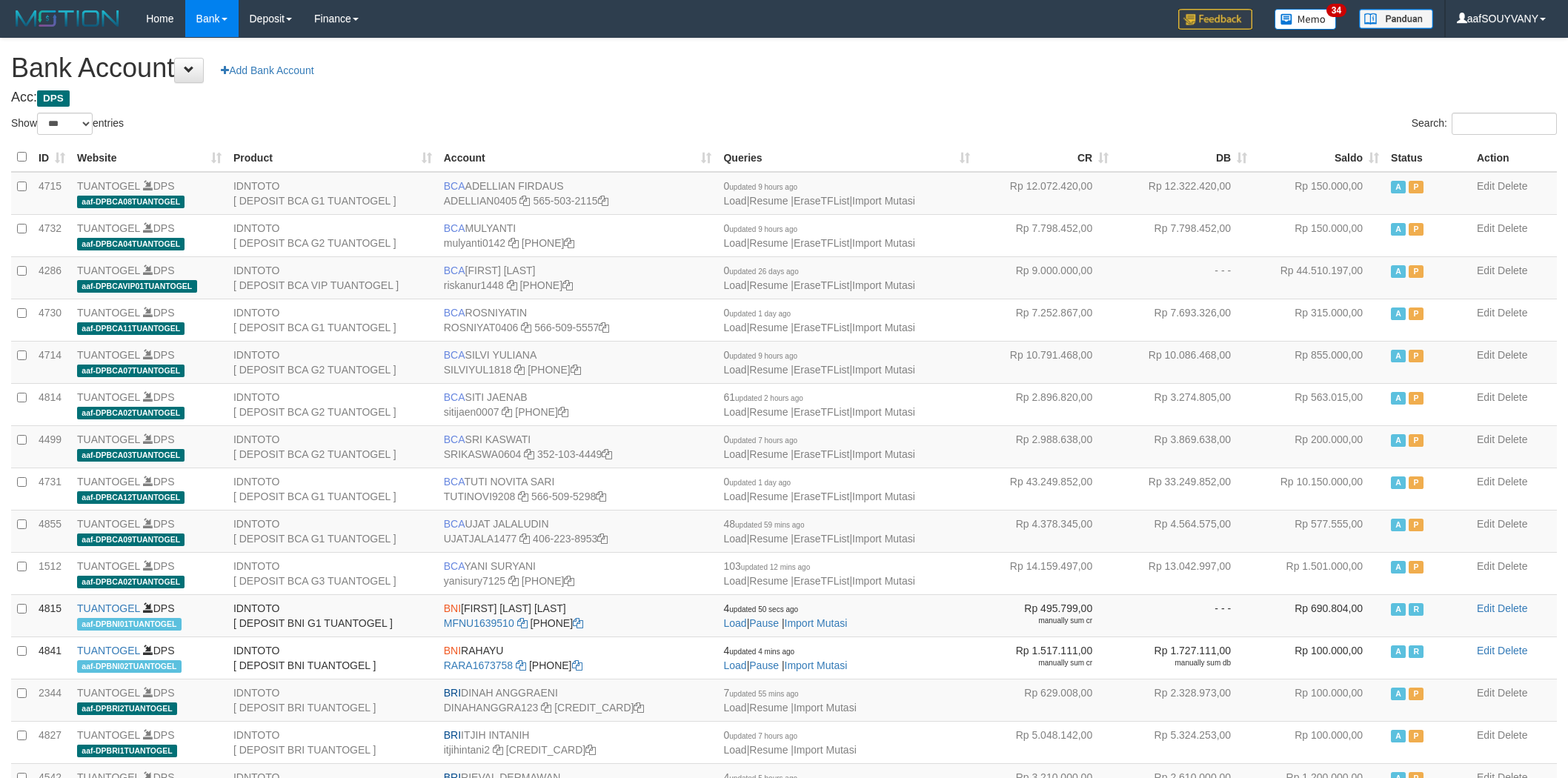 select on "***" 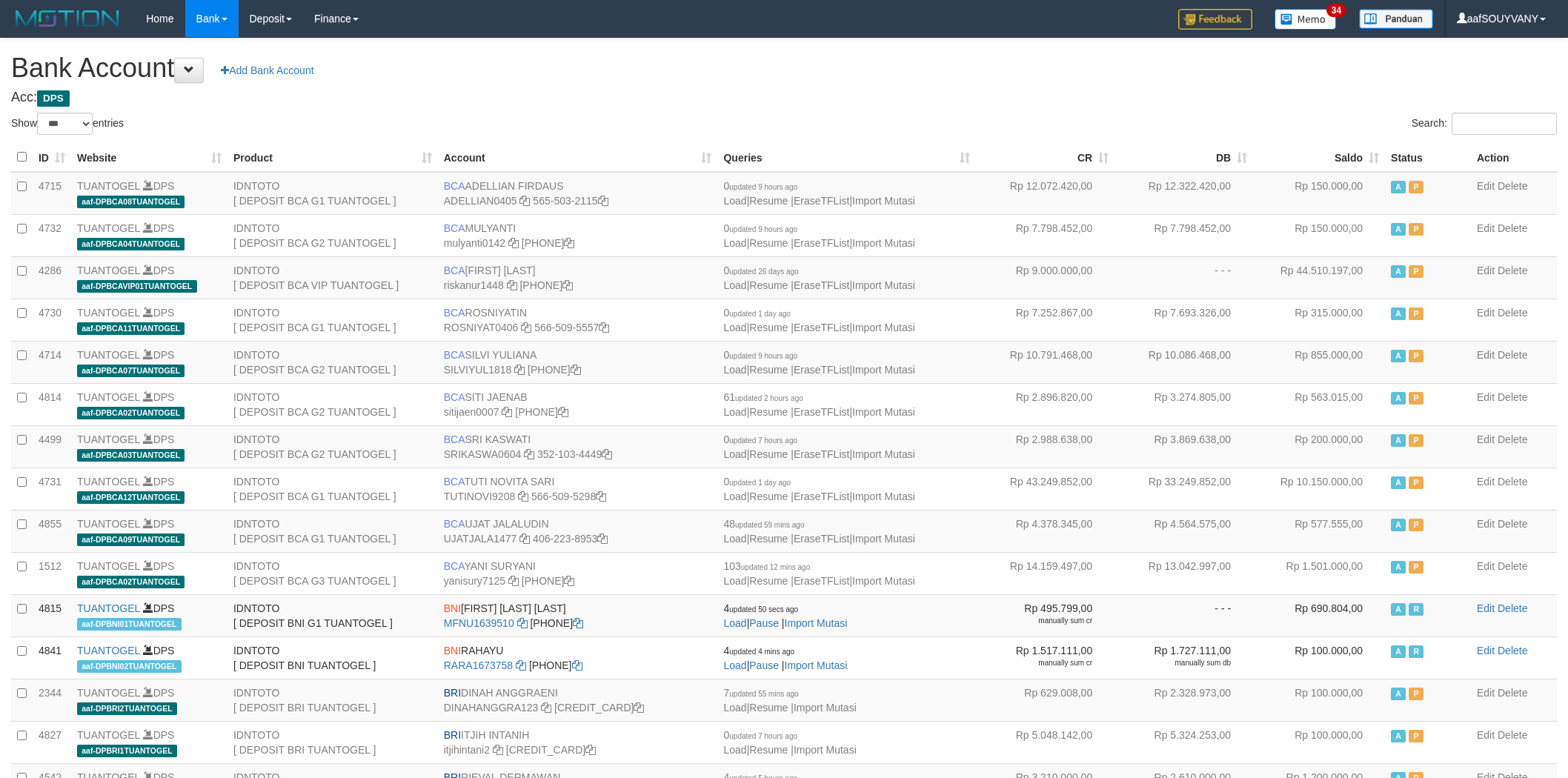 scroll, scrollTop: 0, scrollLeft: 0, axis: both 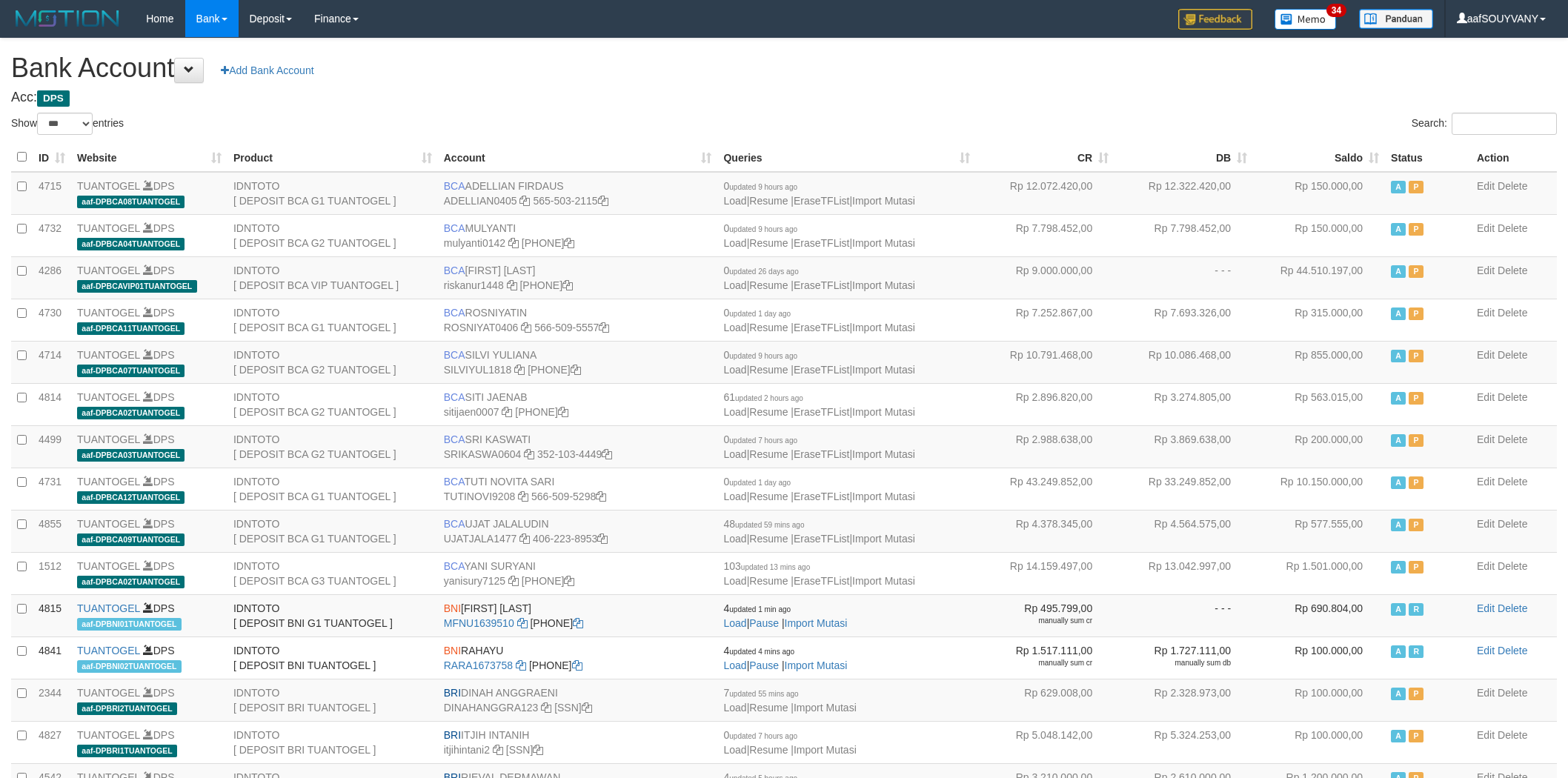 select on "***" 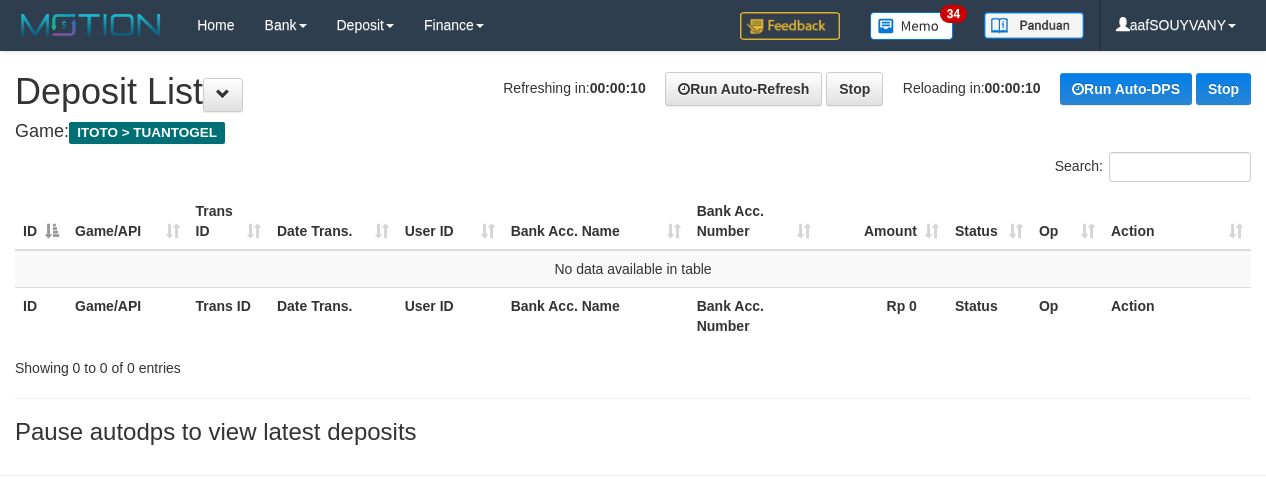 scroll, scrollTop: 0, scrollLeft: 0, axis: both 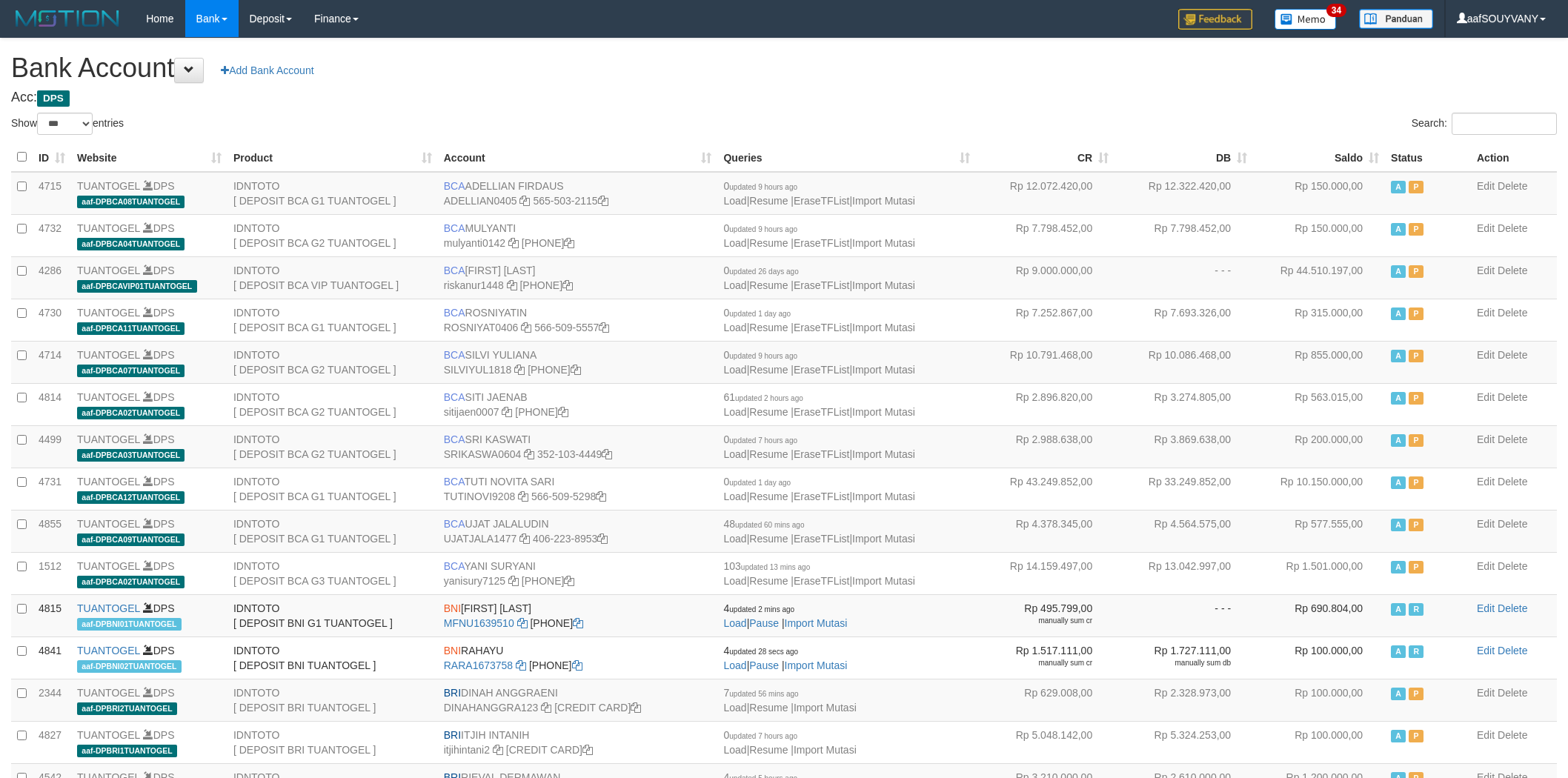 select on "***" 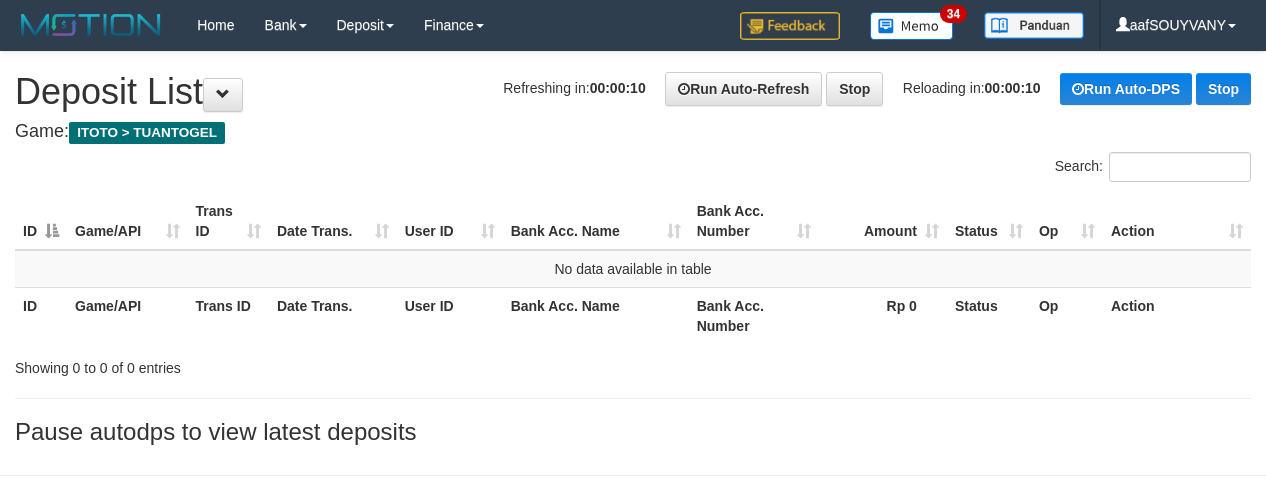 scroll, scrollTop: 0, scrollLeft: 0, axis: both 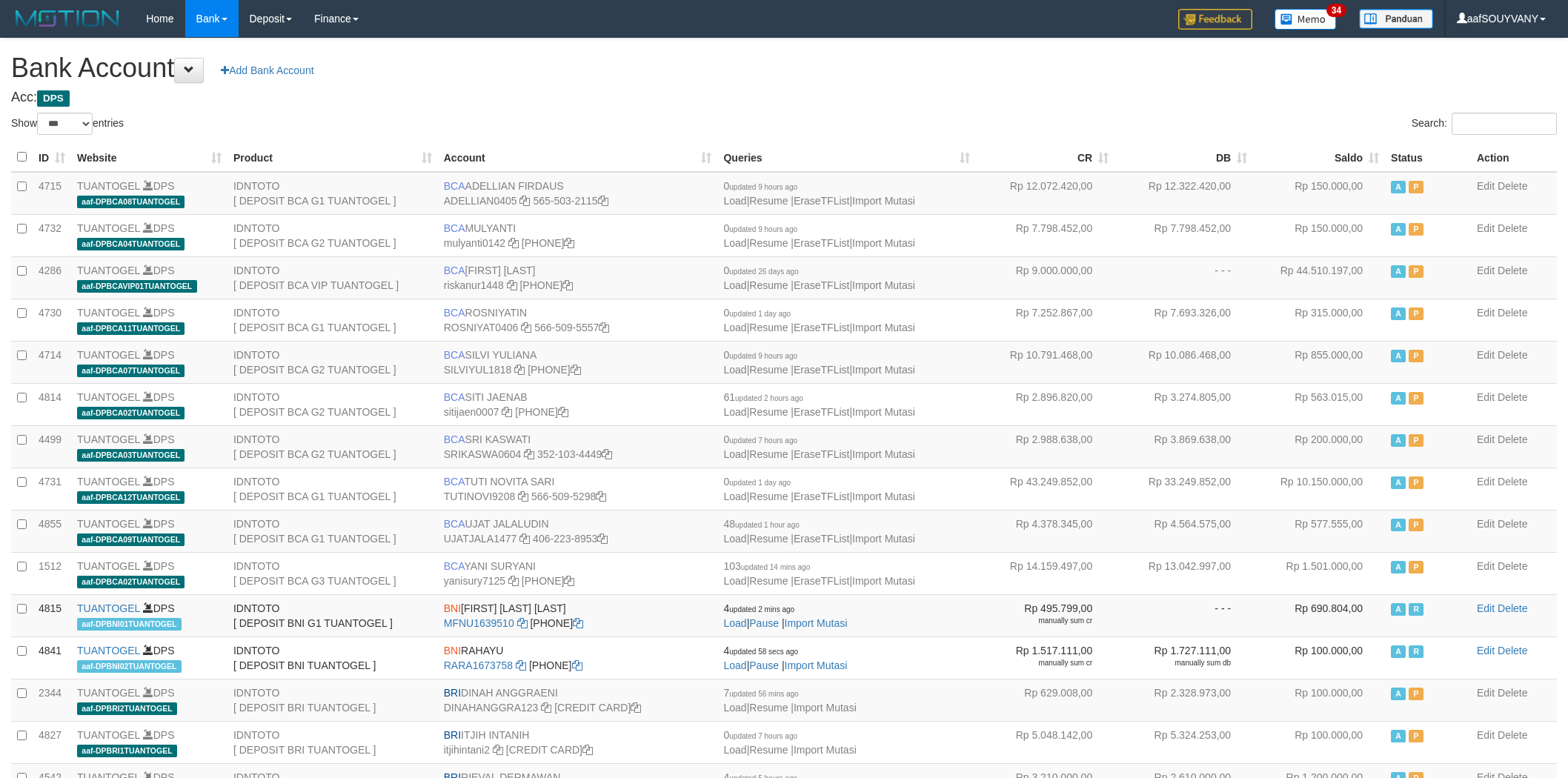 select on "***" 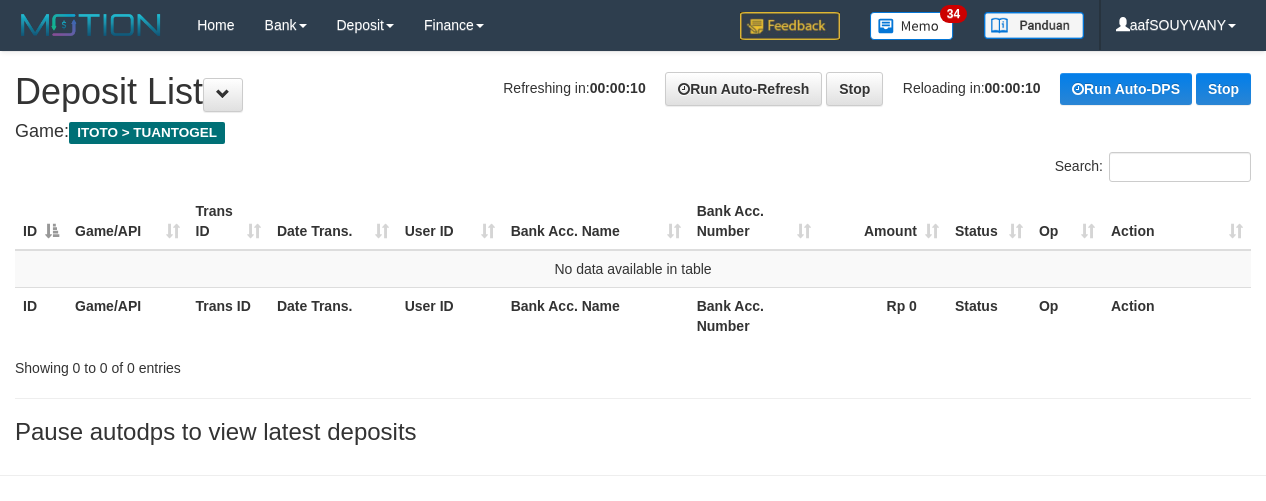 scroll, scrollTop: 0, scrollLeft: 0, axis: both 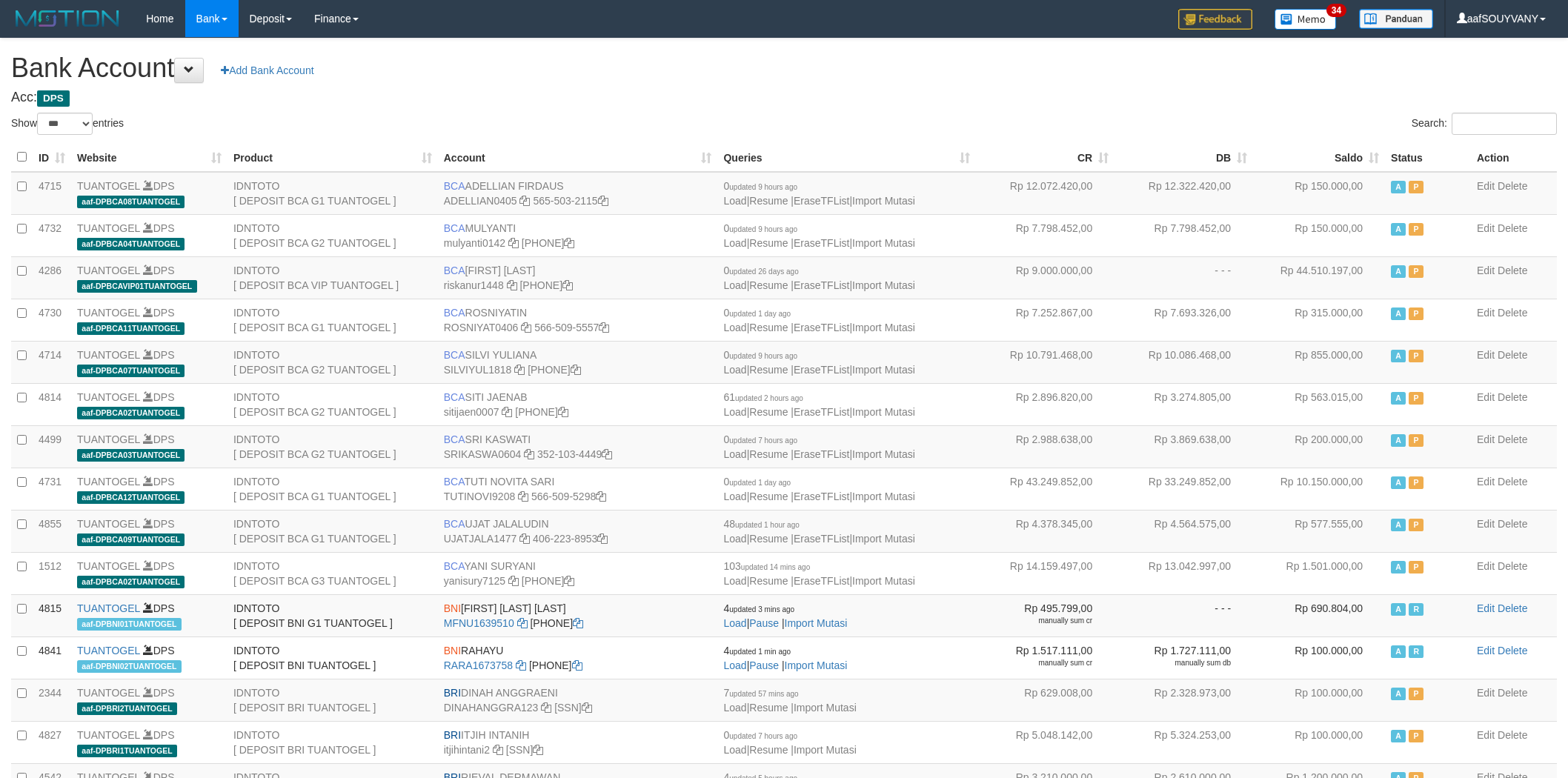 select on "***" 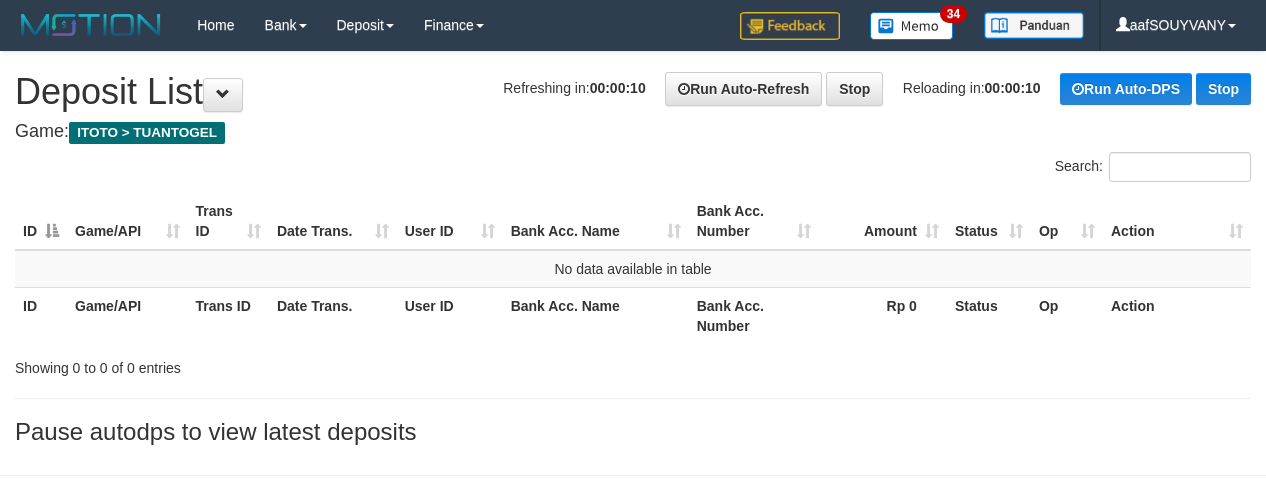 scroll, scrollTop: 0, scrollLeft: 0, axis: both 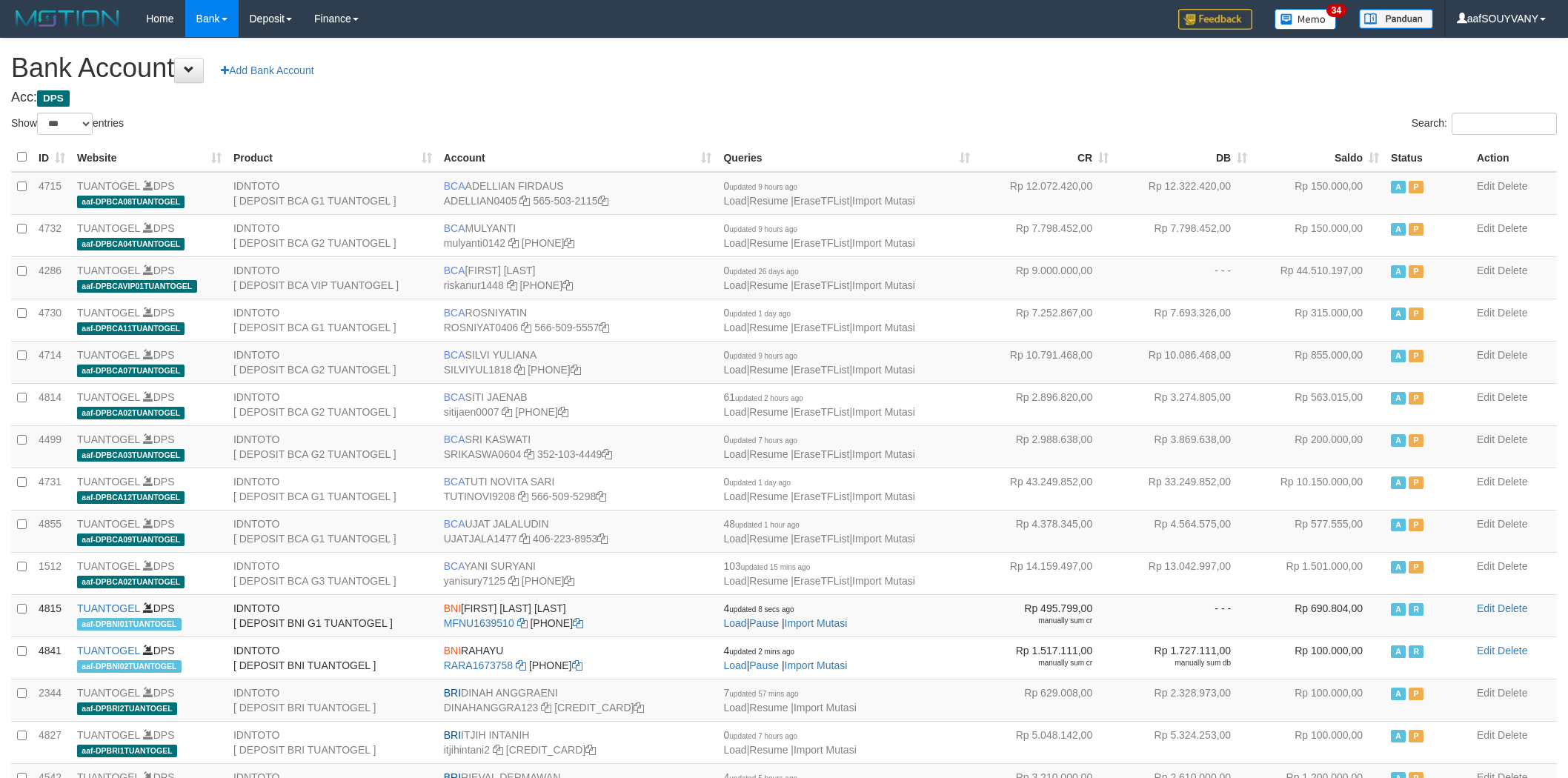 select on "***" 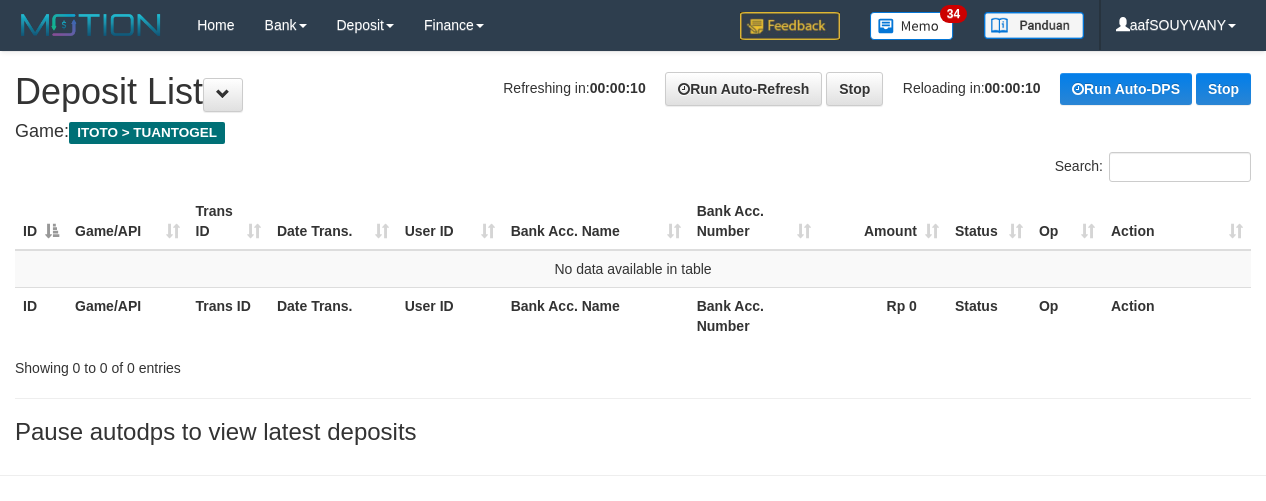 scroll, scrollTop: 0, scrollLeft: 0, axis: both 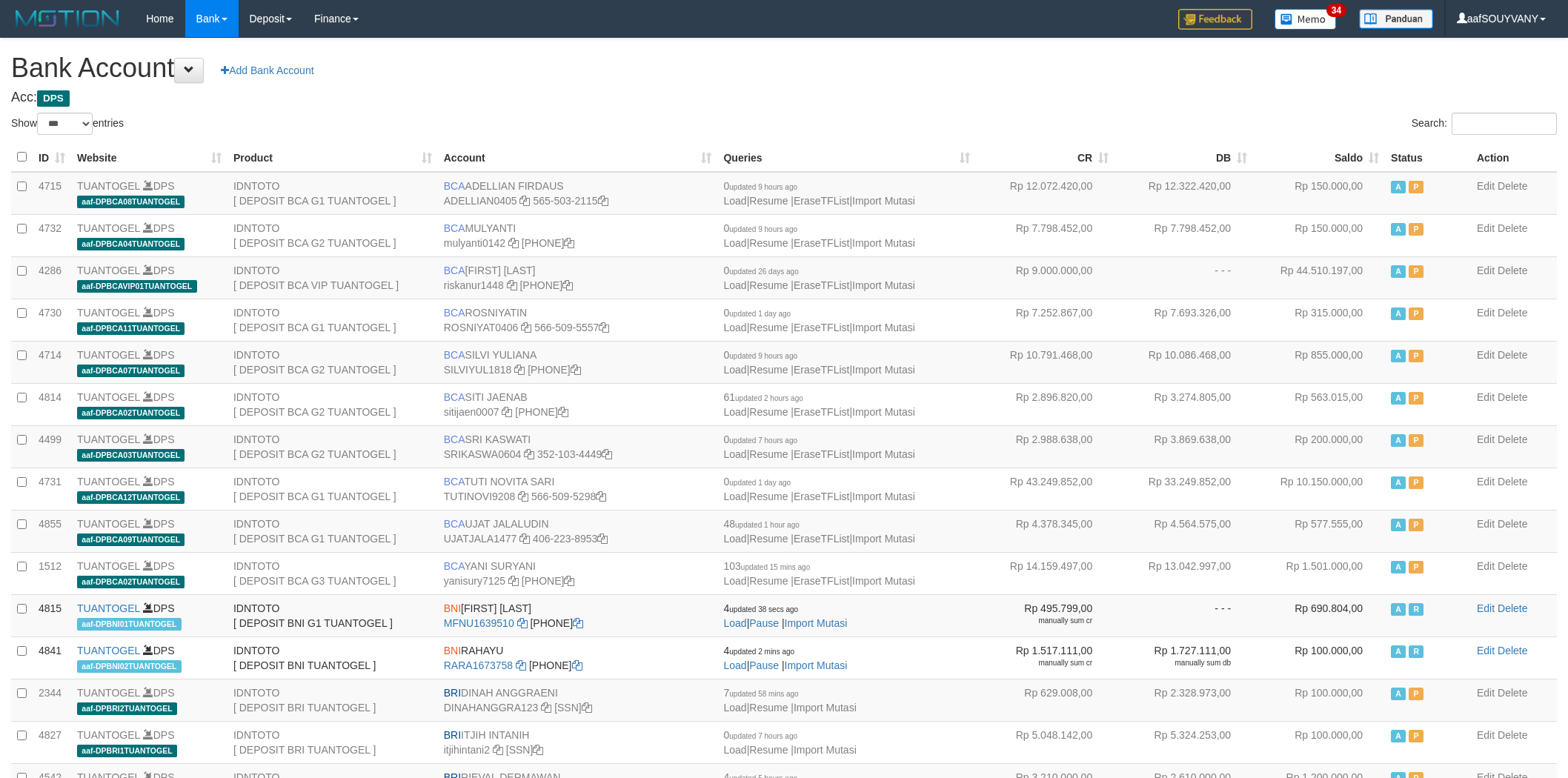 select on "***" 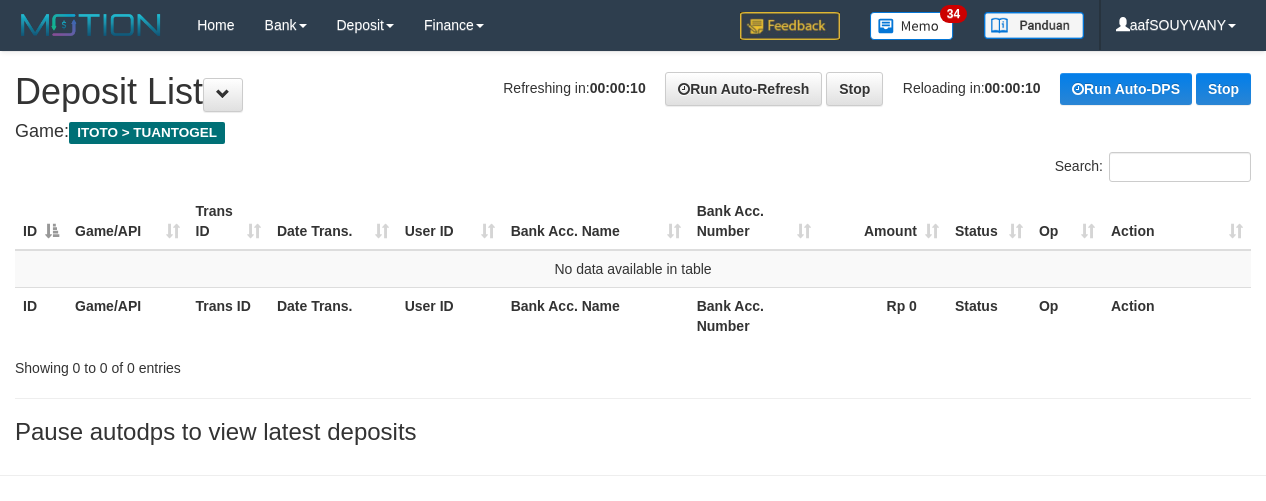 scroll, scrollTop: 0, scrollLeft: 0, axis: both 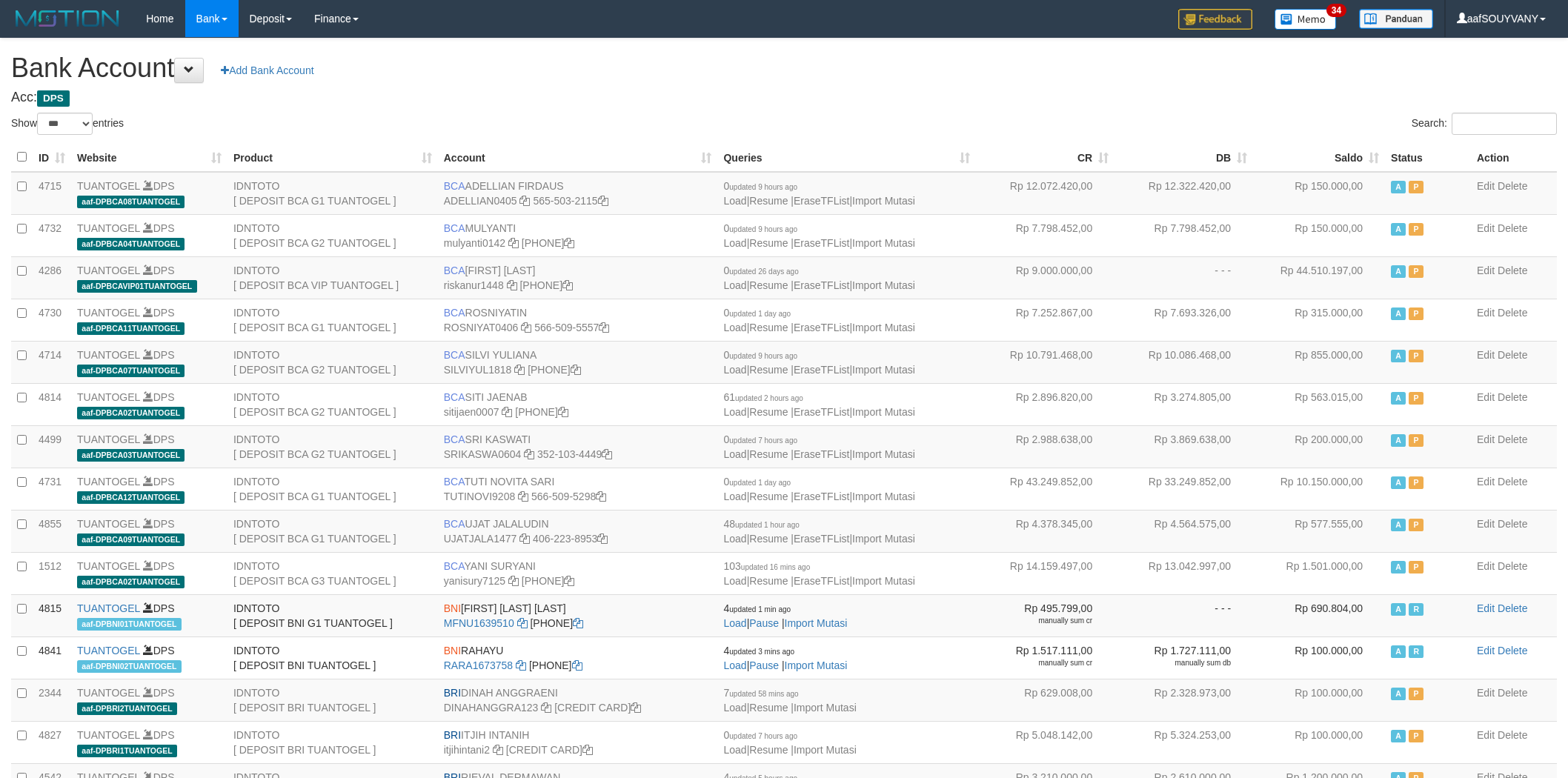select on "***" 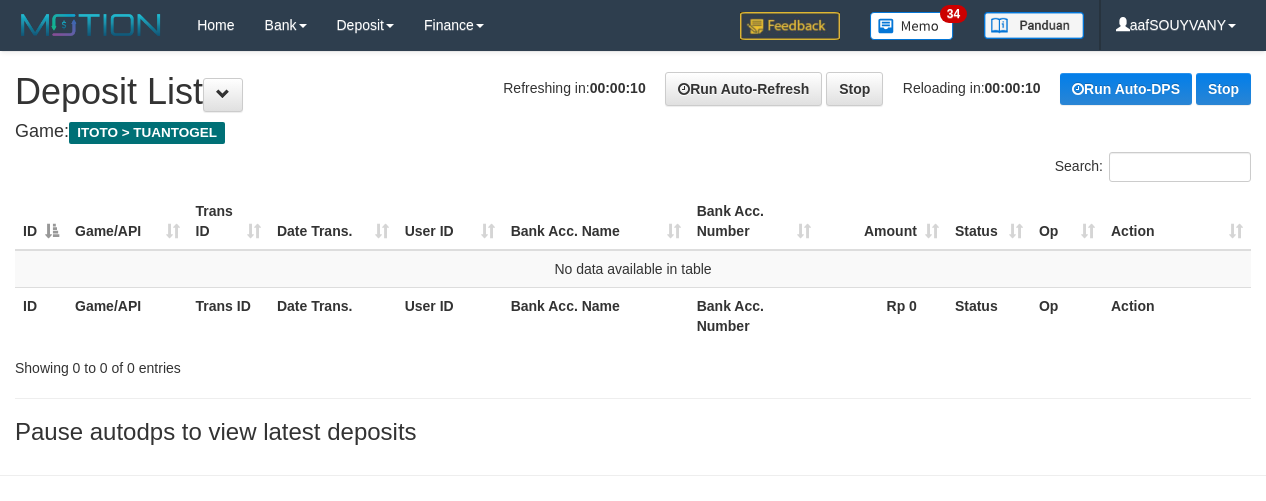 scroll, scrollTop: 0, scrollLeft: 0, axis: both 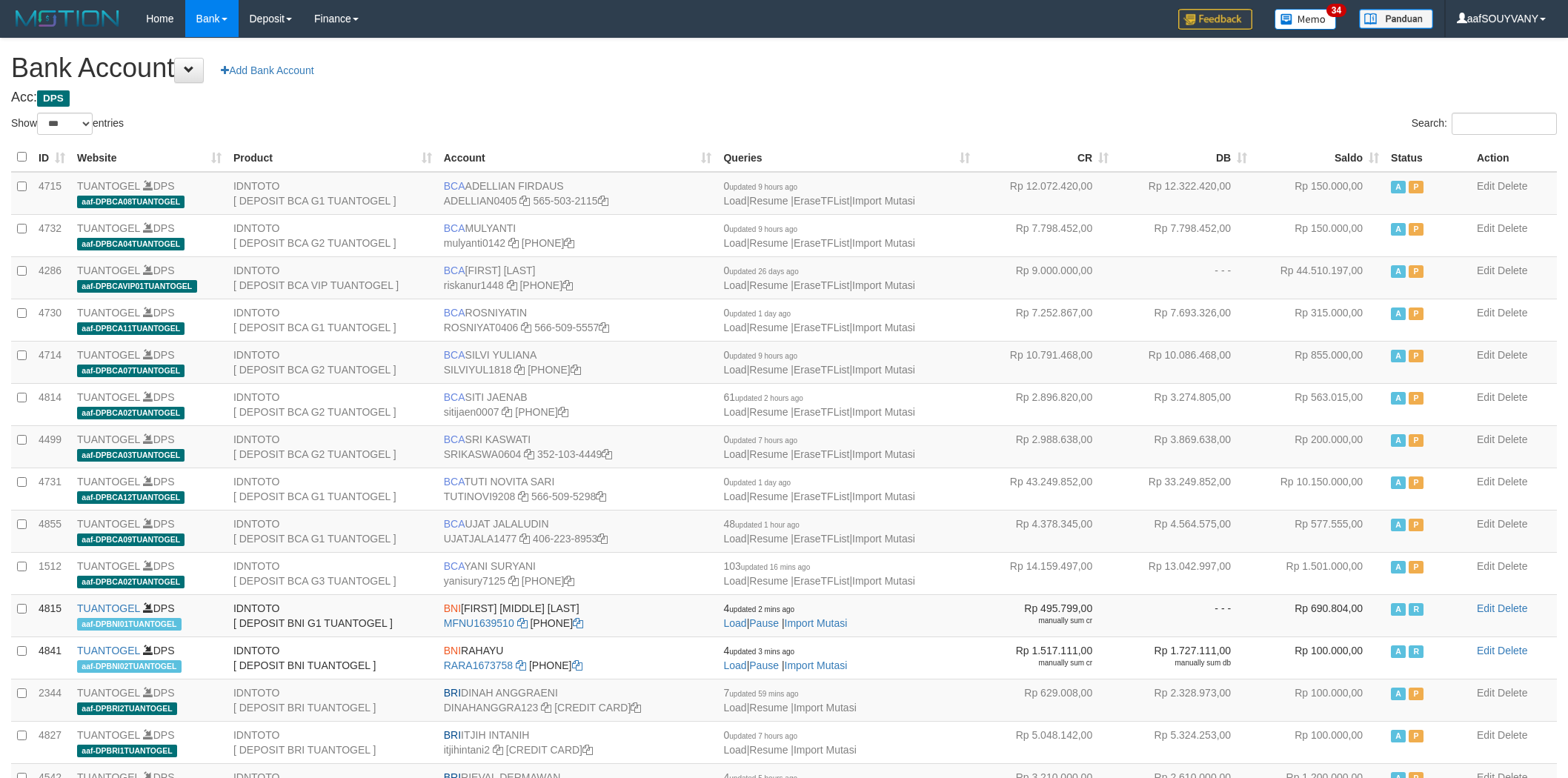 select on "***" 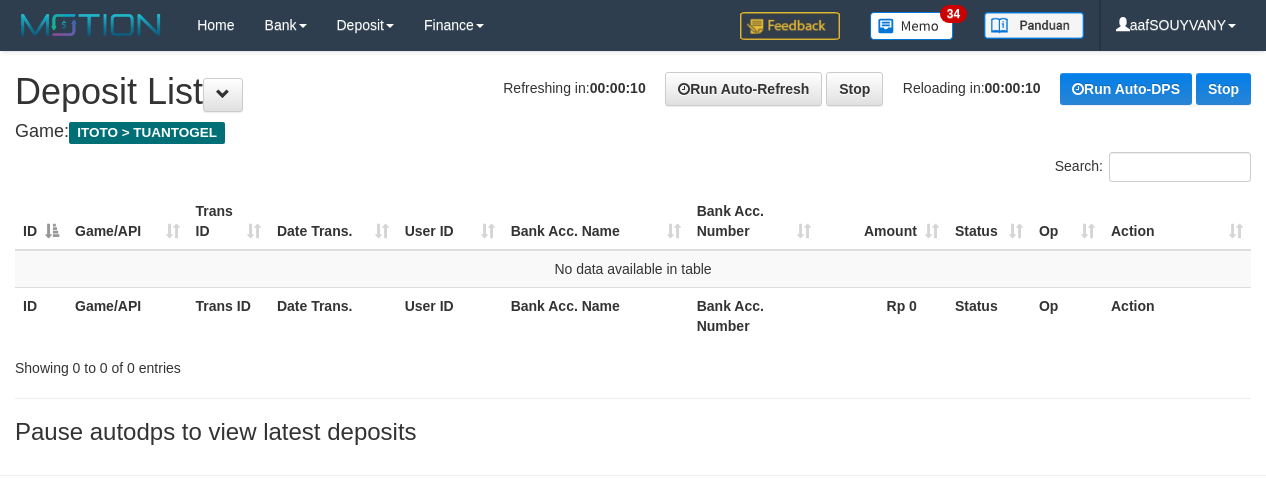scroll, scrollTop: 0, scrollLeft: 0, axis: both 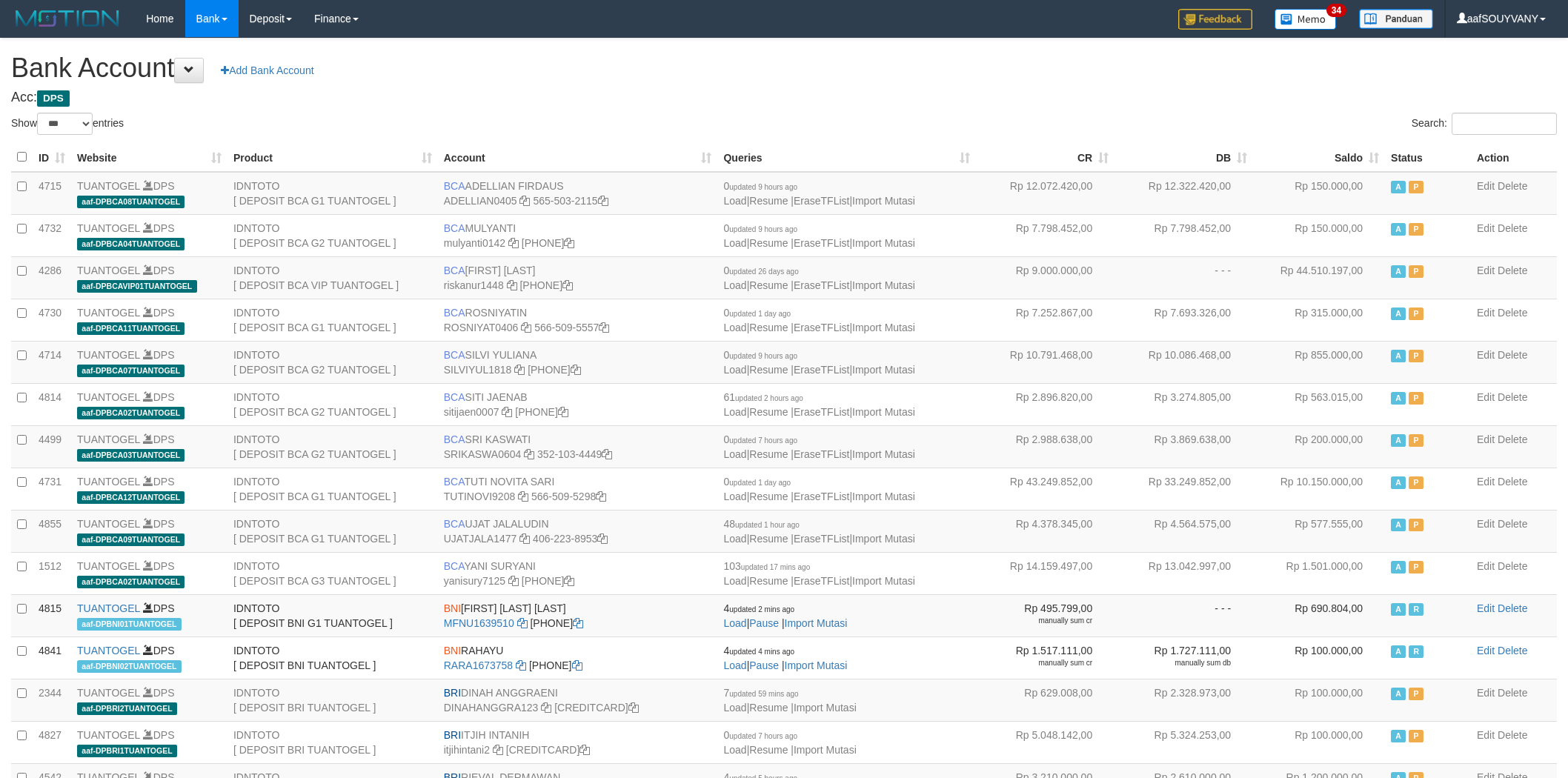 select on "***" 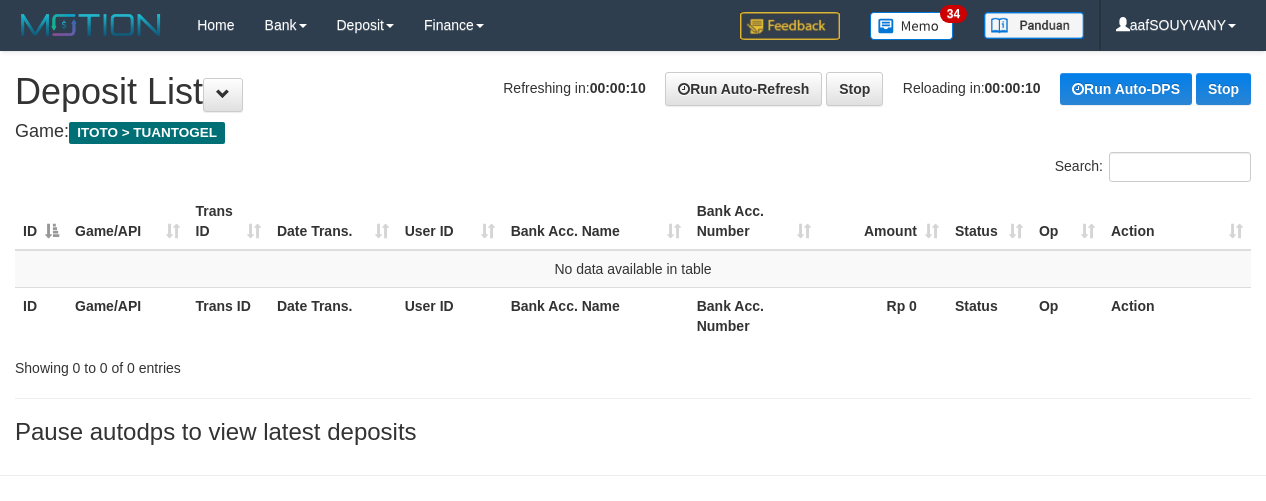 scroll, scrollTop: 0, scrollLeft: 0, axis: both 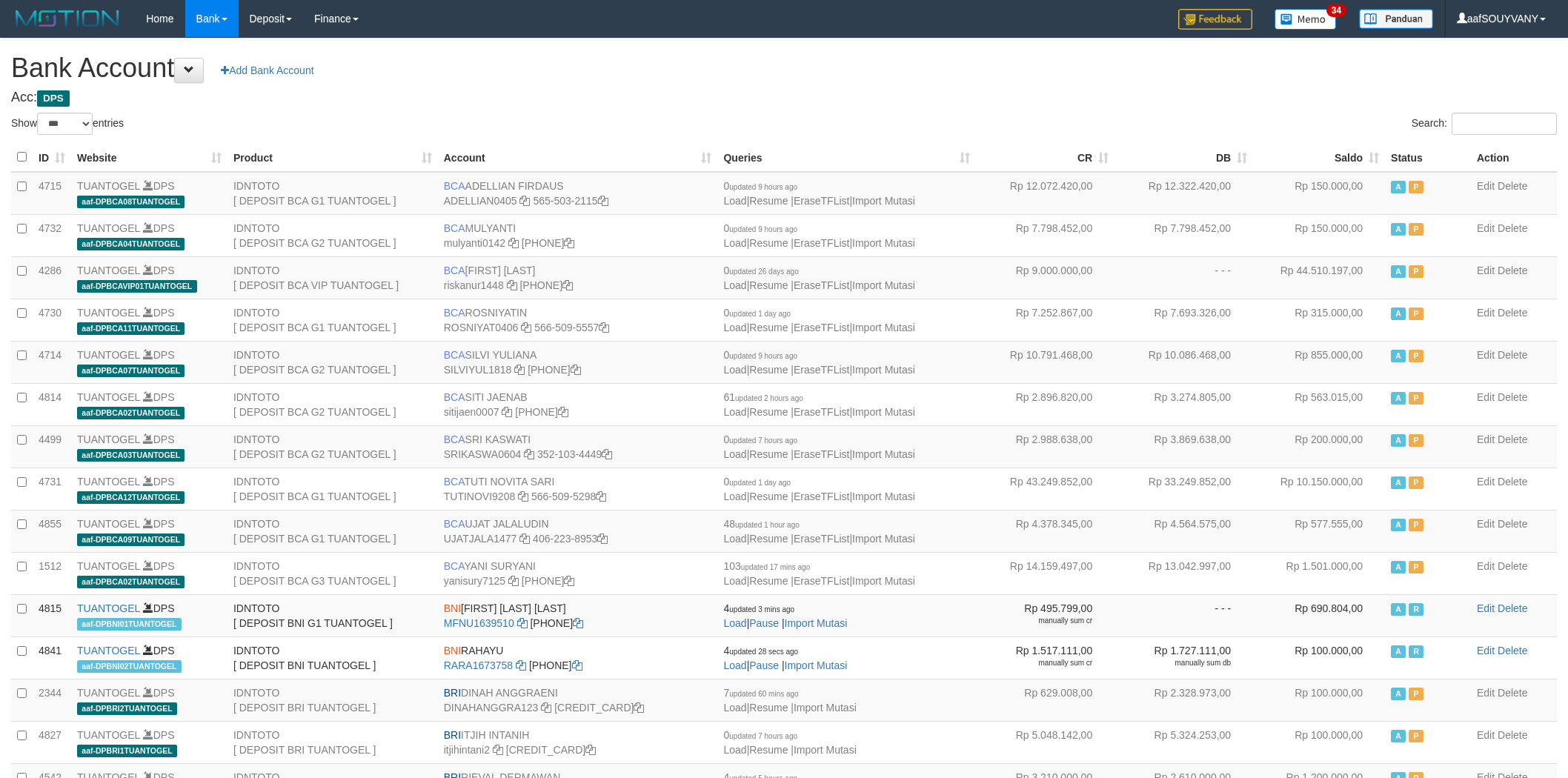 select on "***" 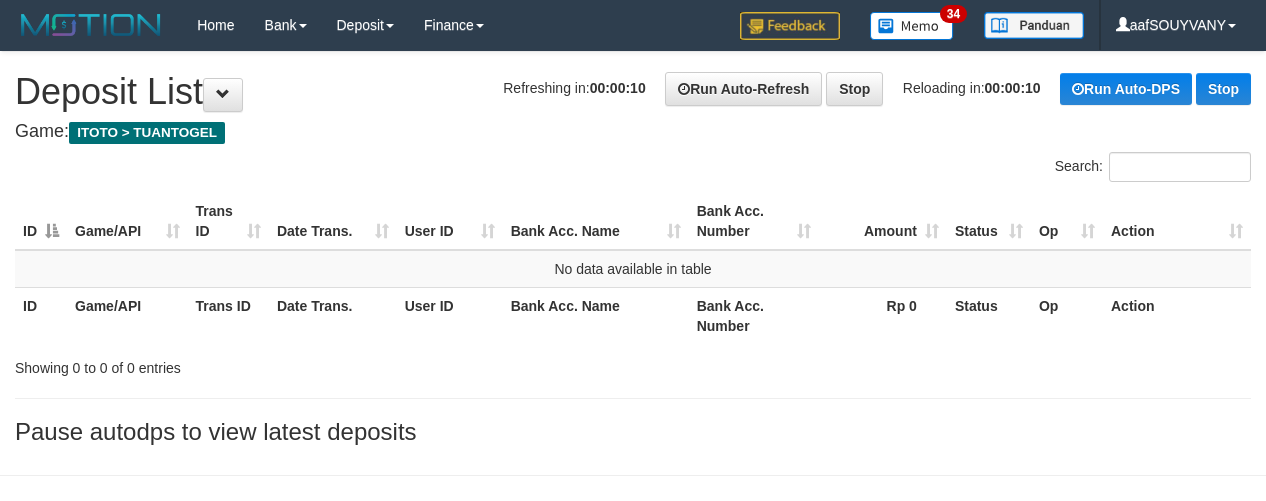 scroll, scrollTop: 0, scrollLeft: 0, axis: both 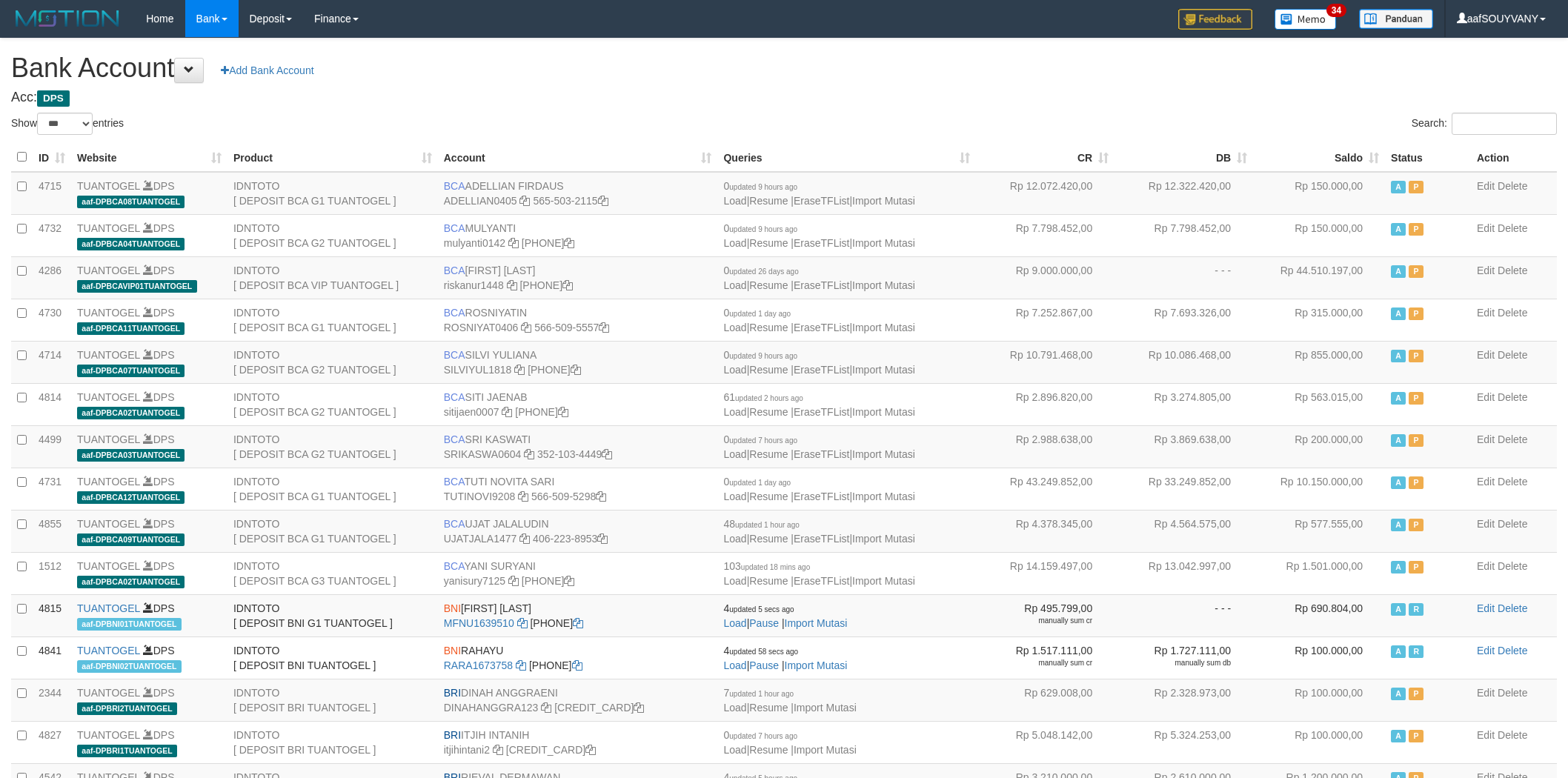 select on "***" 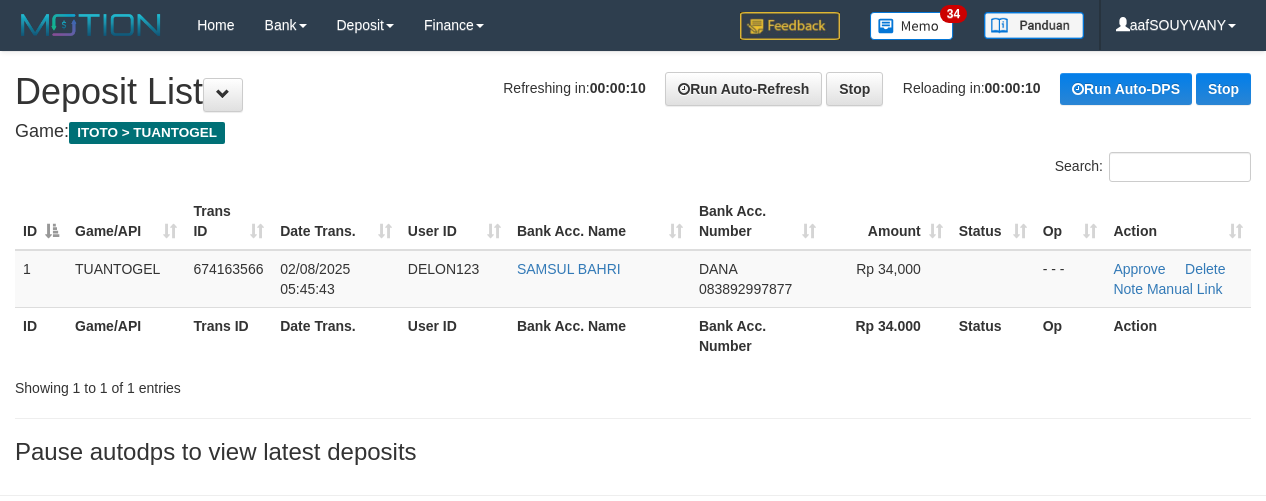 scroll, scrollTop: 0, scrollLeft: 0, axis: both 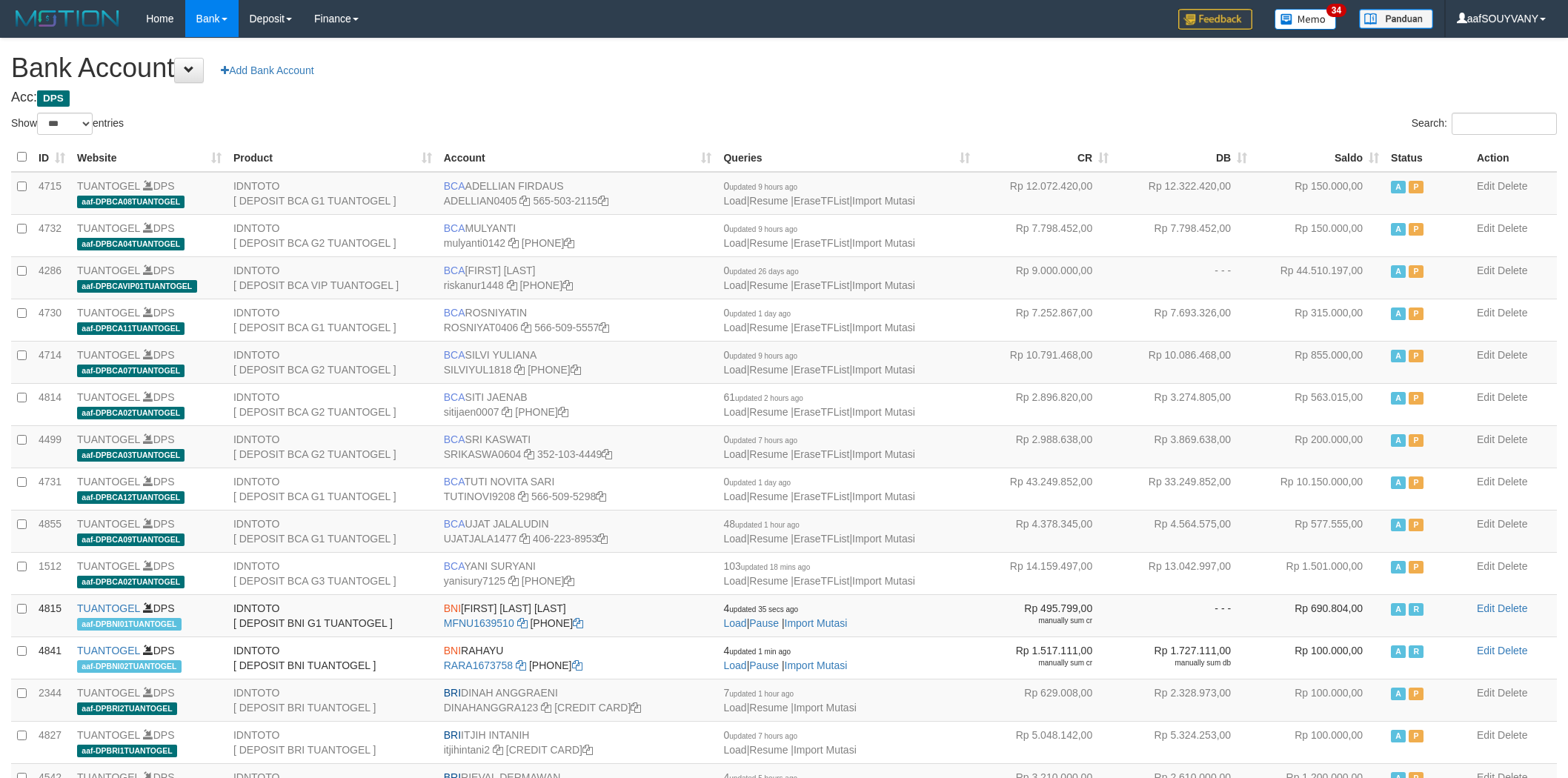 select on "***" 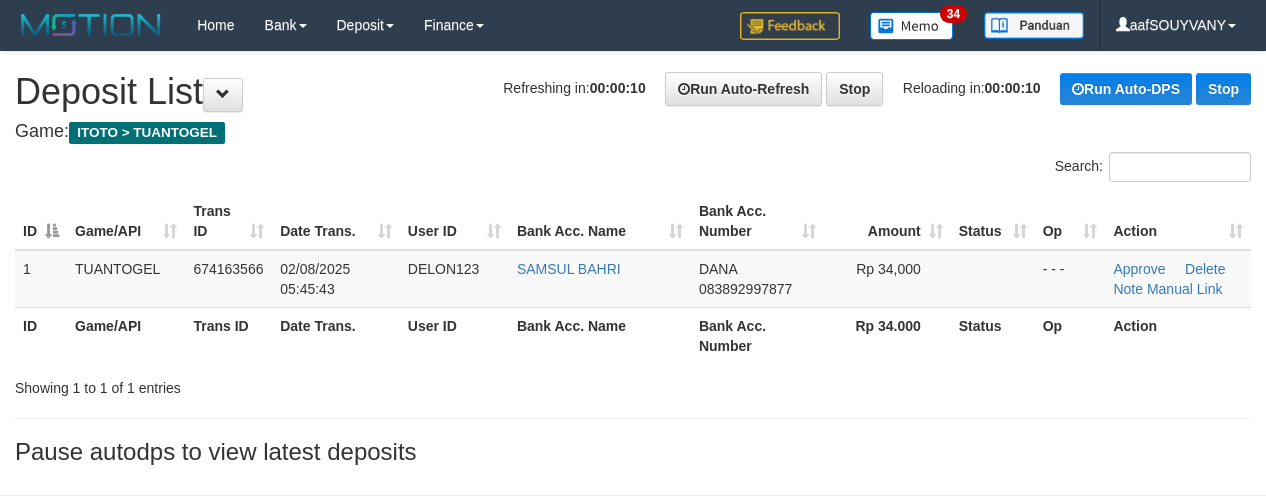scroll, scrollTop: 0, scrollLeft: 0, axis: both 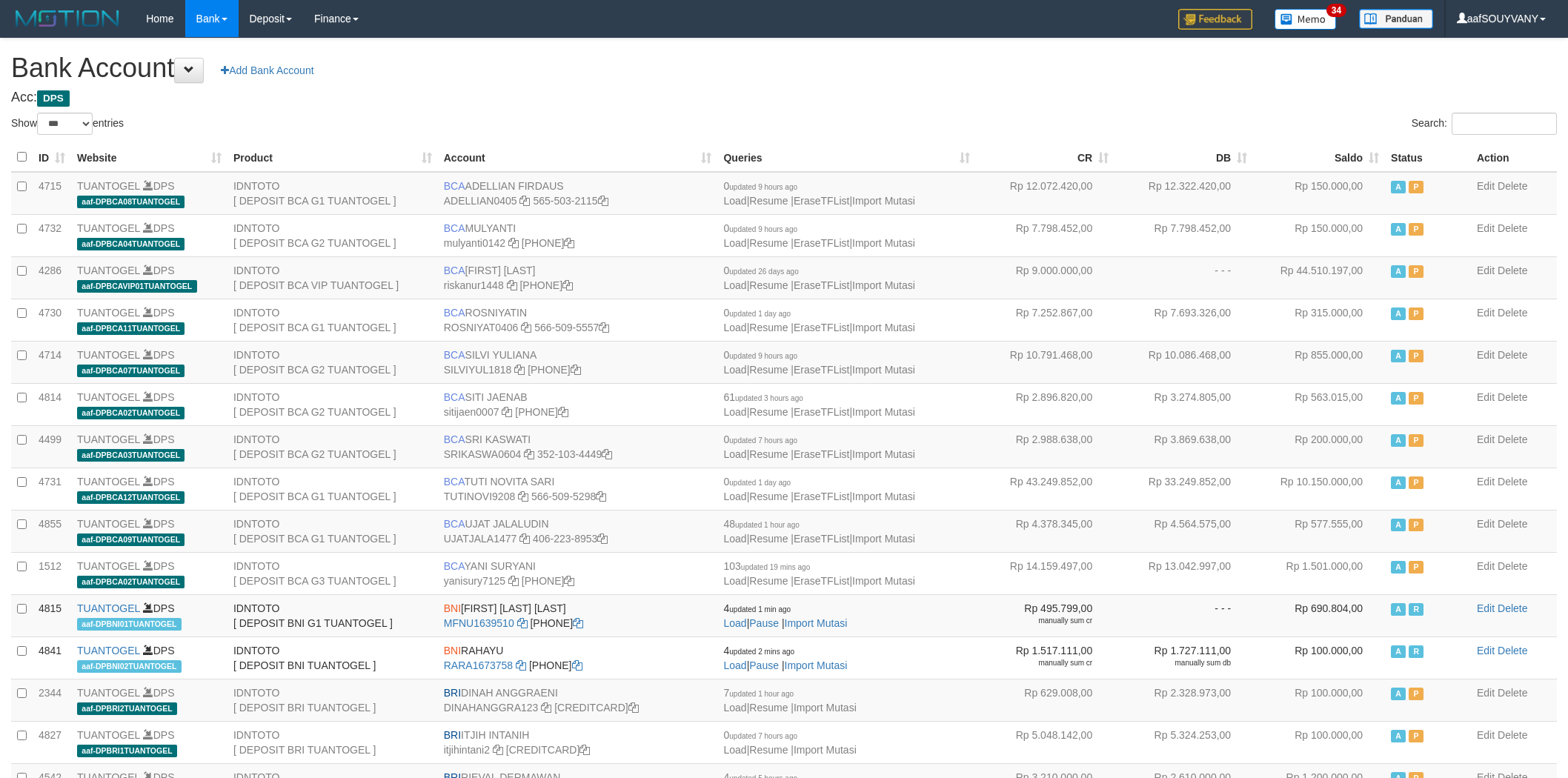 select on "***" 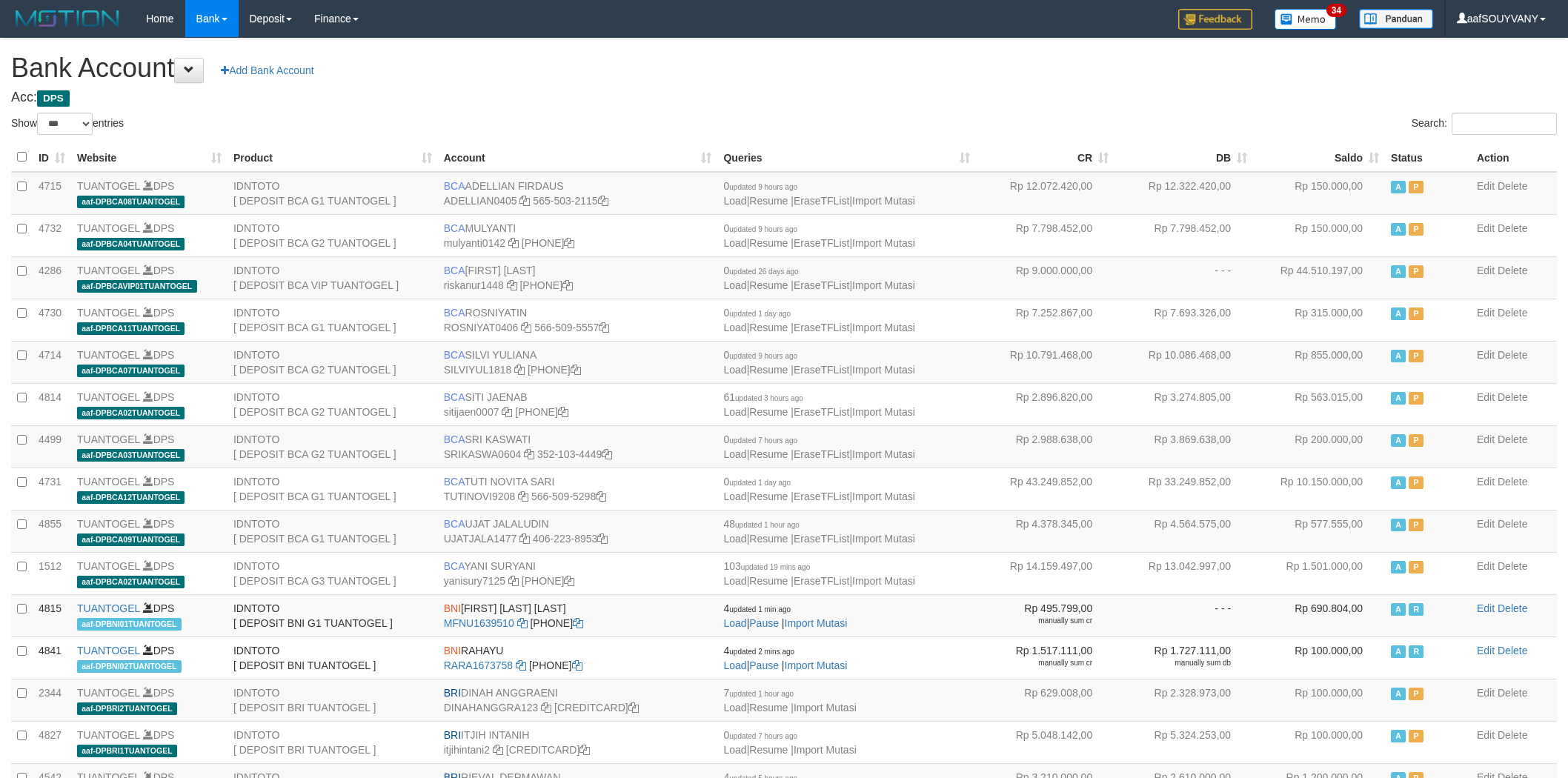 scroll, scrollTop: 0, scrollLeft: 0, axis: both 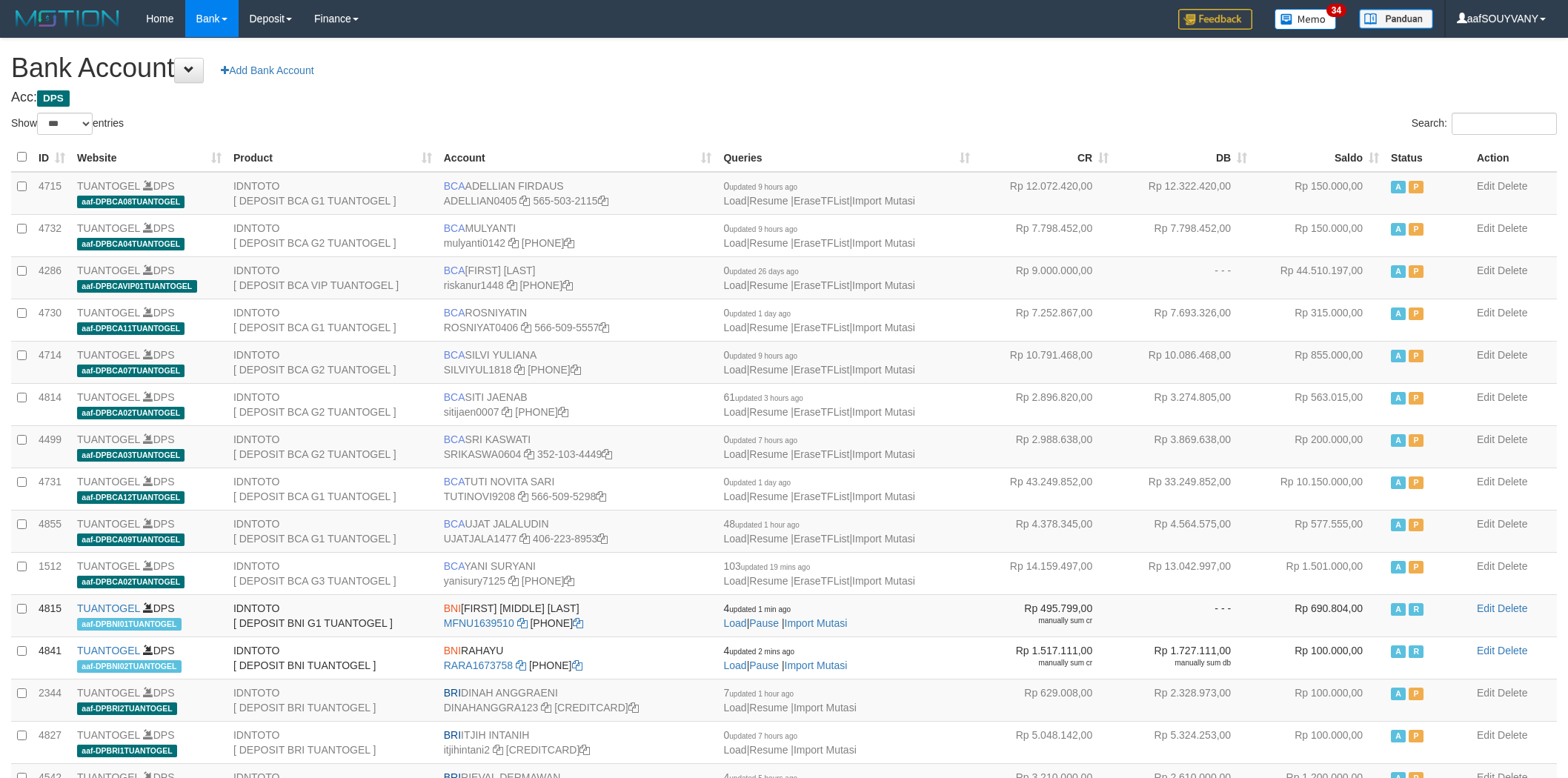 select on "***" 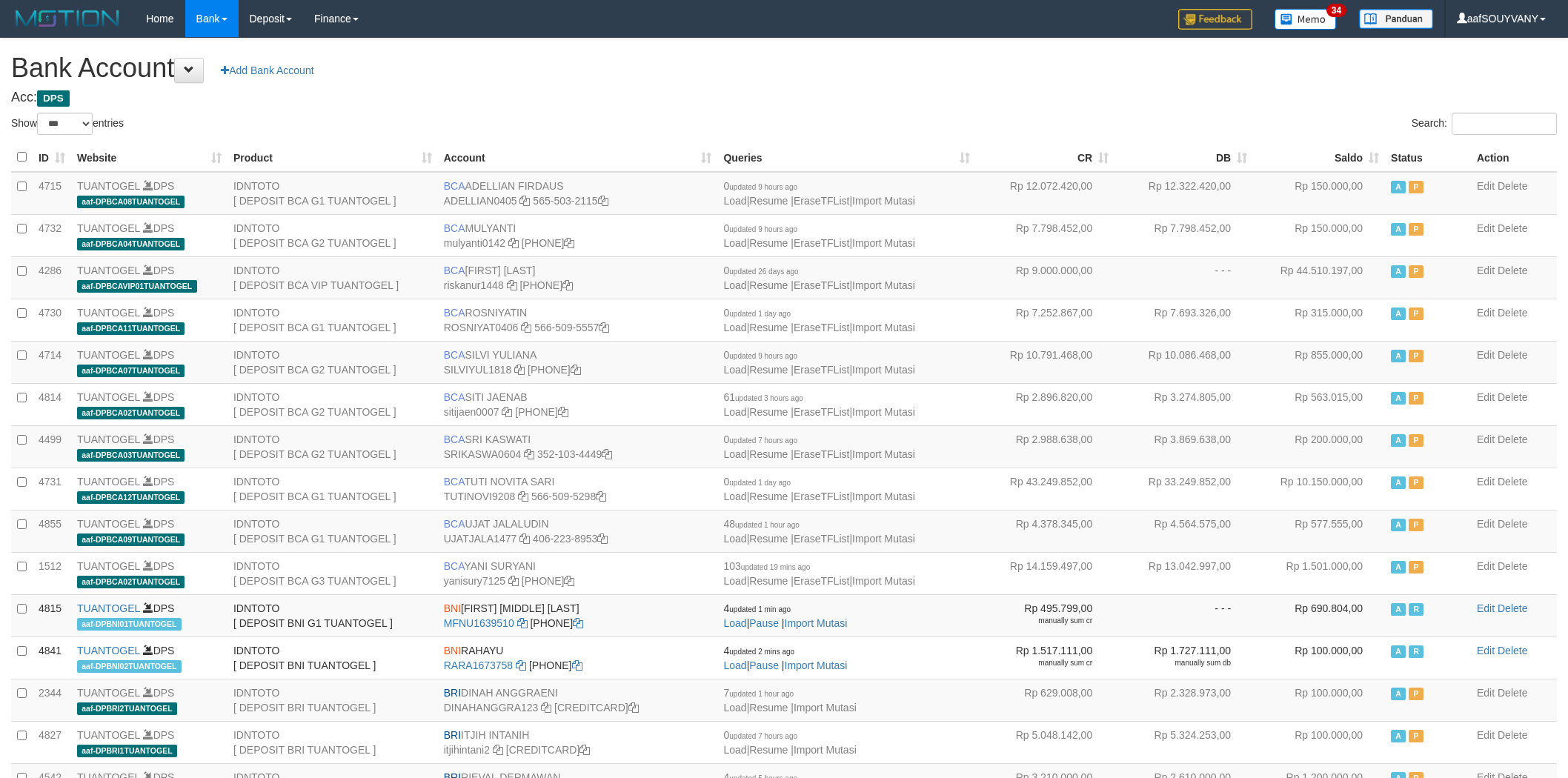 scroll, scrollTop: 0, scrollLeft: 0, axis: both 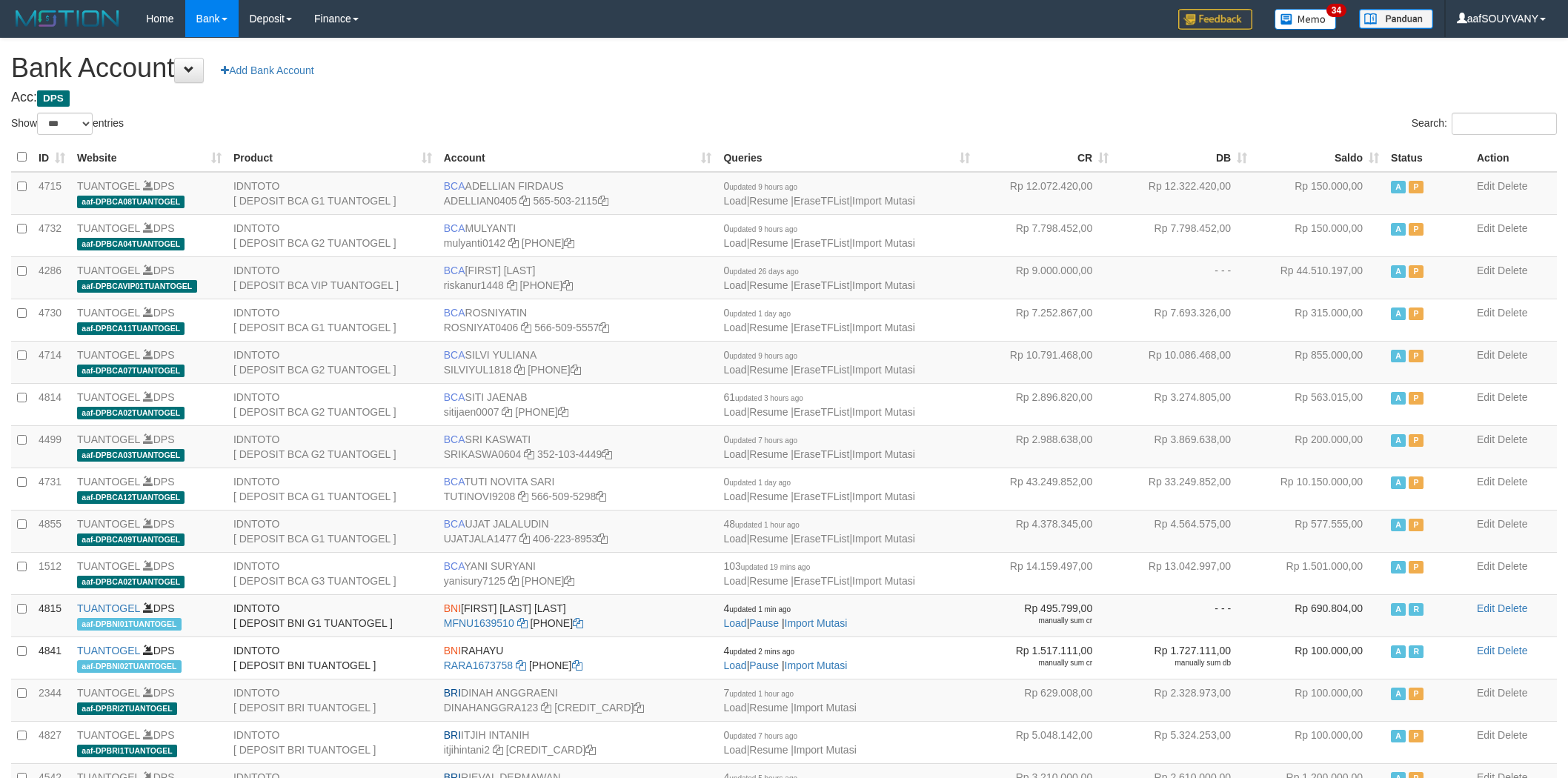 select on "***" 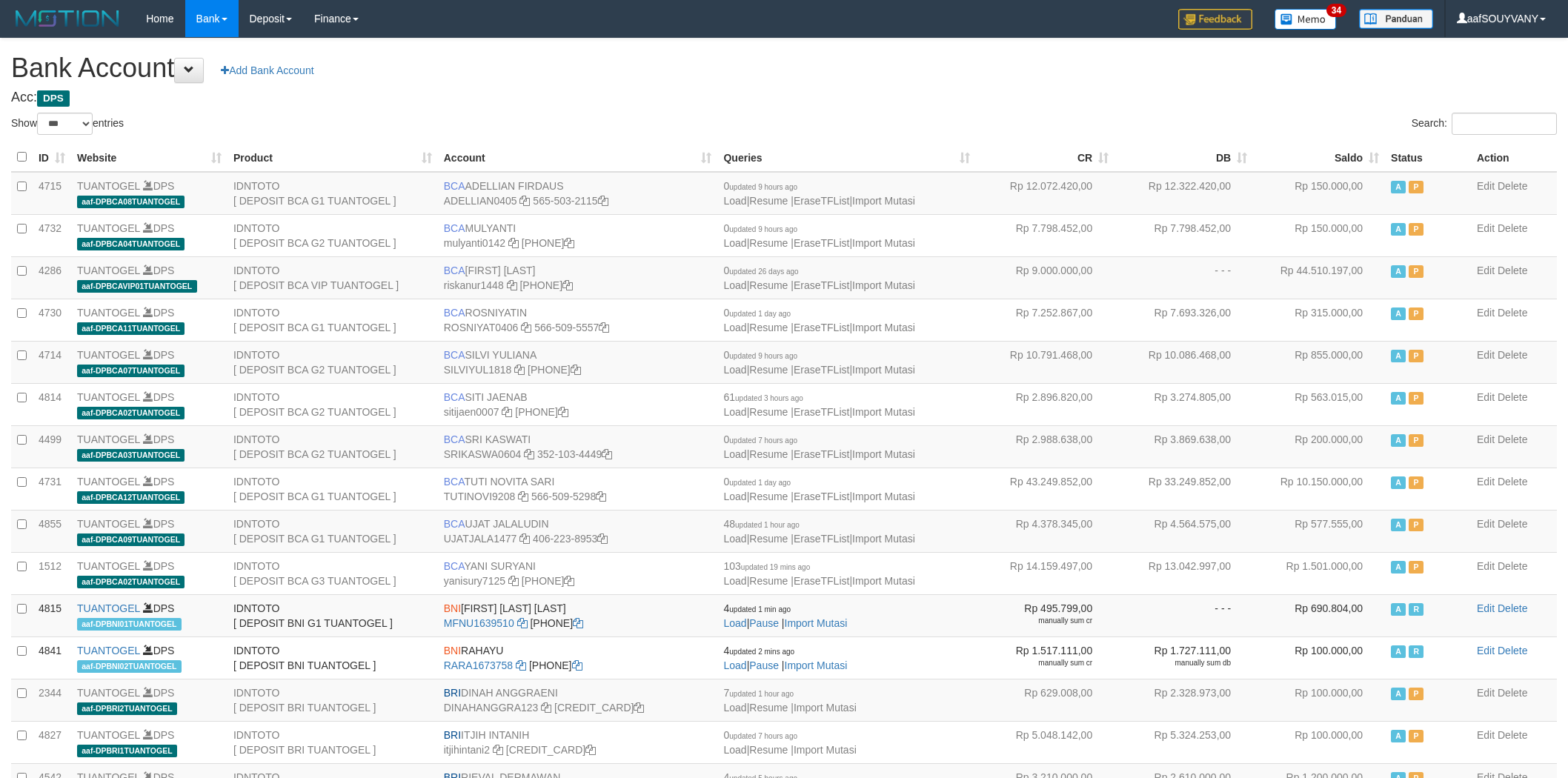 scroll, scrollTop: 0, scrollLeft: 0, axis: both 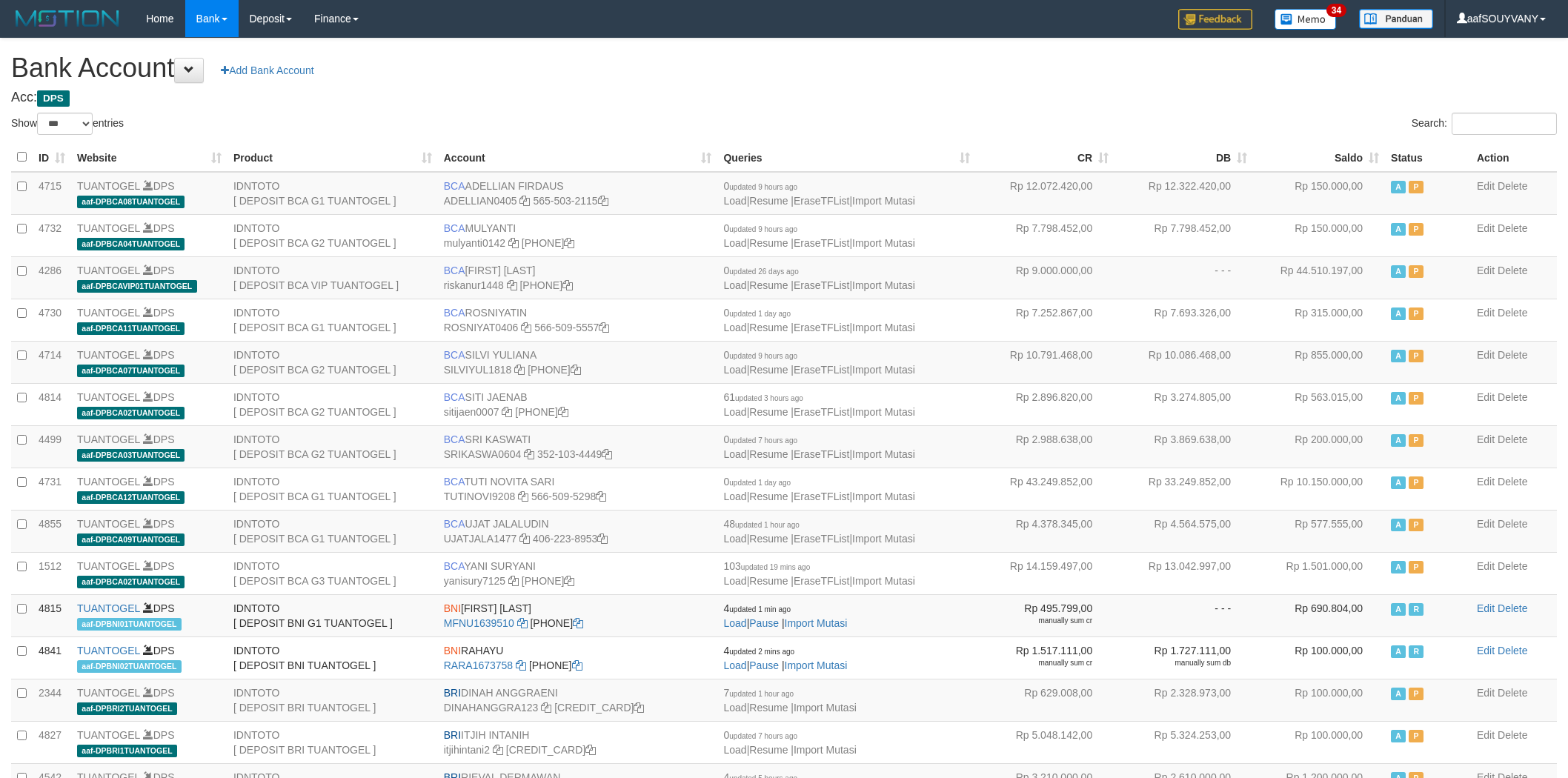 select on "***" 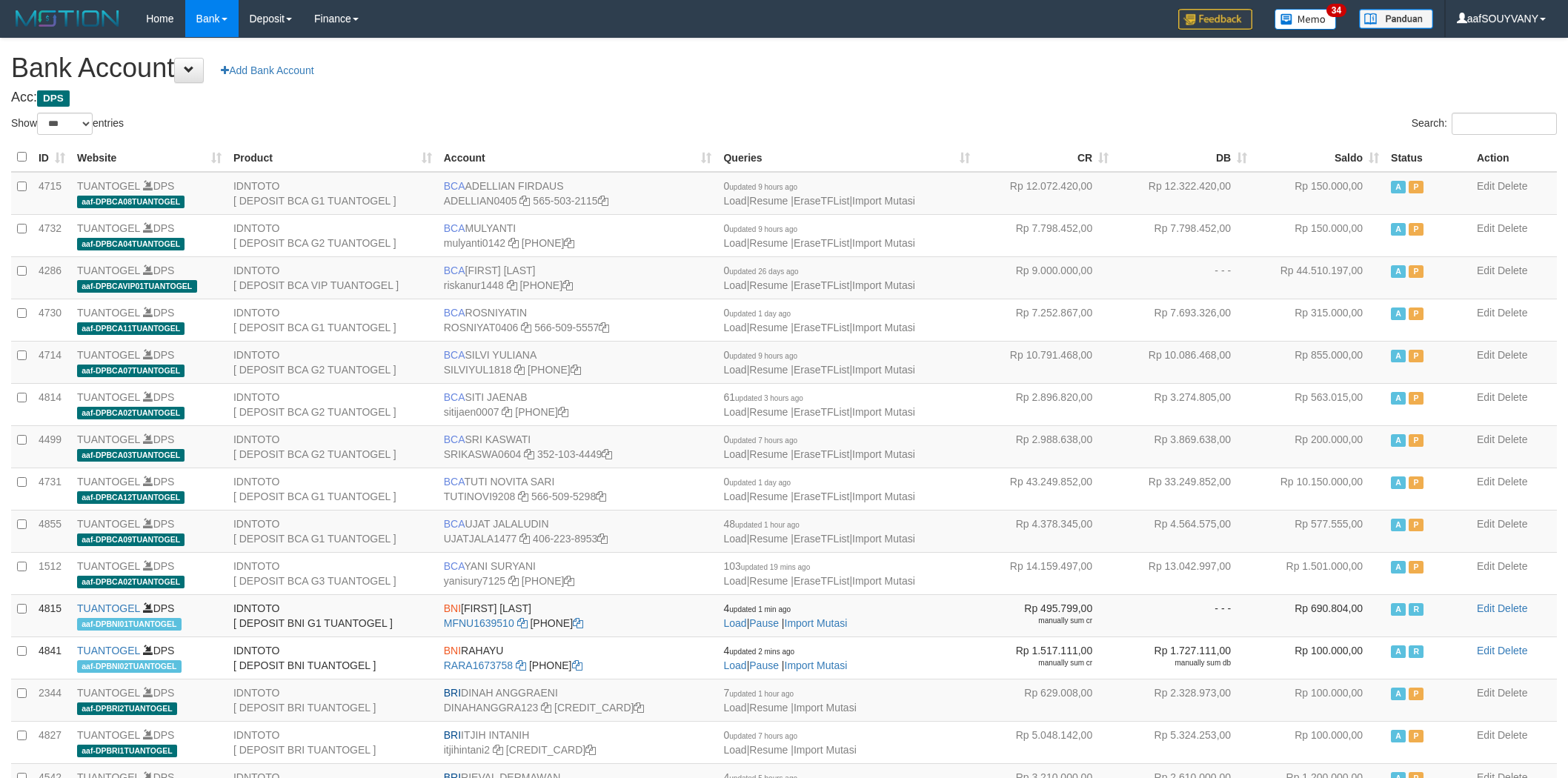 scroll, scrollTop: 0, scrollLeft: 0, axis: both 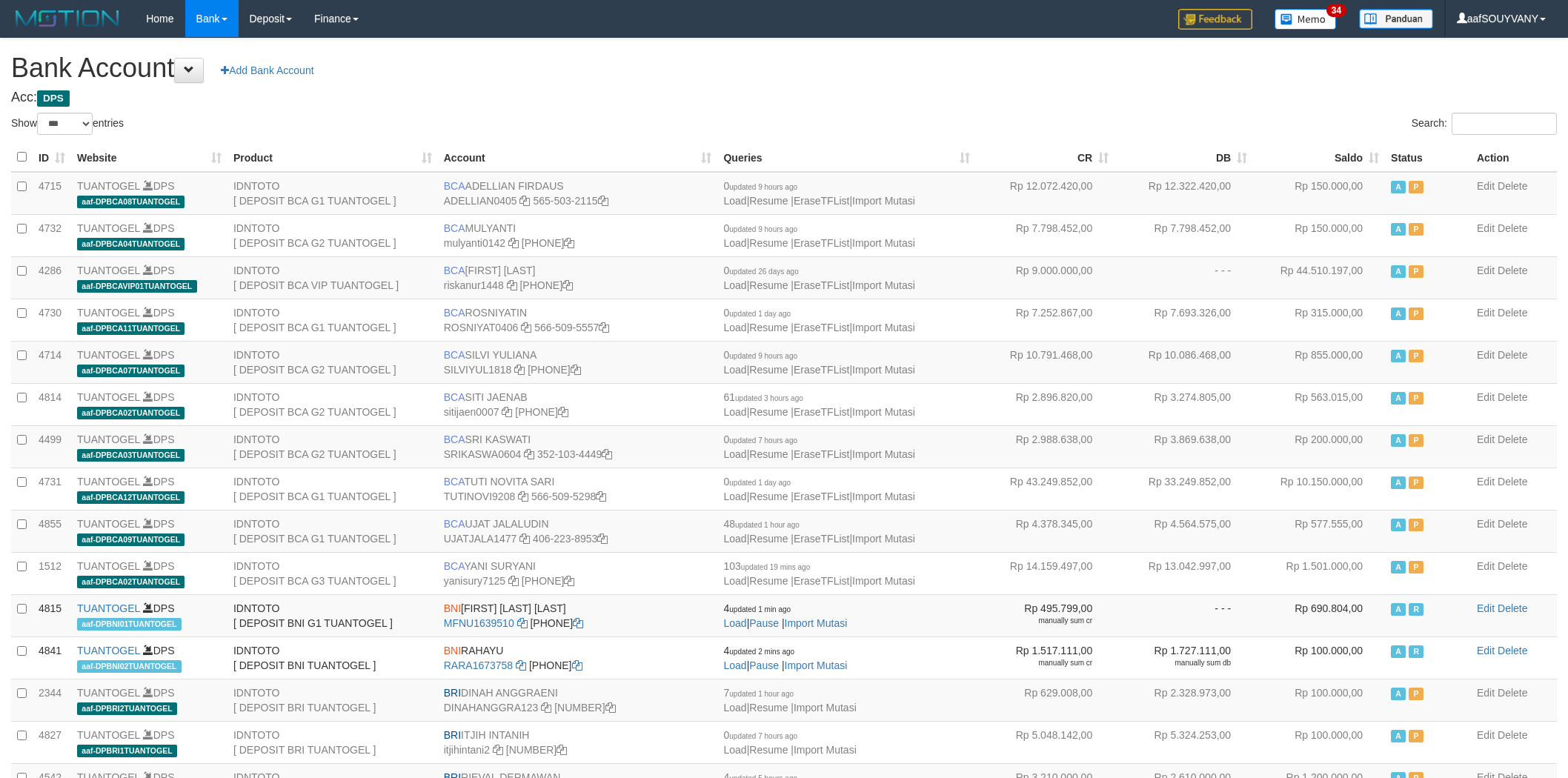 select on "***" 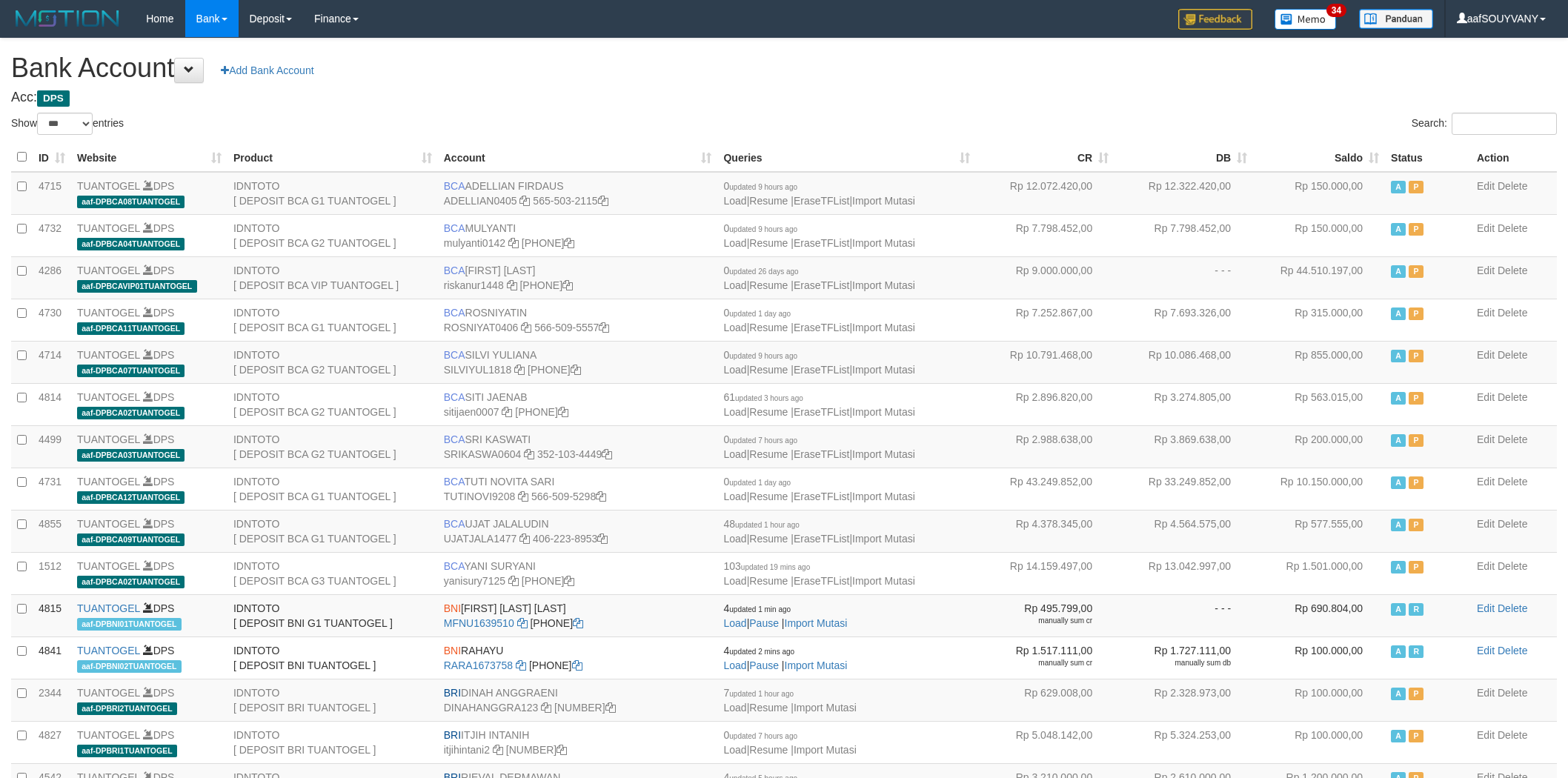 scroll, scrollTop: 0, scrollLeft: 0, axis: both 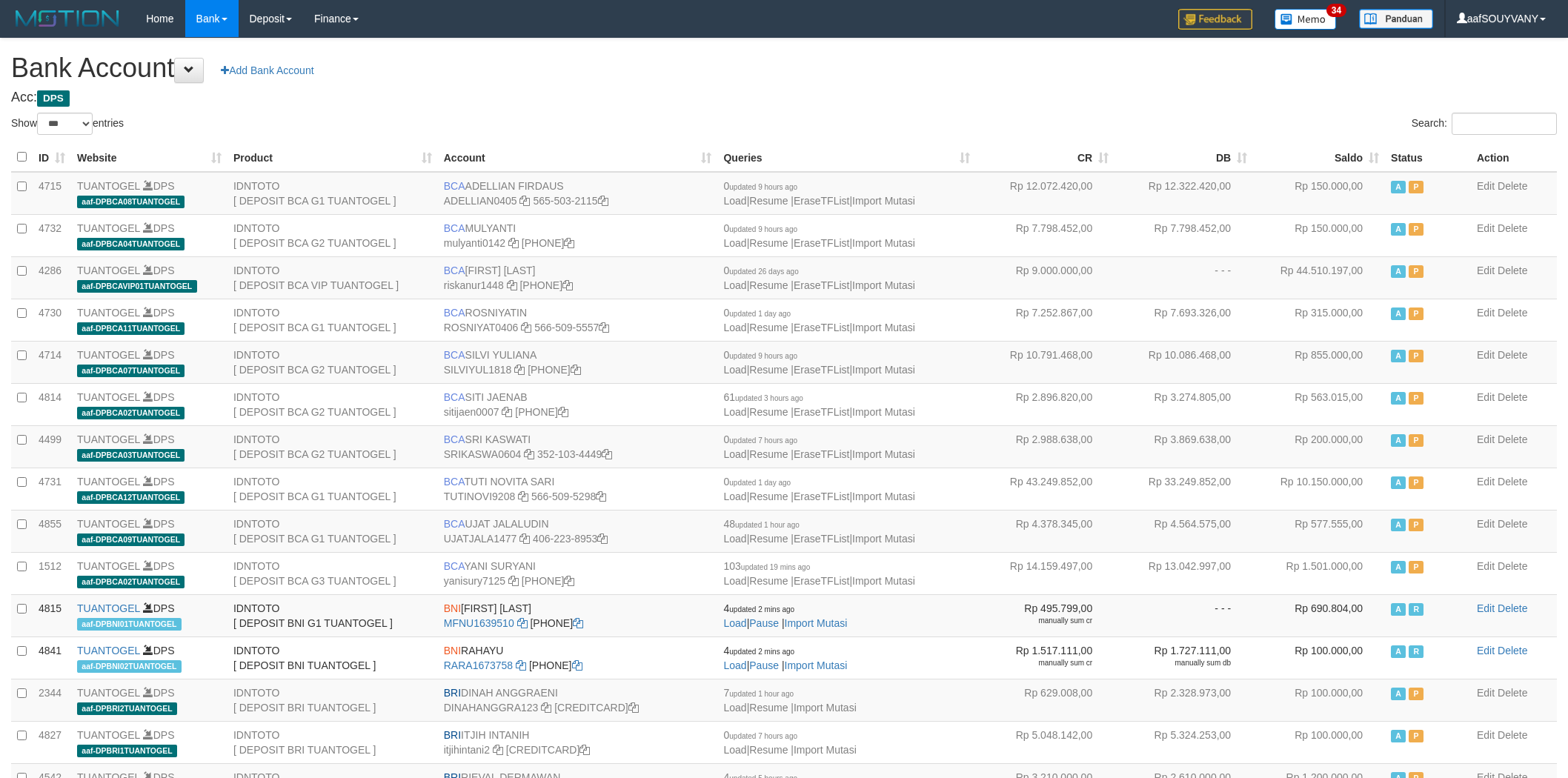 select on "***" 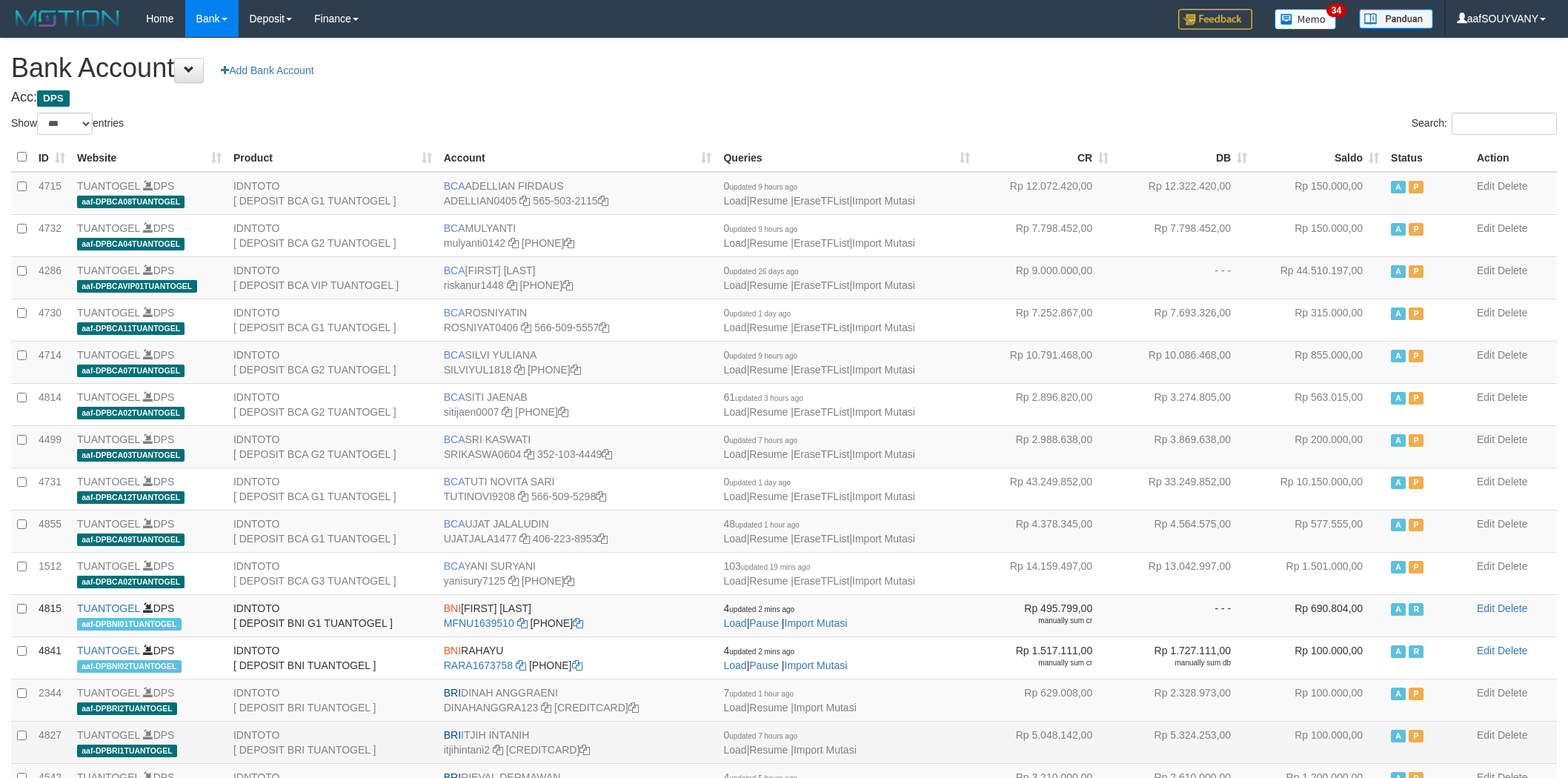 scroll, scrollTop: 0, scrollLeft: 0, axis: both 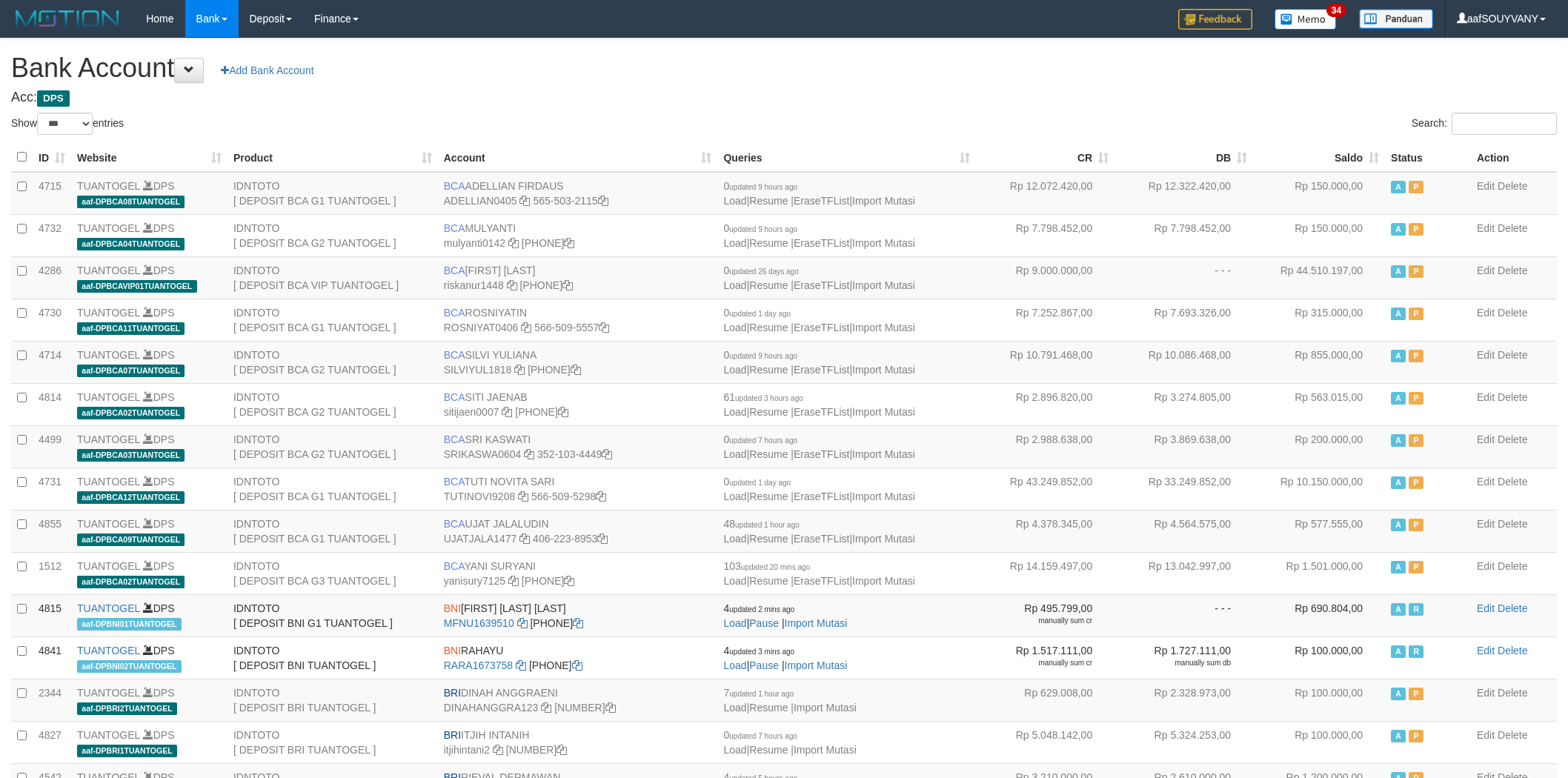 select on "***" 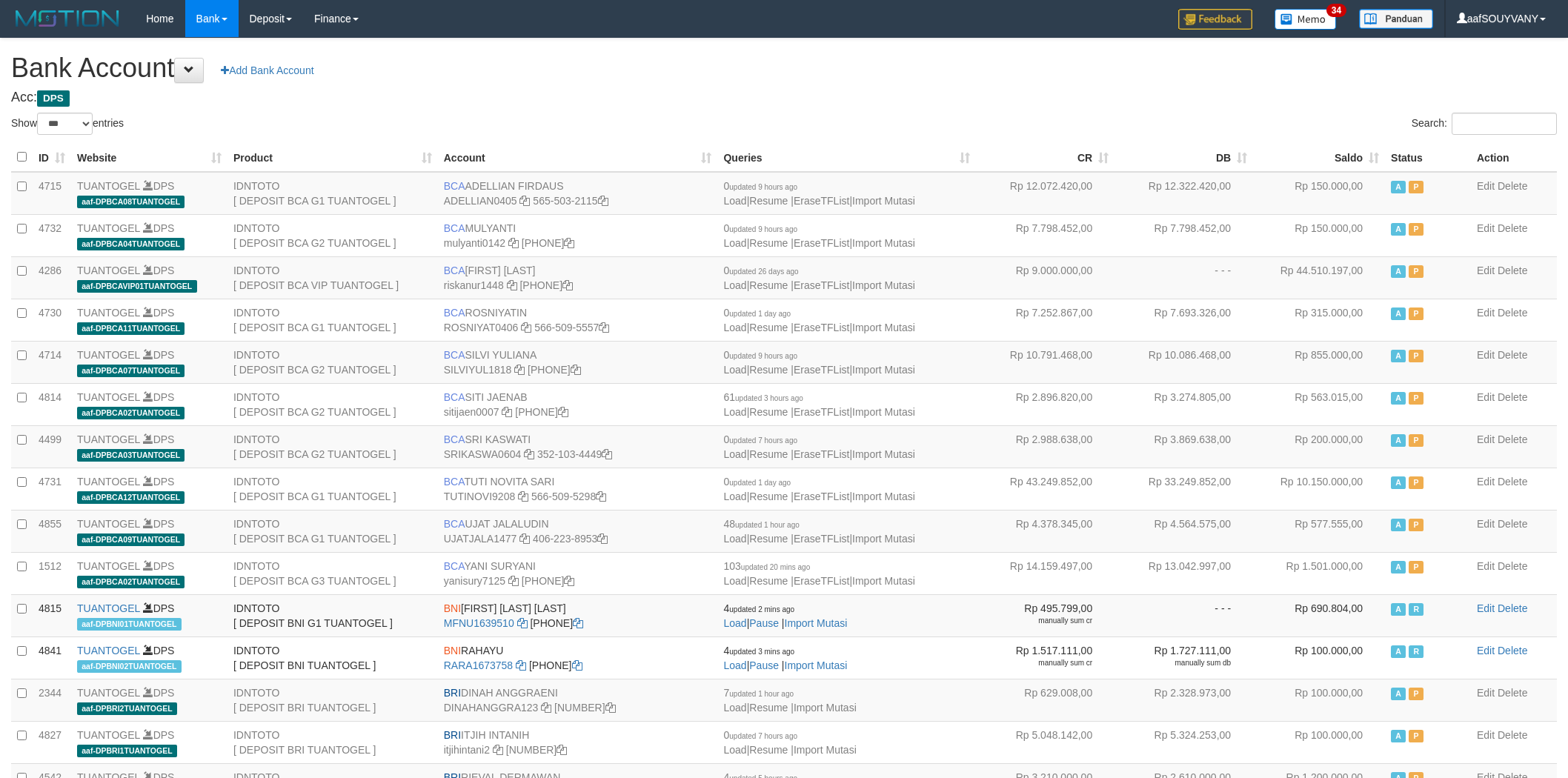 scroll, scrollTop: 0, scrollLeft: 0, axis: both 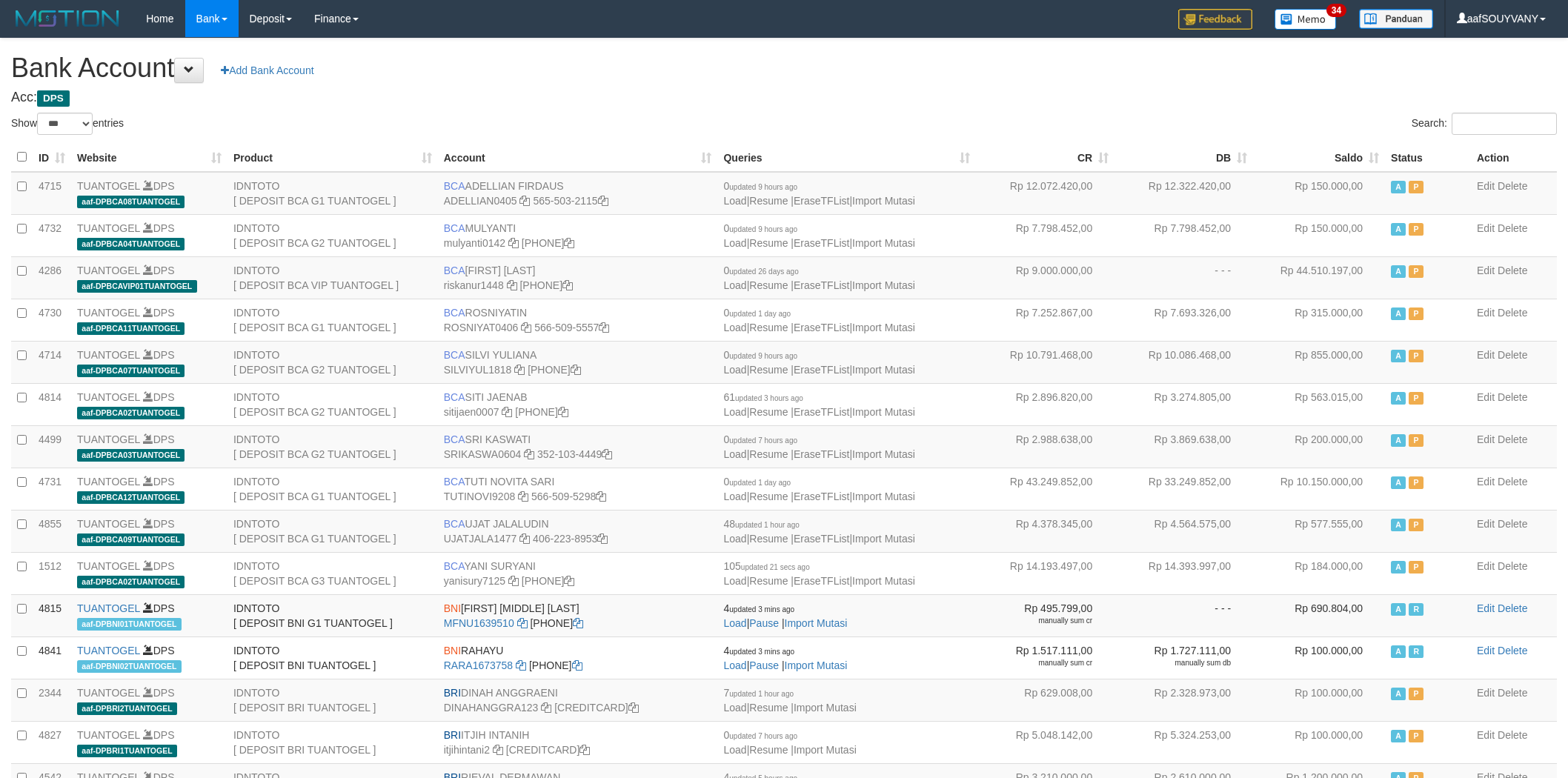 select on "***" 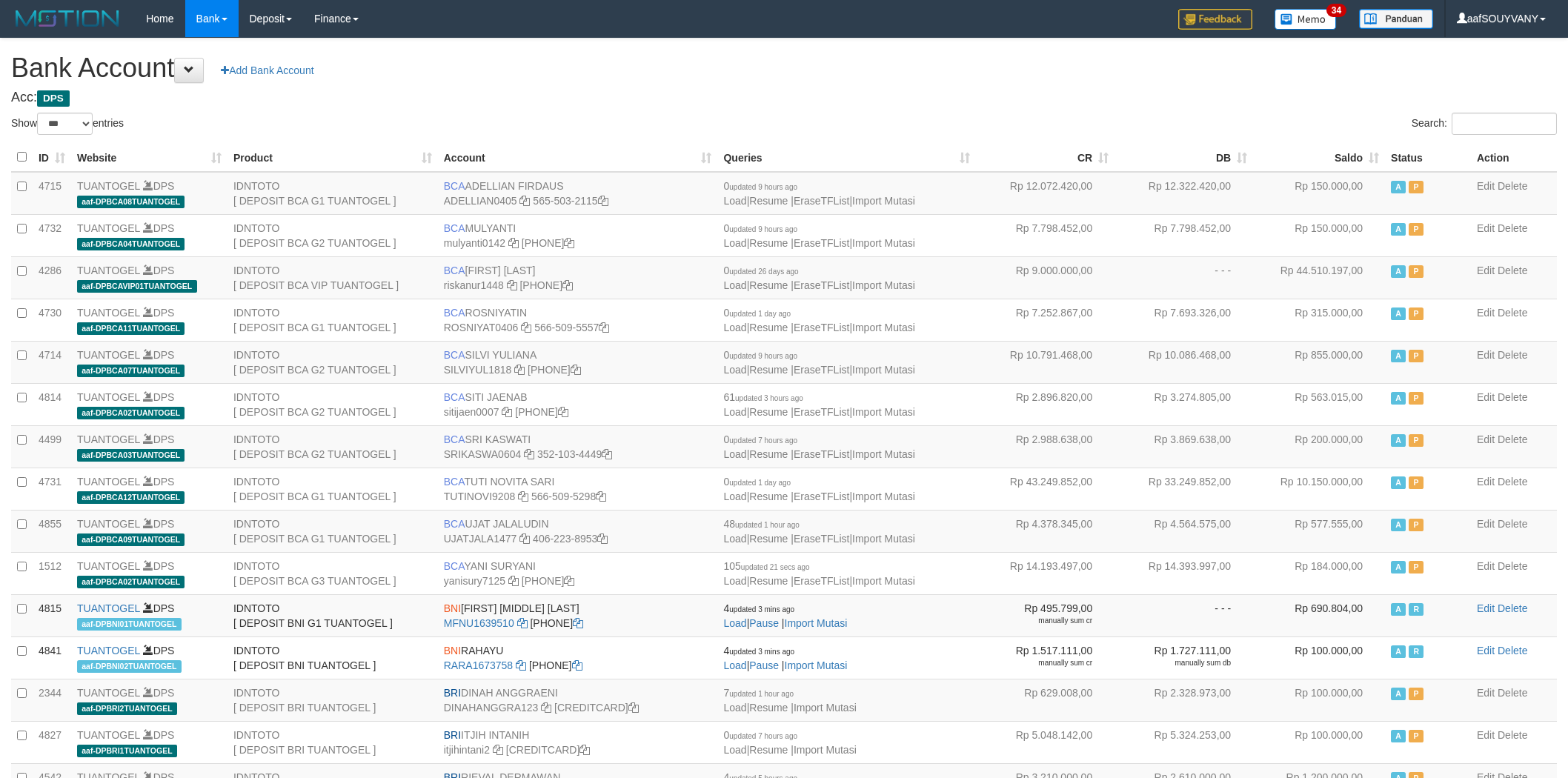 scroll, scrollTop: 0, scrollLeft: 0, axis: both 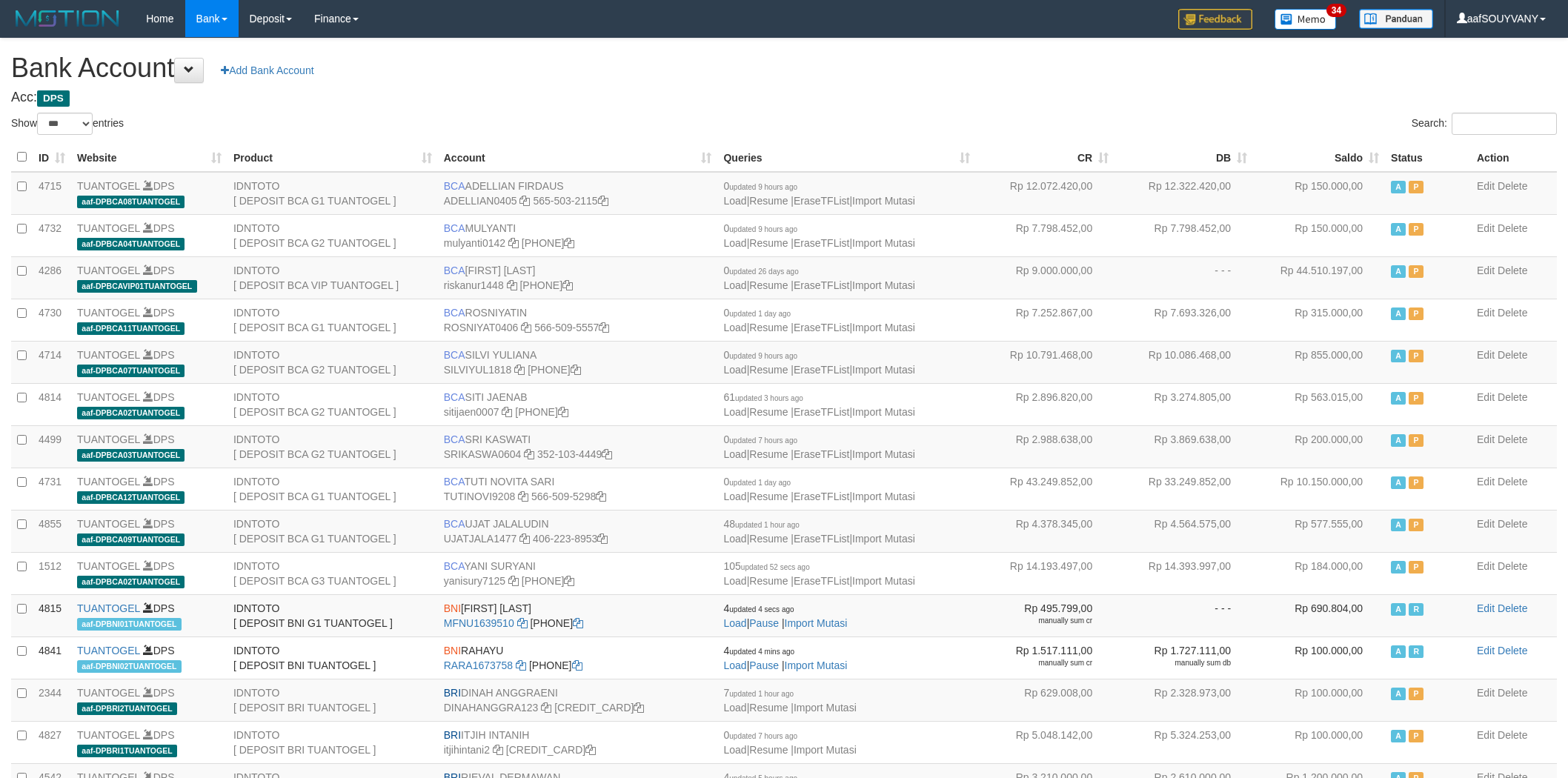 select on "***" 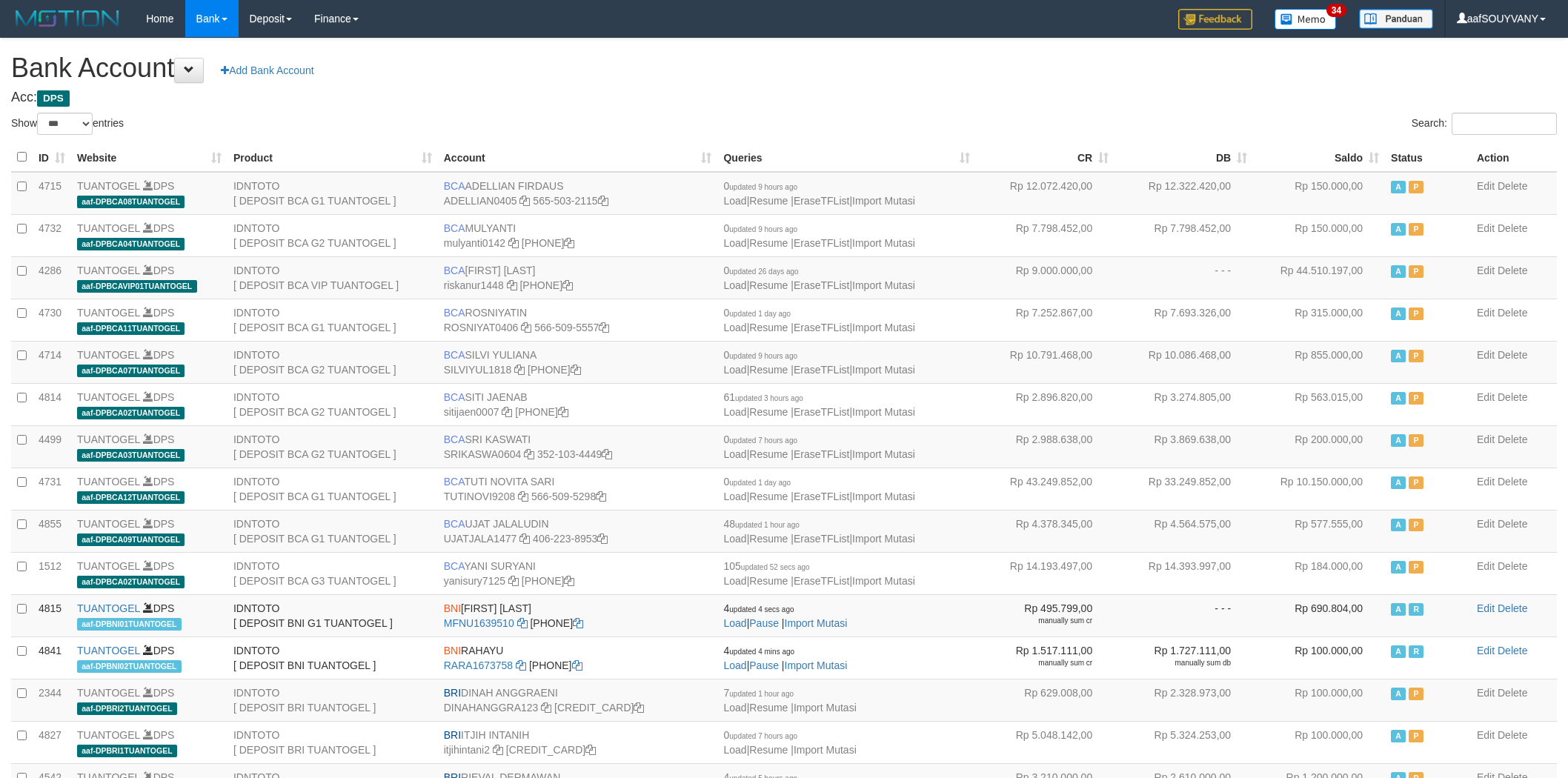 scroll, scrollTop: 0, scrollLeft: 0, axis: both 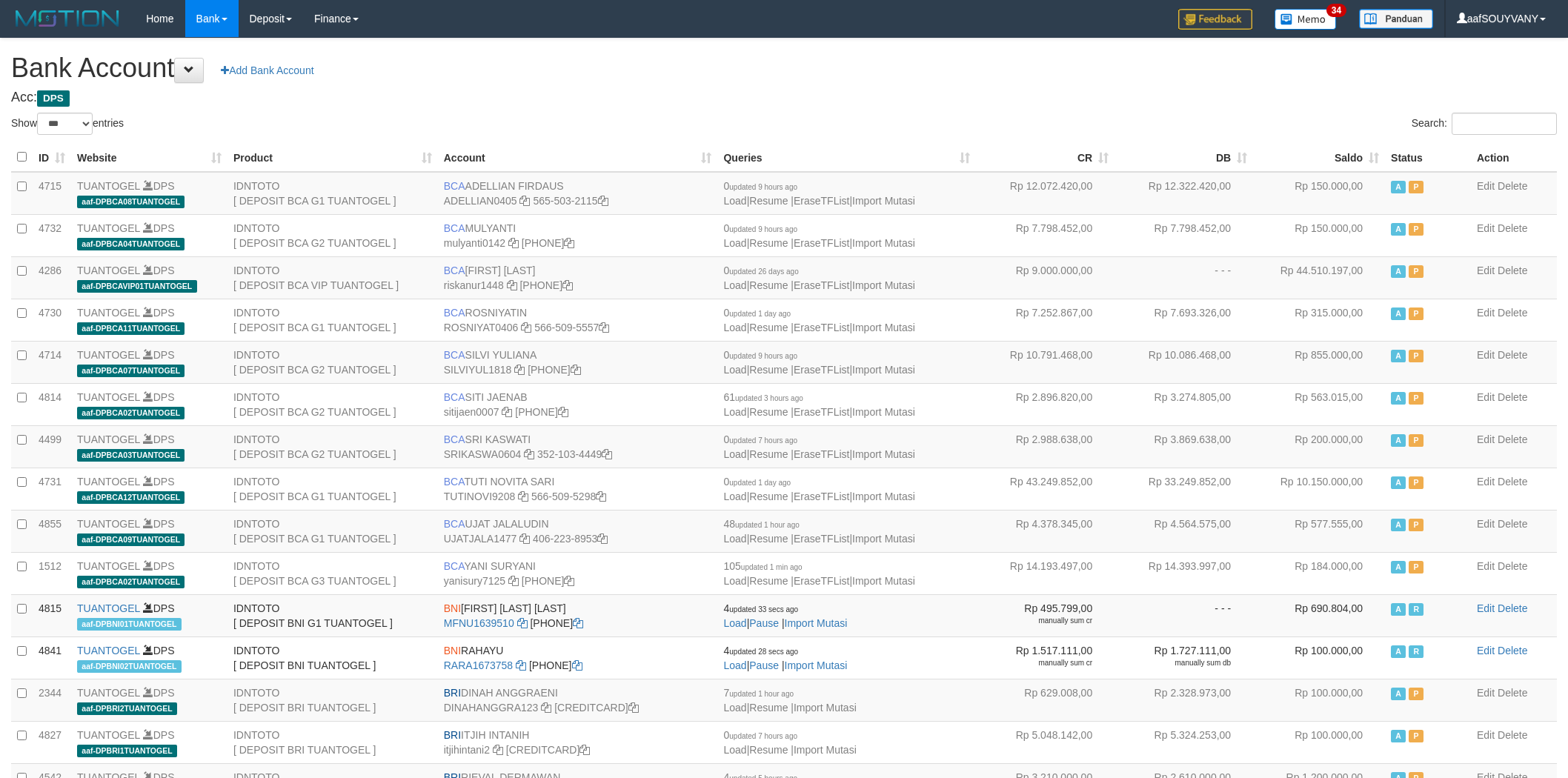 select on "***" 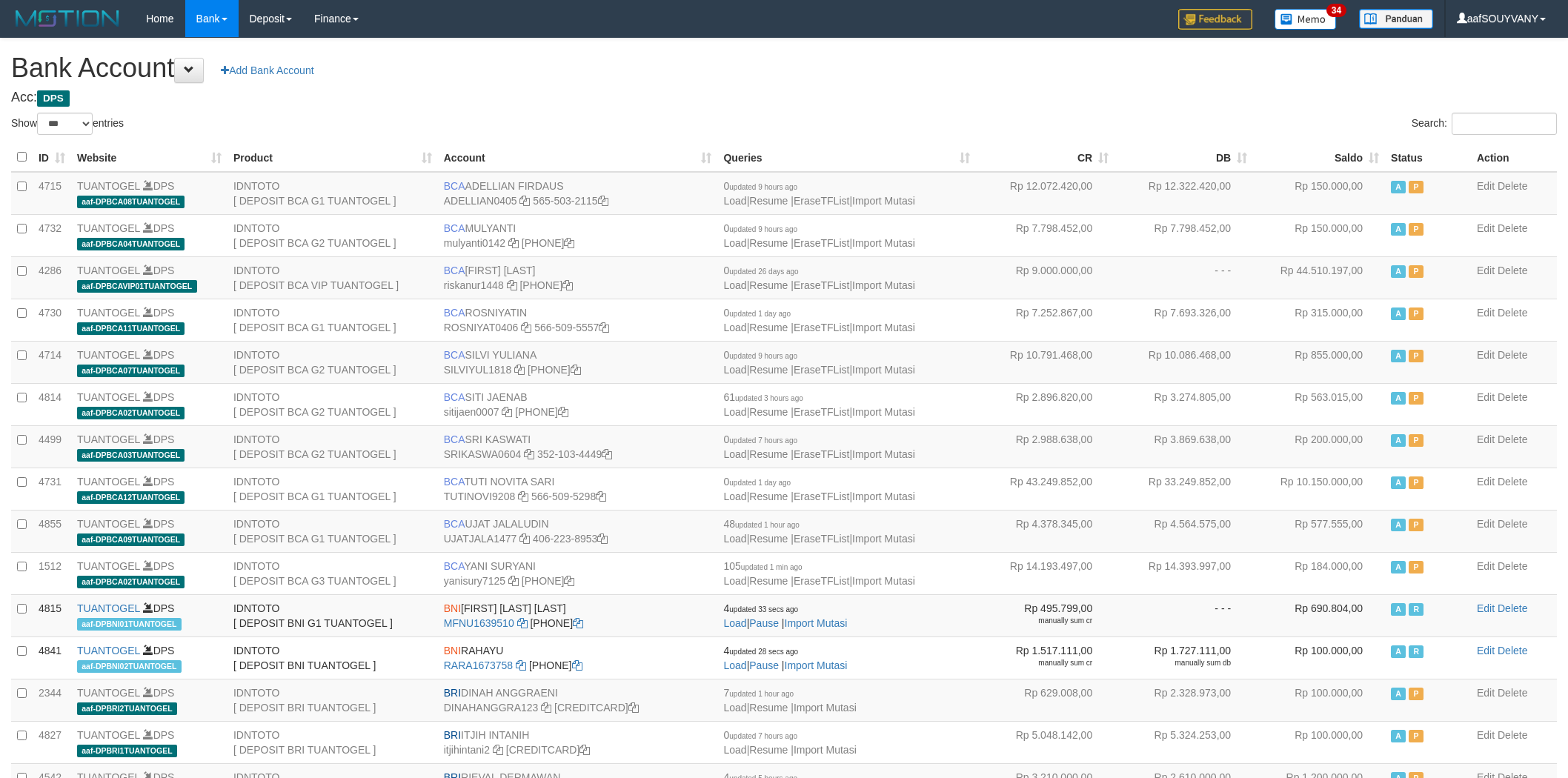 scroll, scrollTop: 0, scrollLeft: 0, axis: both 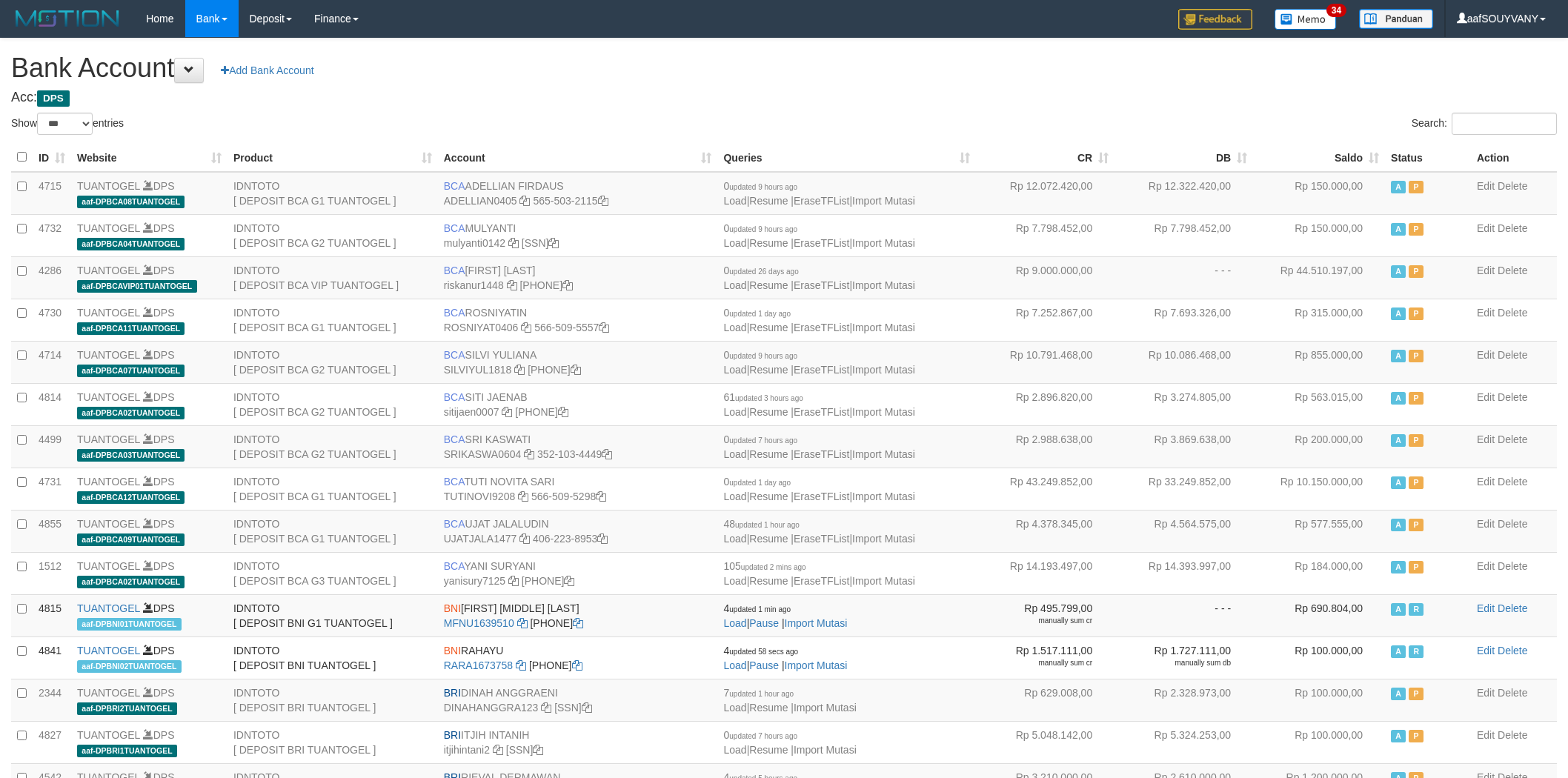 select on "***" 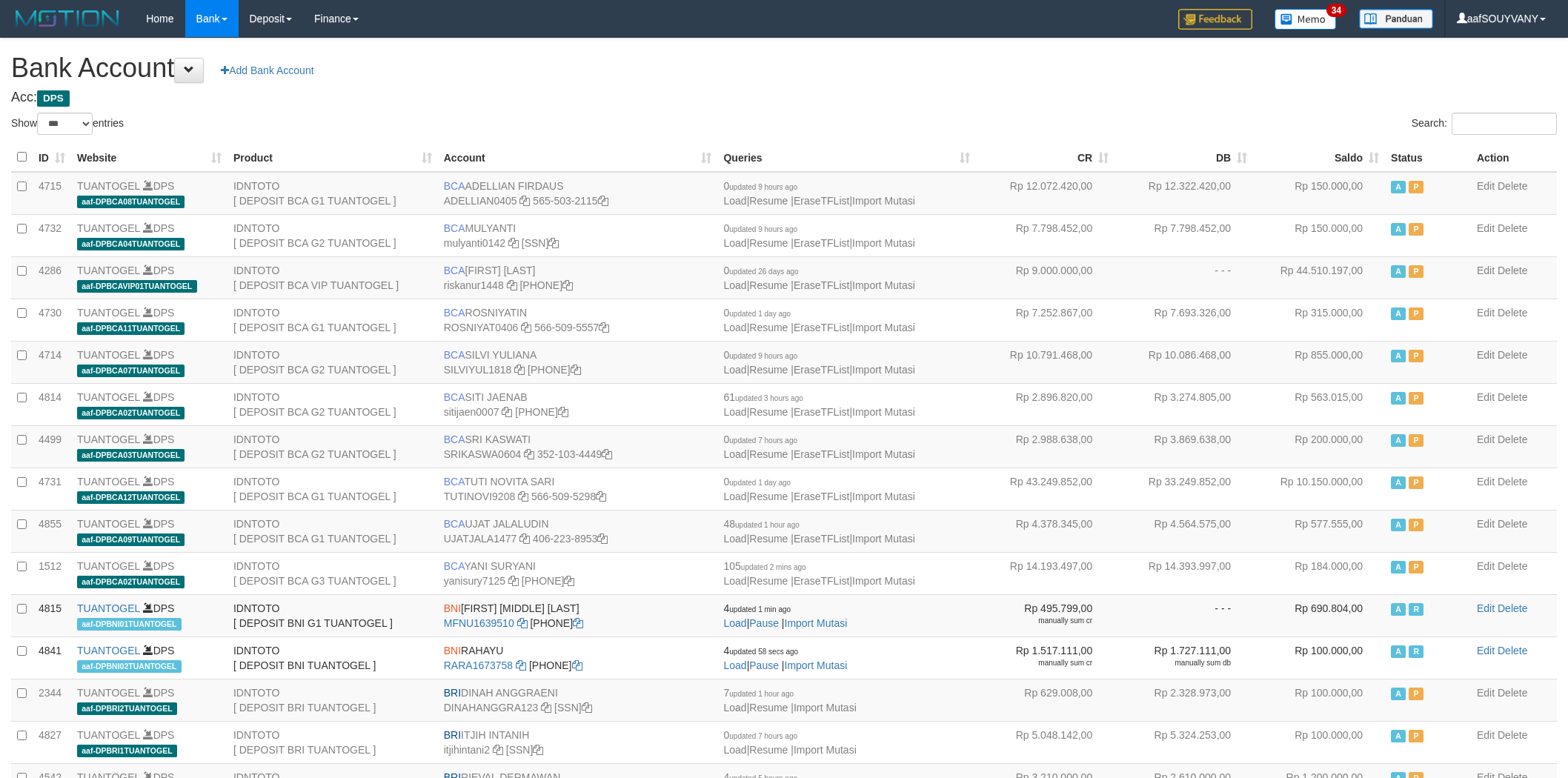 scroll, scrollTop: 0, scrollLeft: 0, axis: both 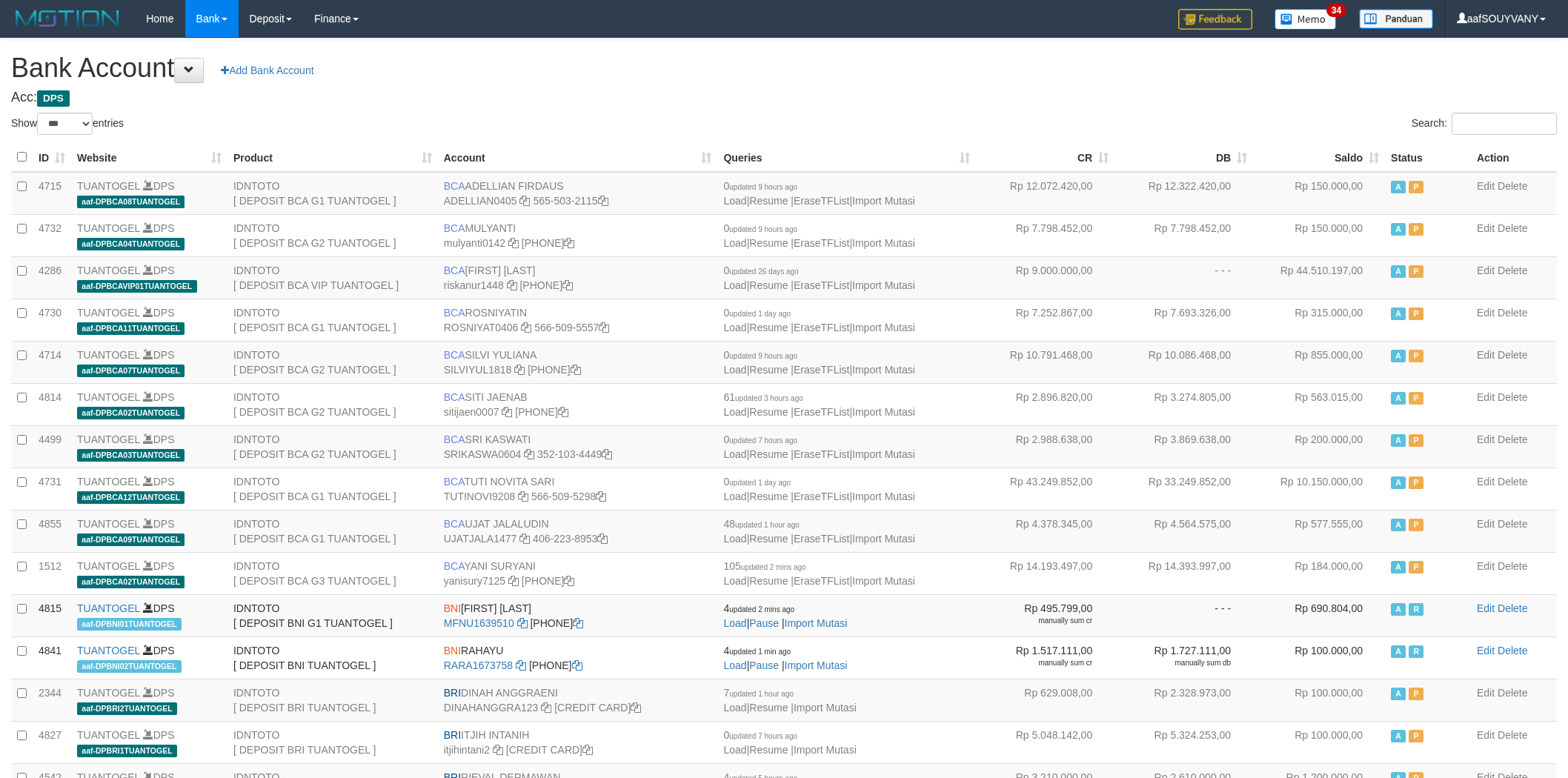 select on "***" 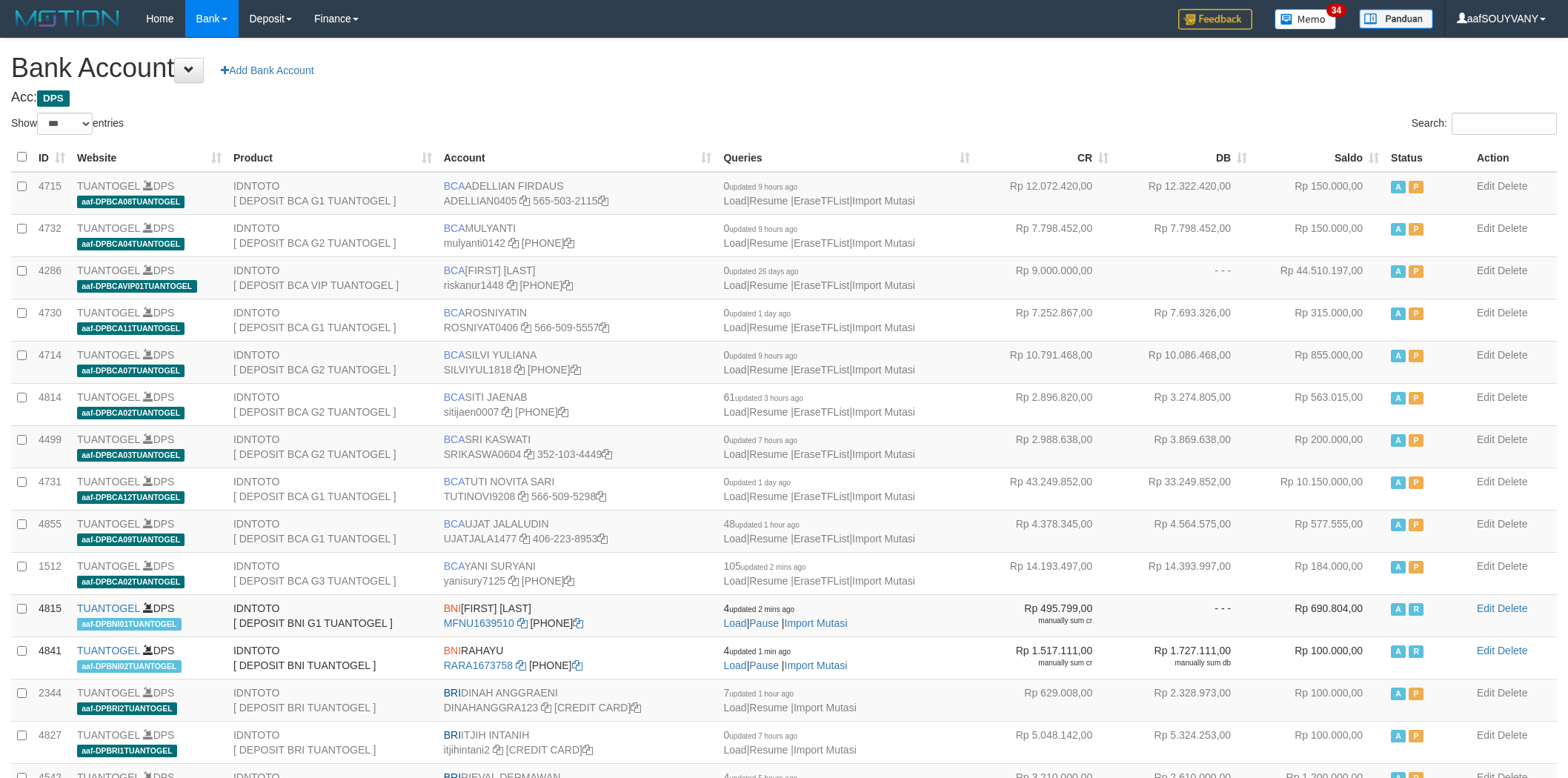 scroll, scrollTop: 0, scrollLeft: 0, axis: both 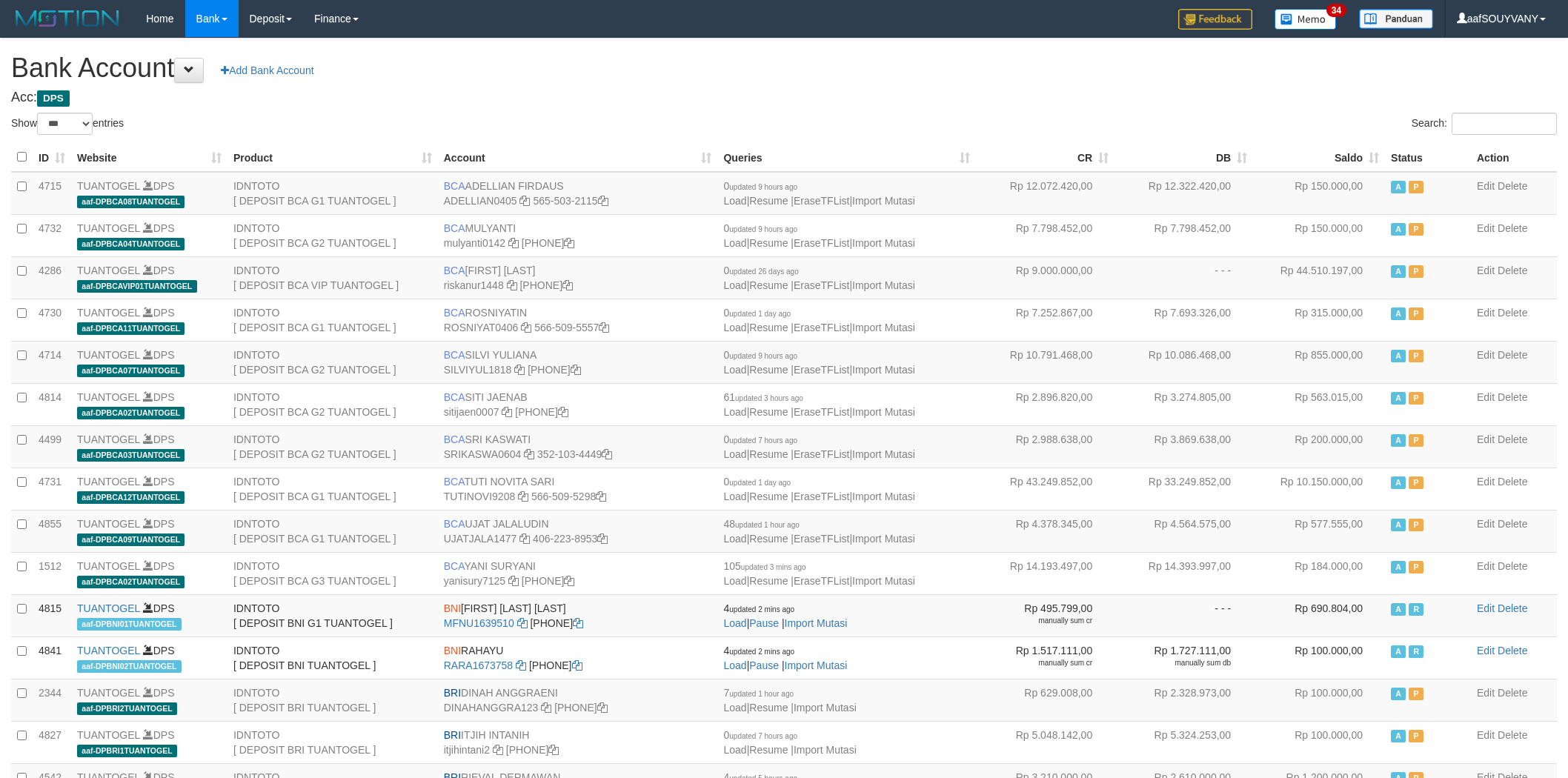 select on "***" 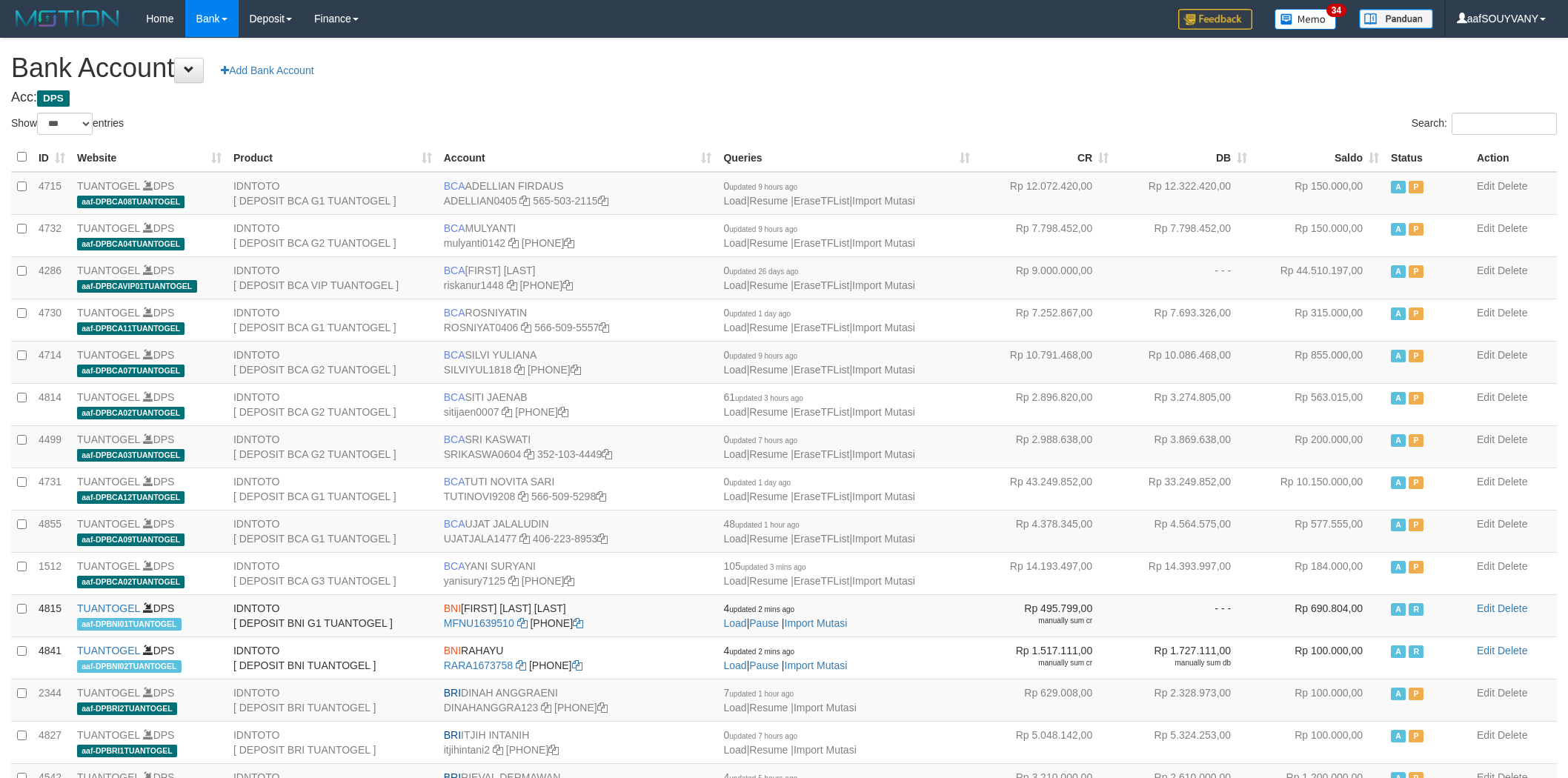 scroll, scrollTop: 0, scrollLeft: 0, axis: both 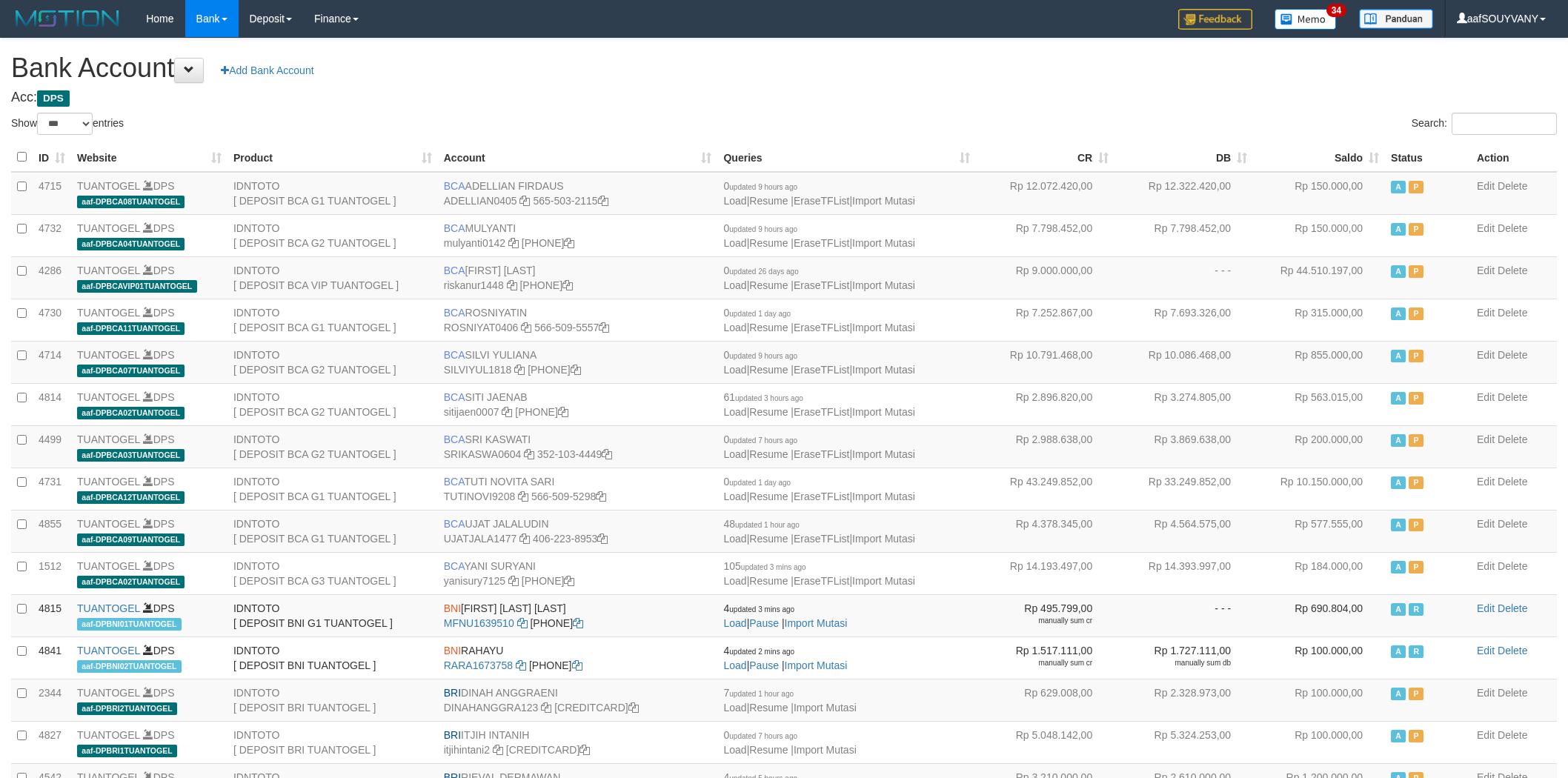 select on "***" 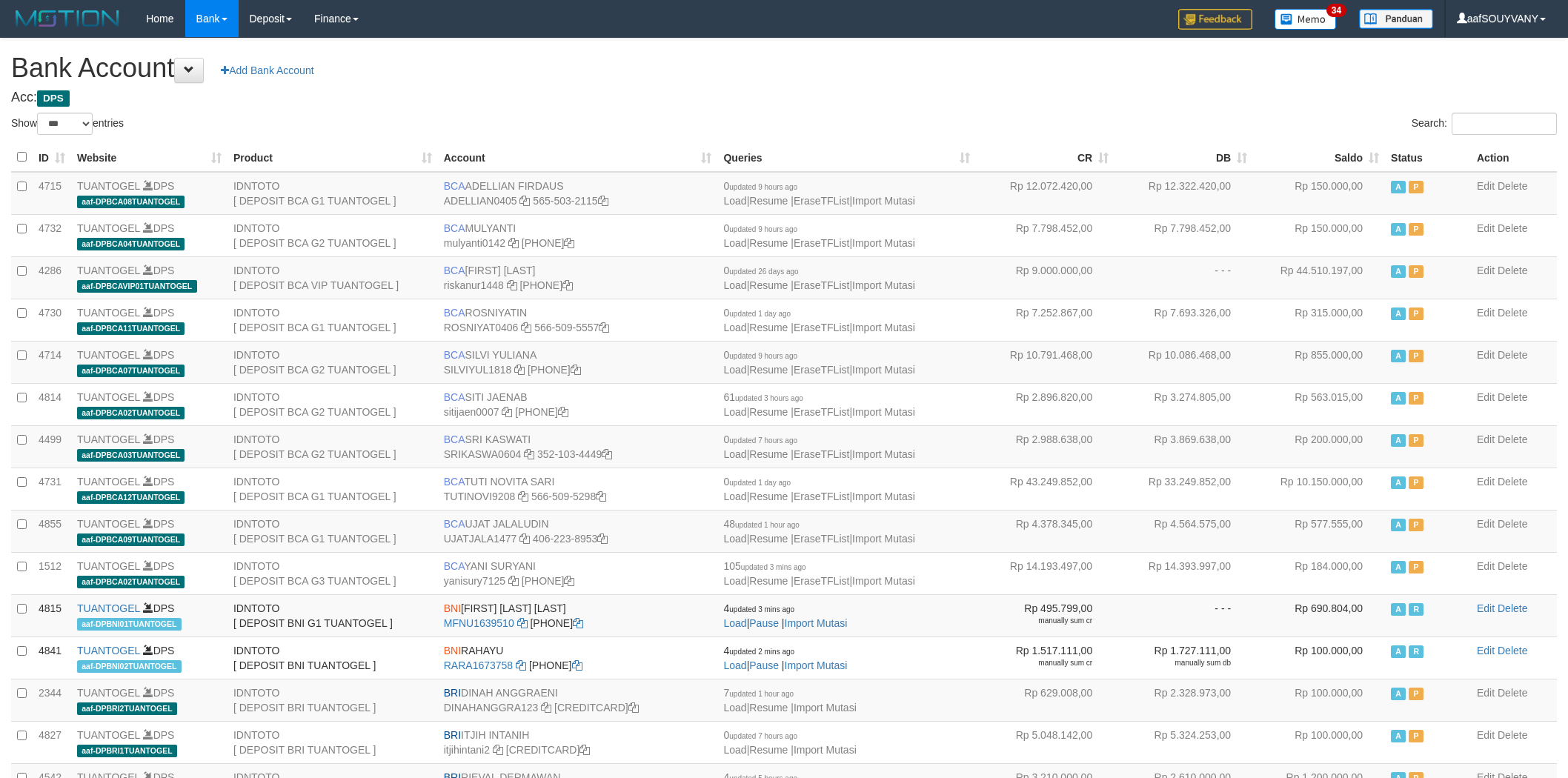 scroll, scrollTop: 0, scrollLeft: 0, axis: both 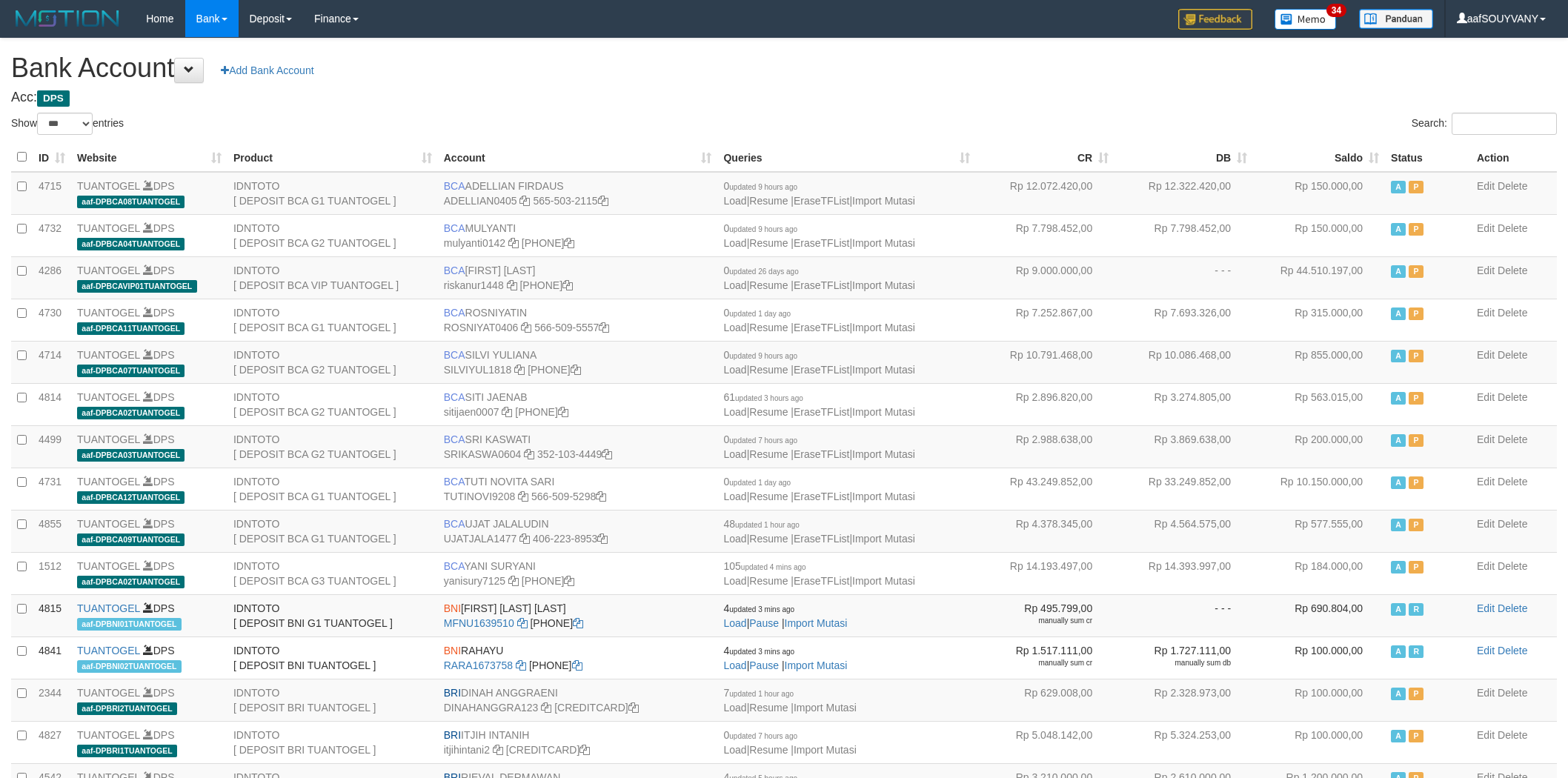 select on "***" 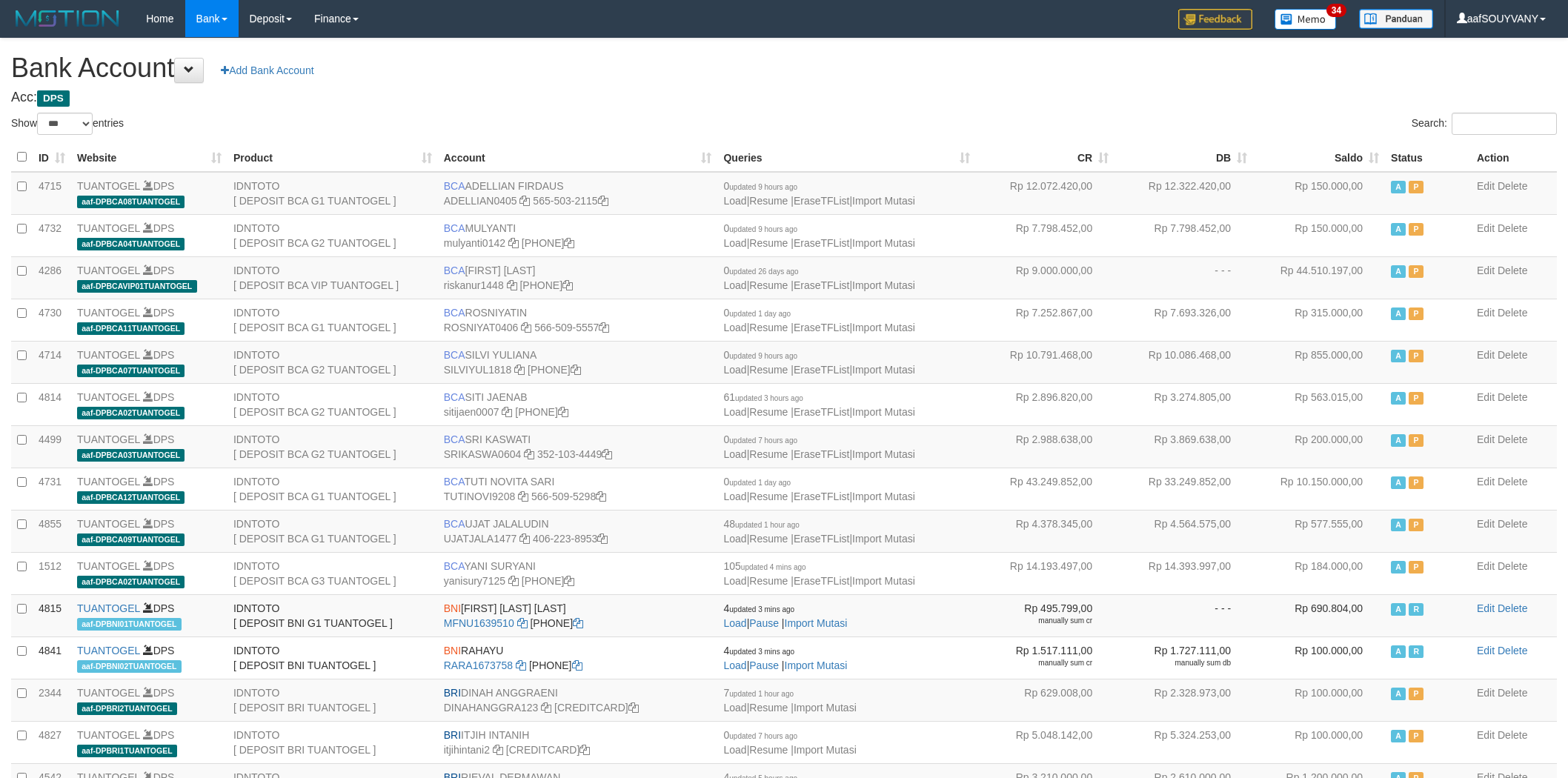 scroll, scrollTop: 0, scrollLeft: 0, axis: both 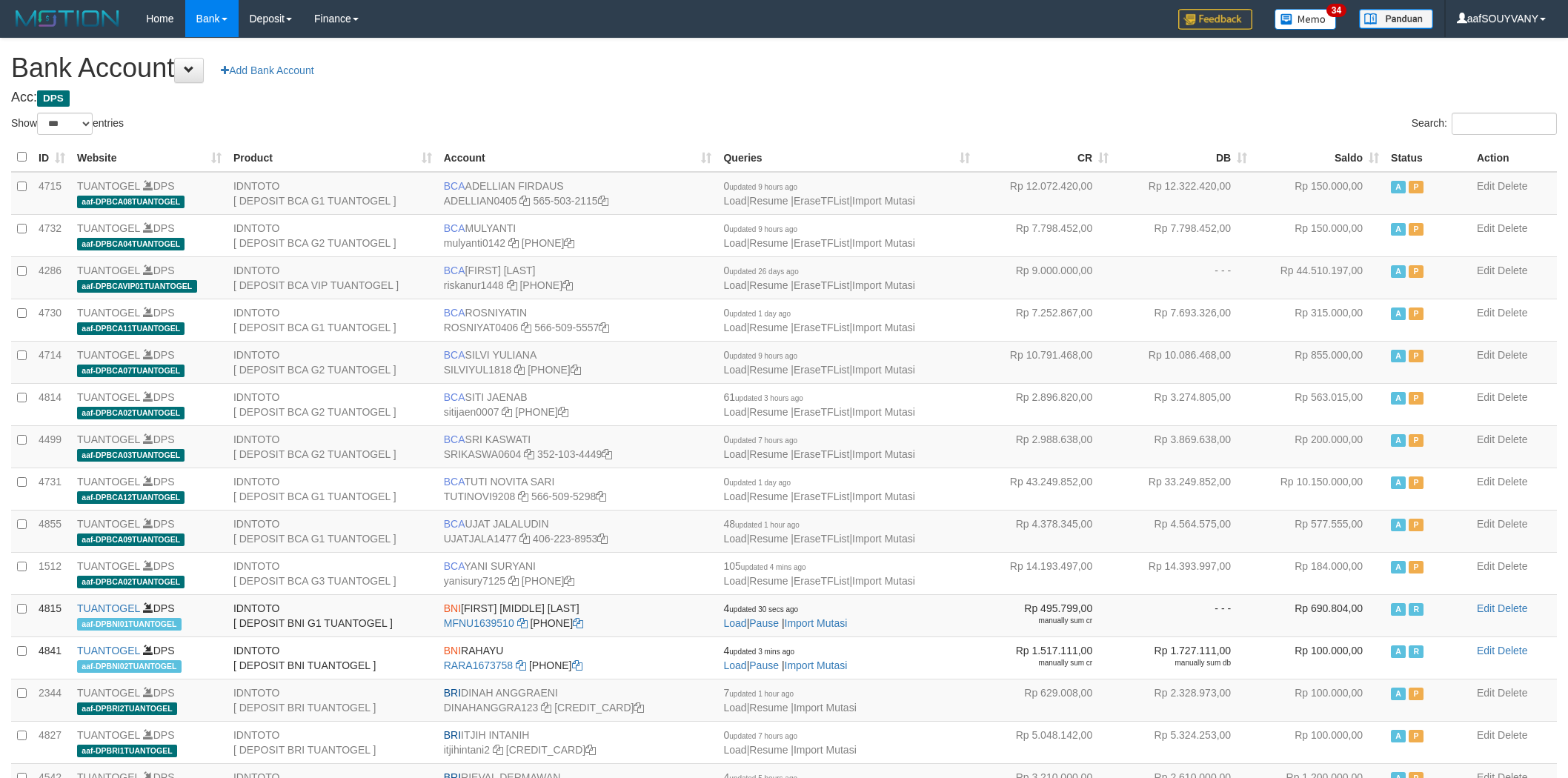 select on "***" 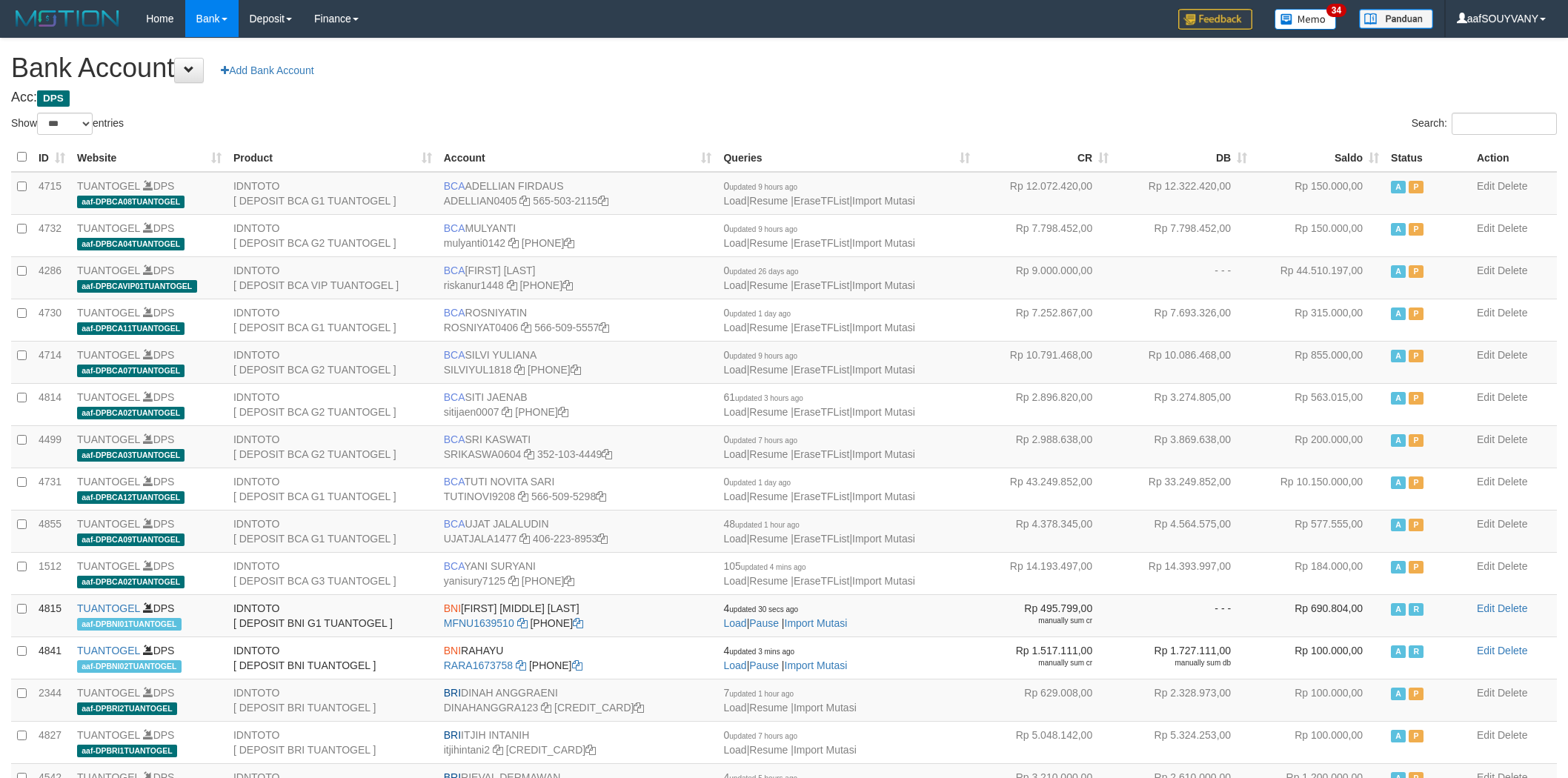 scroll, scrollTop: 0, scrollLeft: 0, axis: both 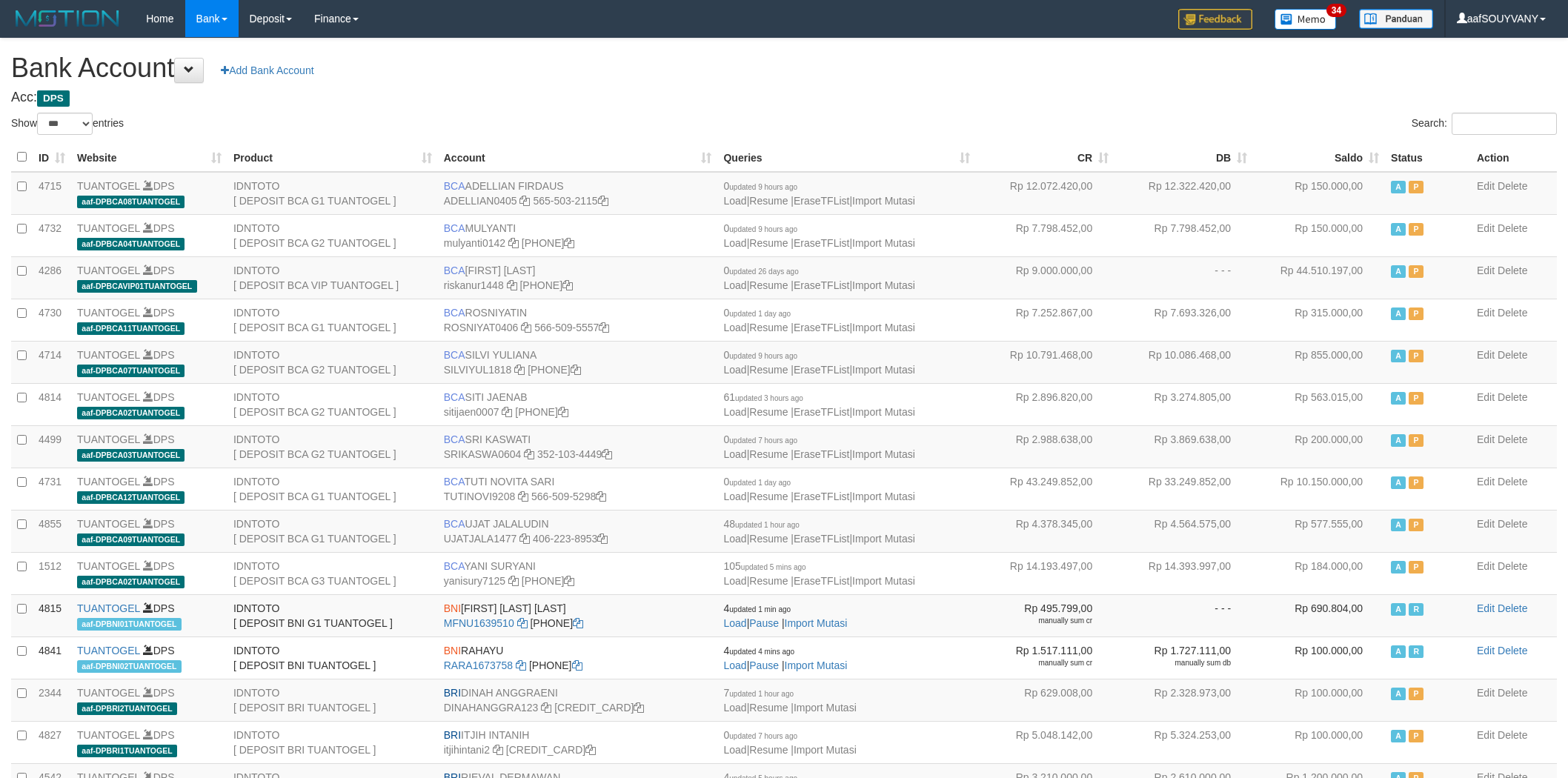 select on "***" 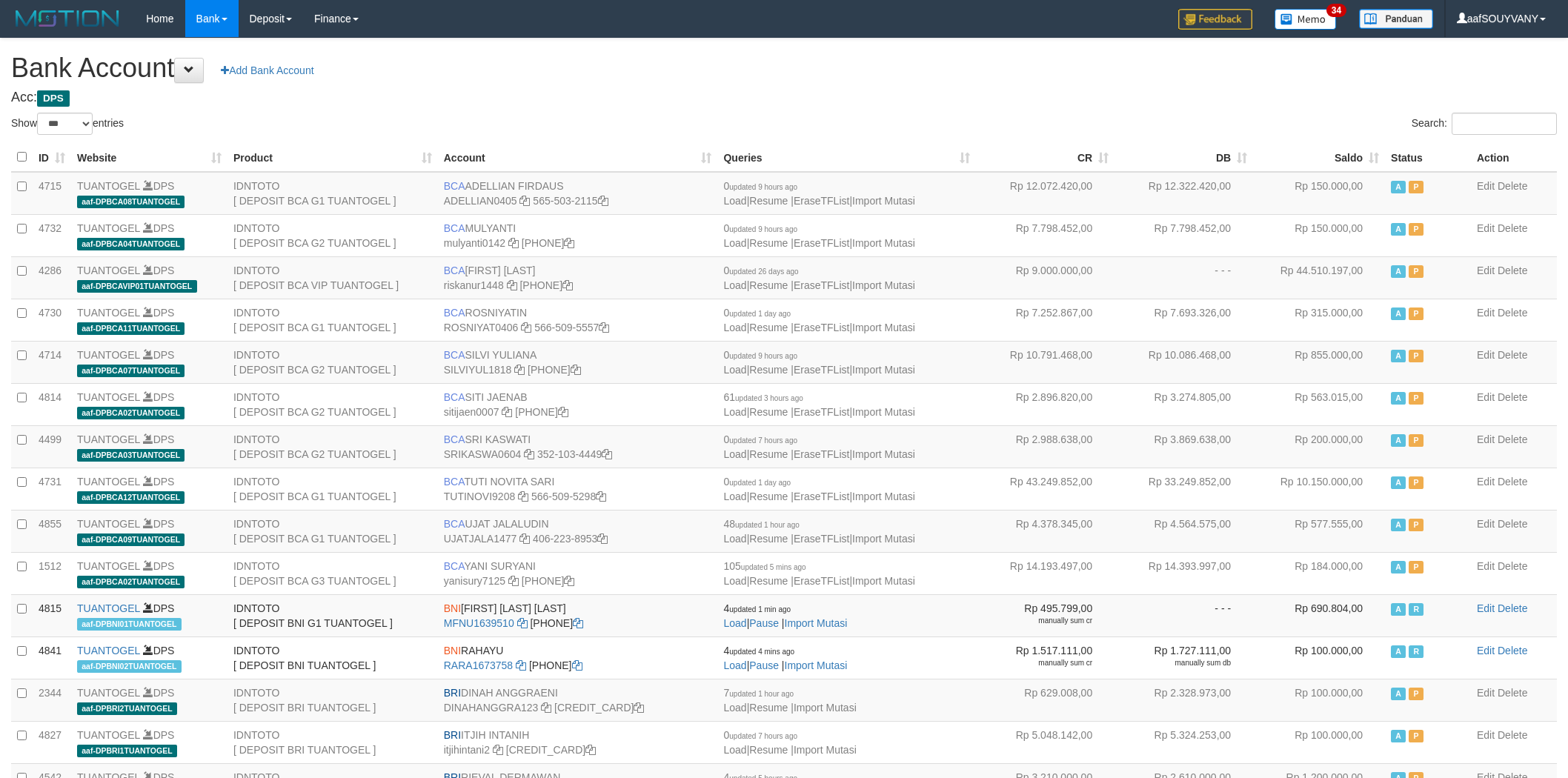 scroll, scrollTop: 0, scrollLeft: 0, axis: both 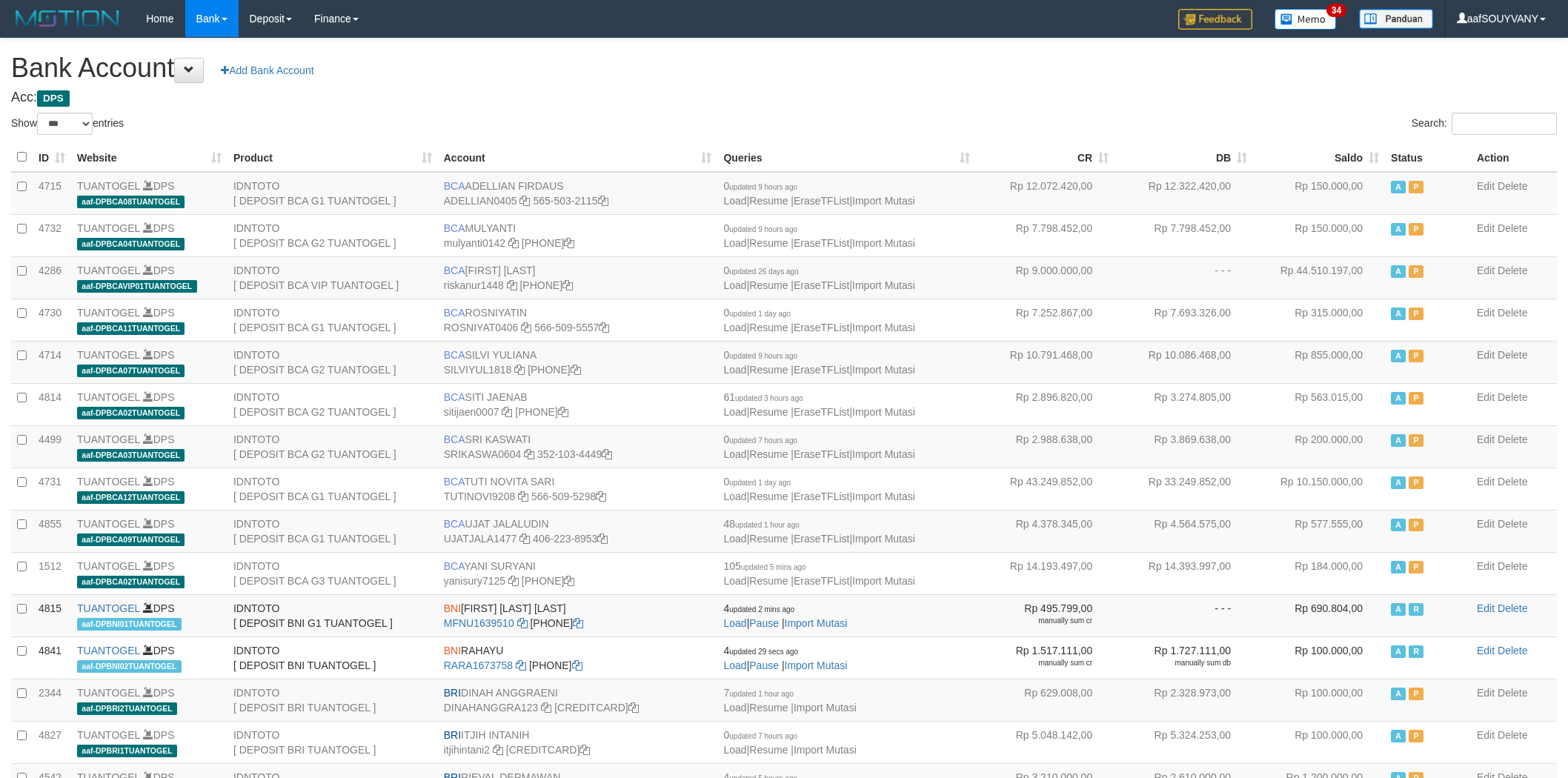 select on "***" 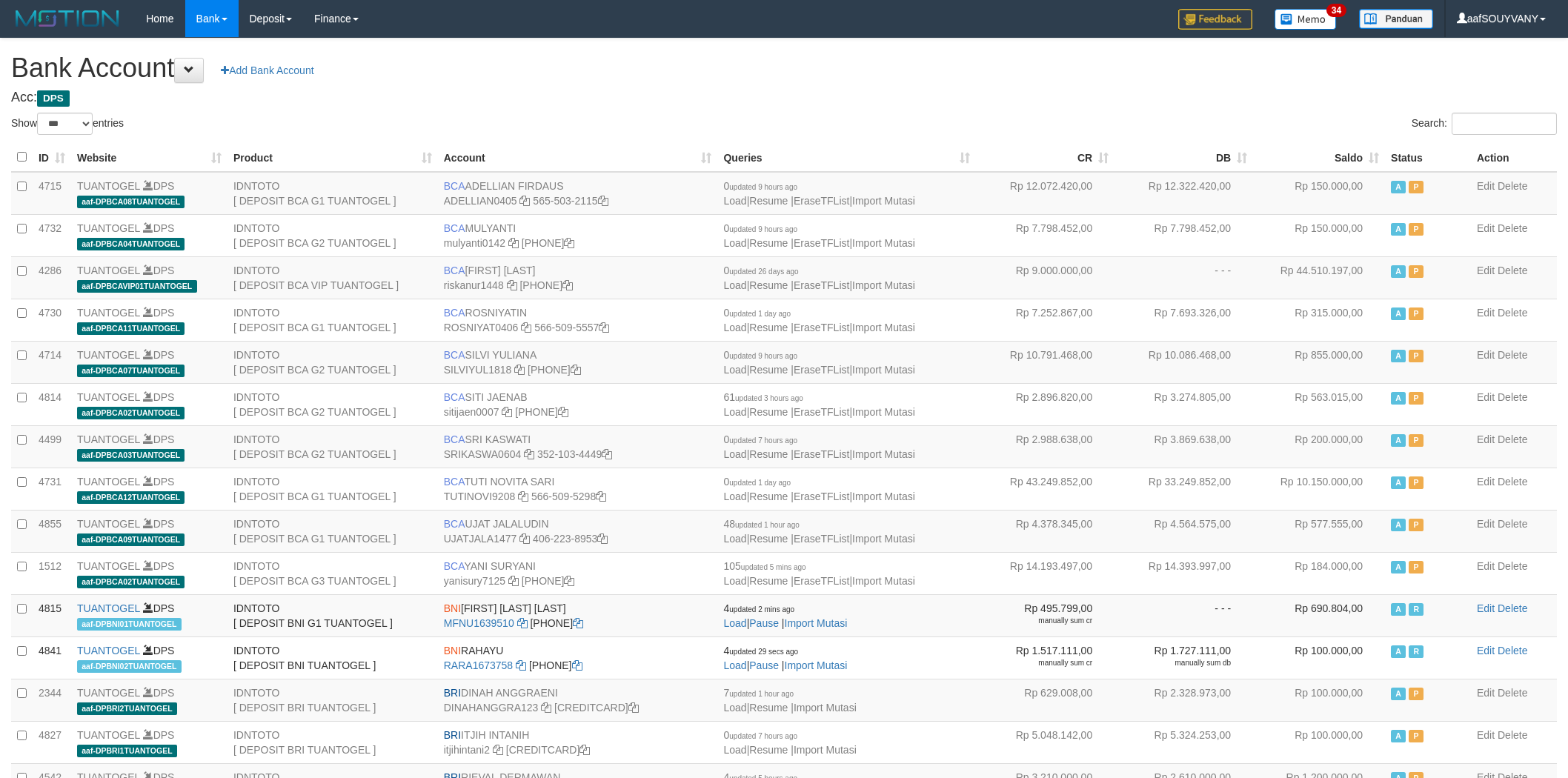 scroll, scrollTop: 0, scrollLeft: 0, axis: both 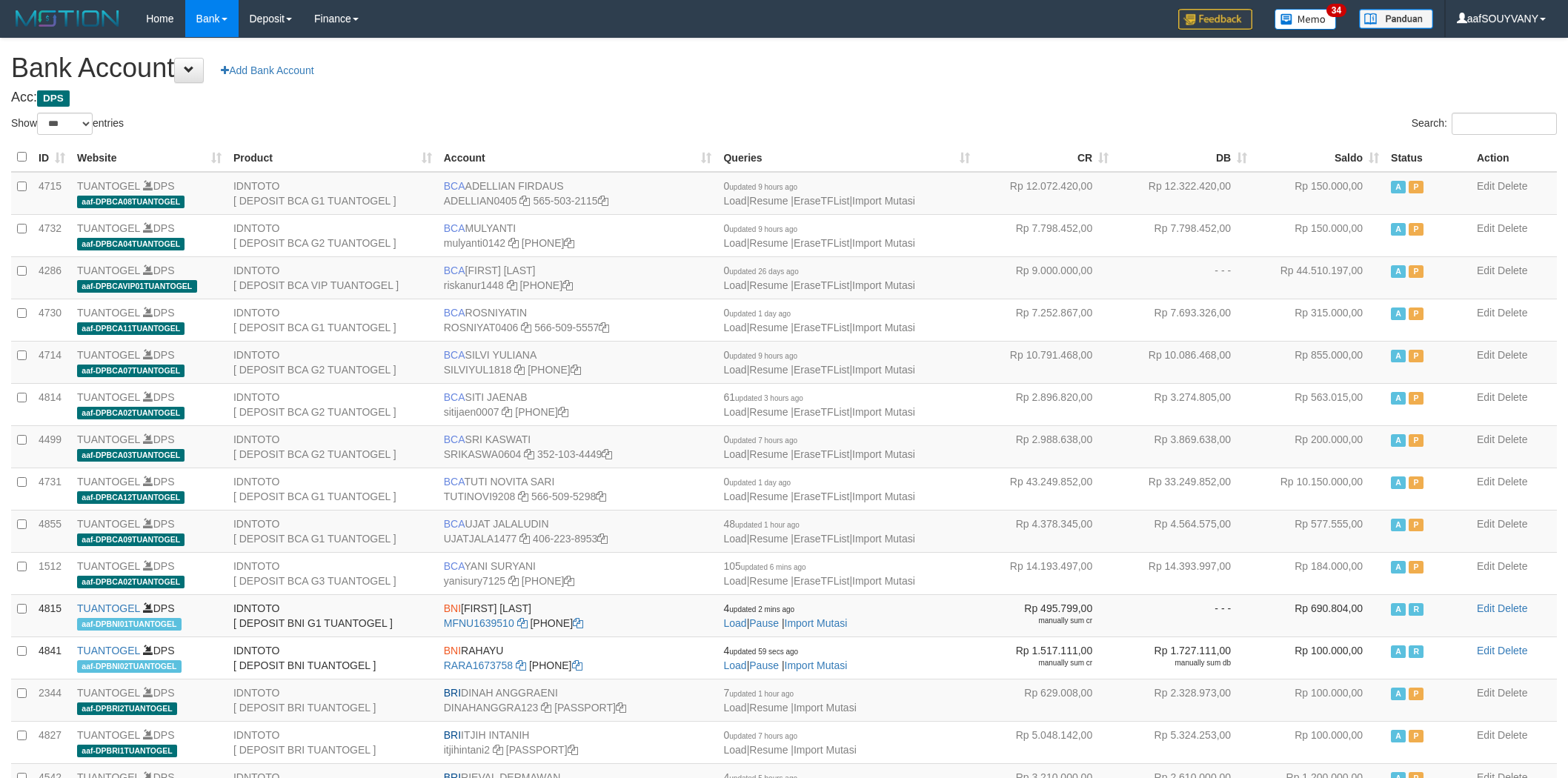 select on "***" 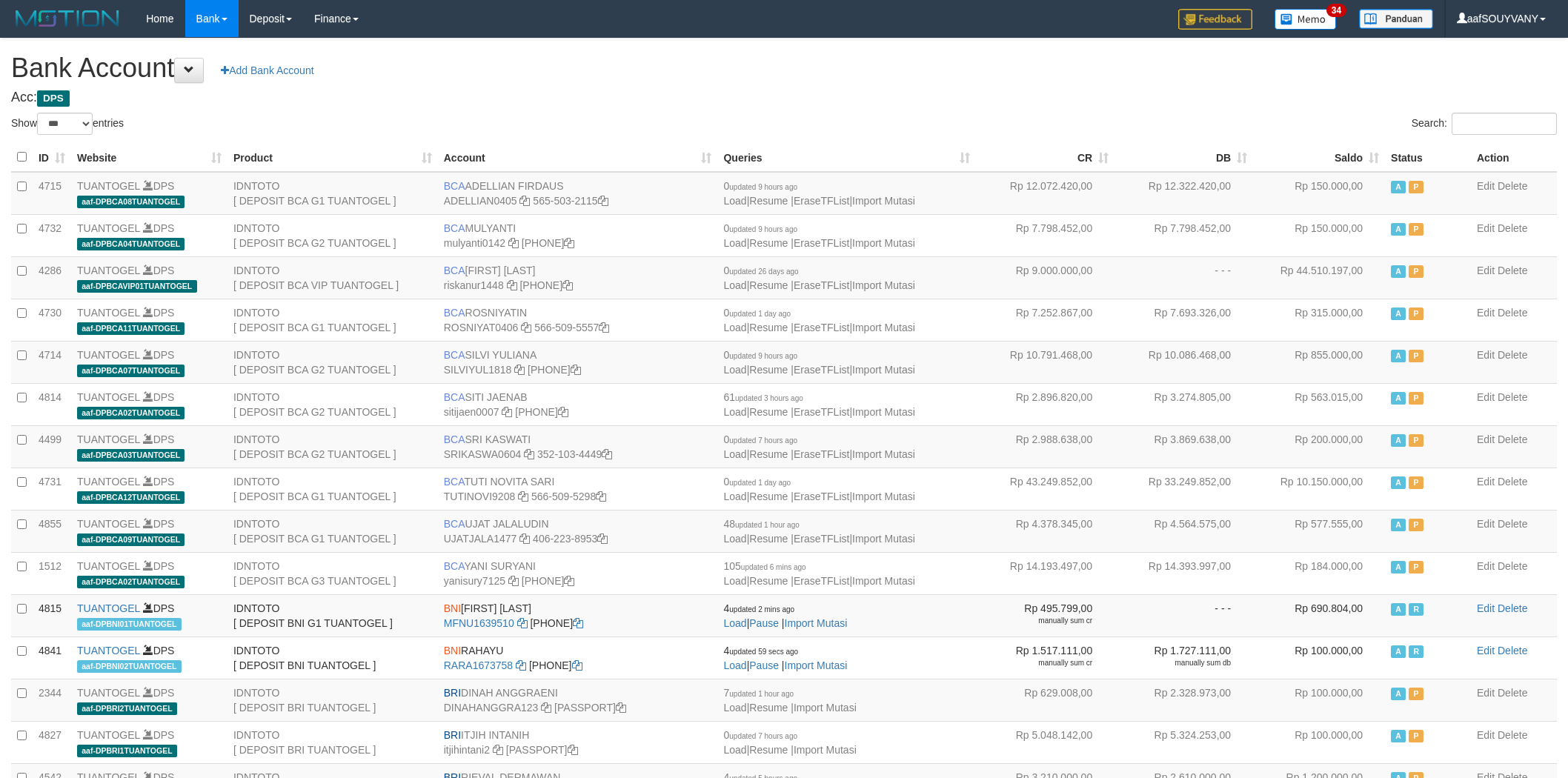 scroll, scrollTop: 0, scrollLeft: 0, axis: both 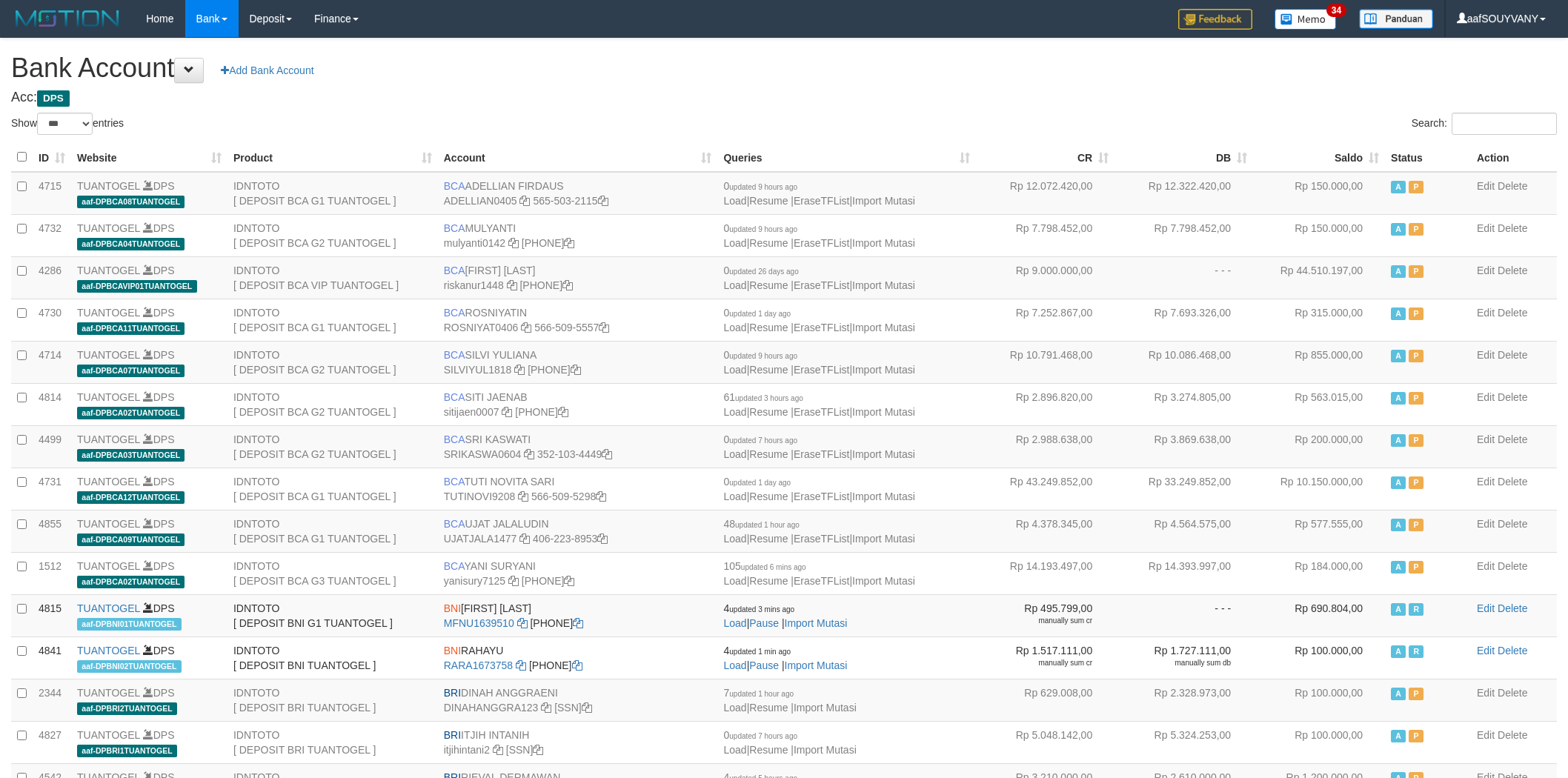 select on "***" 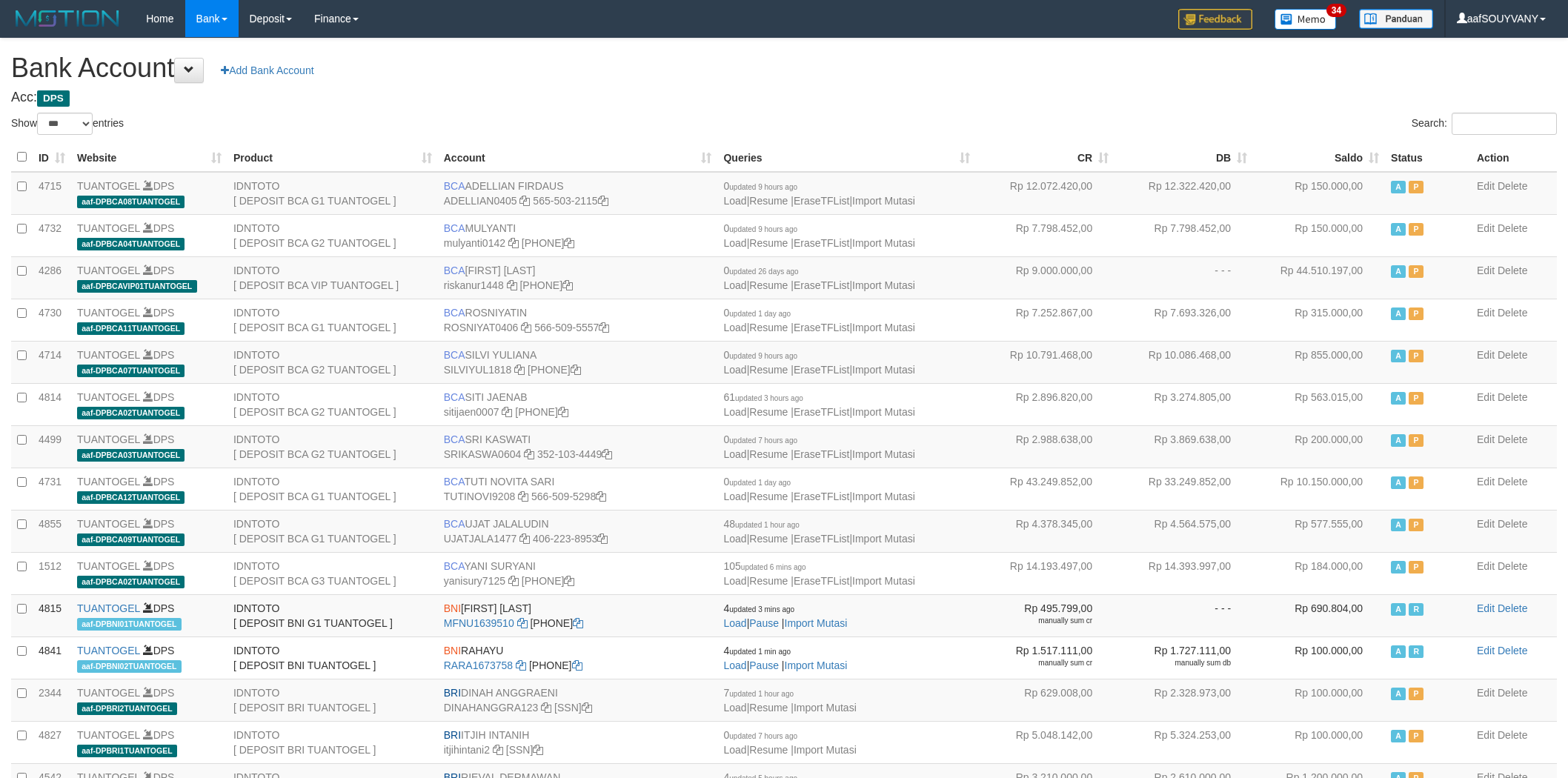 scroll, scrollTop: 0, scrollLeft: 0, axis: both 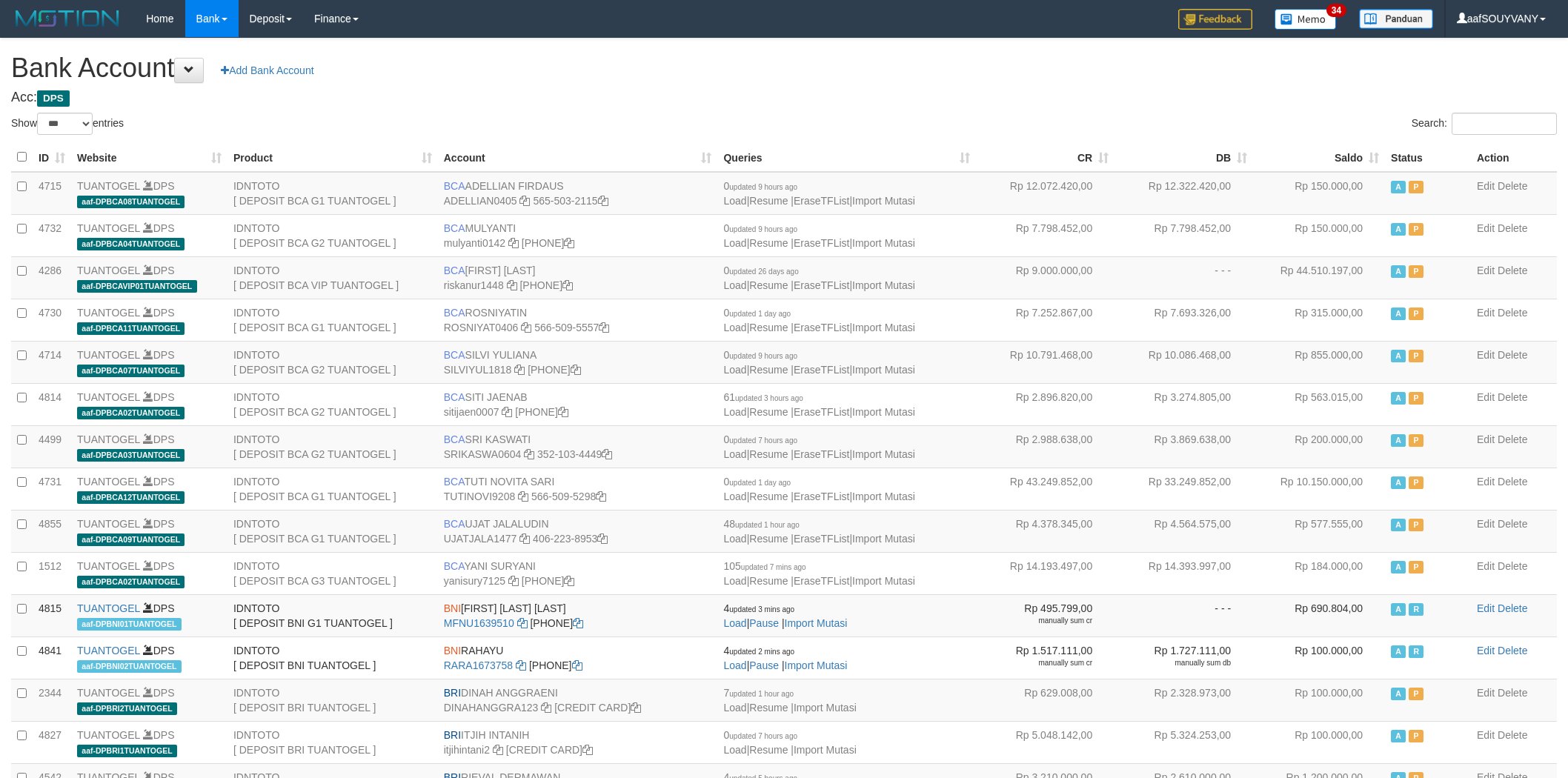 select on "***" 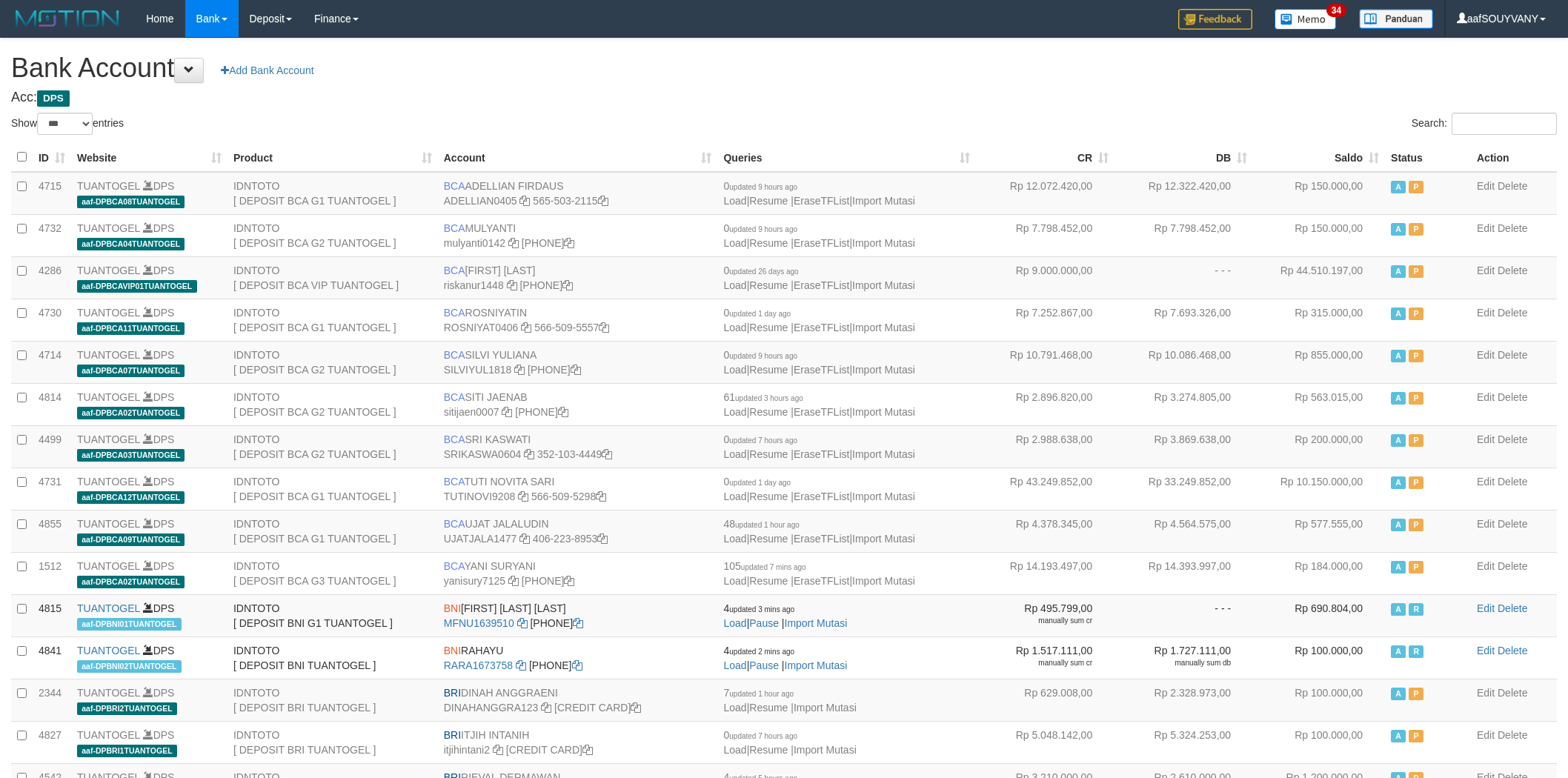 scroll, scrollTop: 0, scrollLeft: 0, axis: both 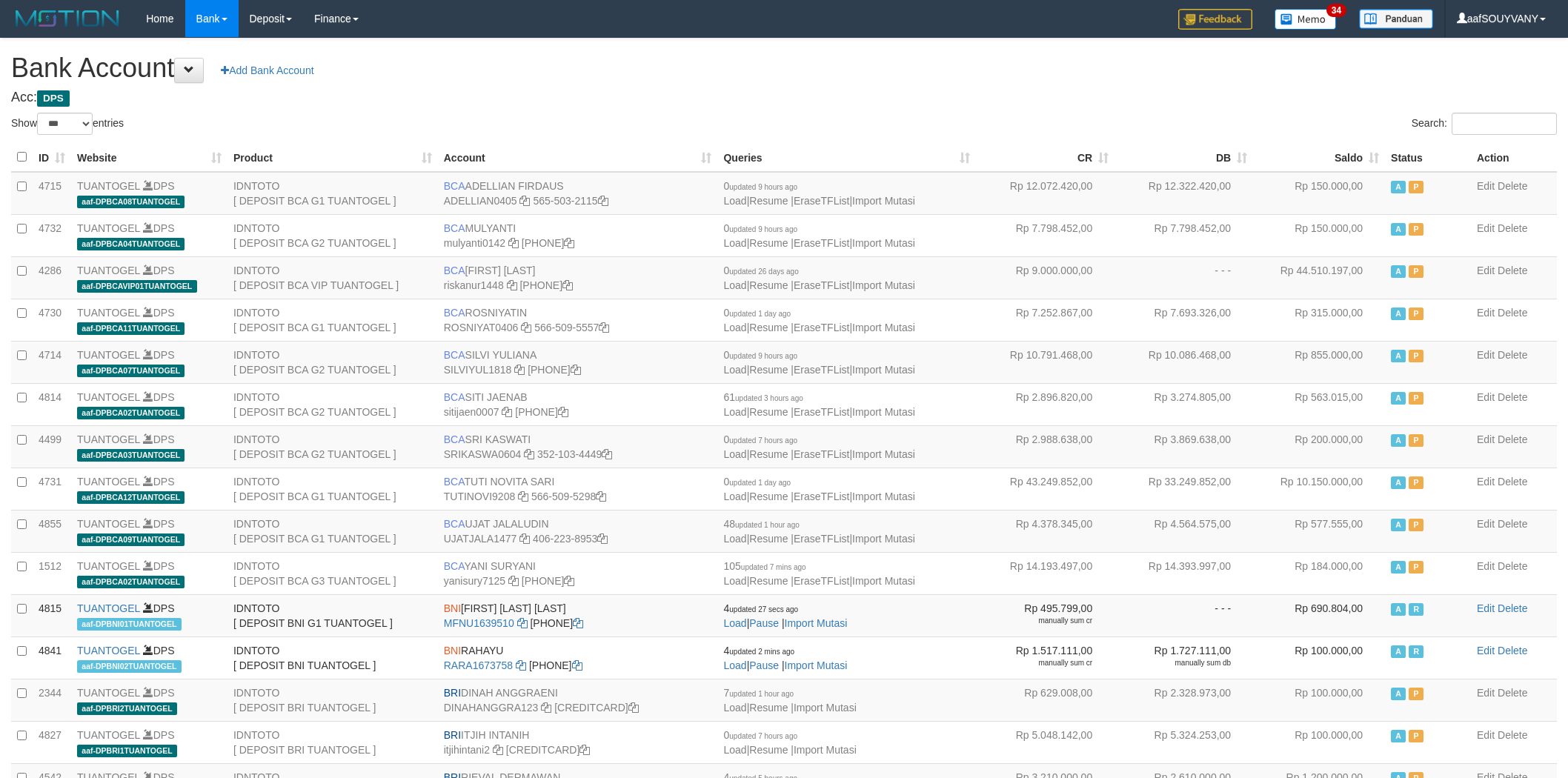select on "***" 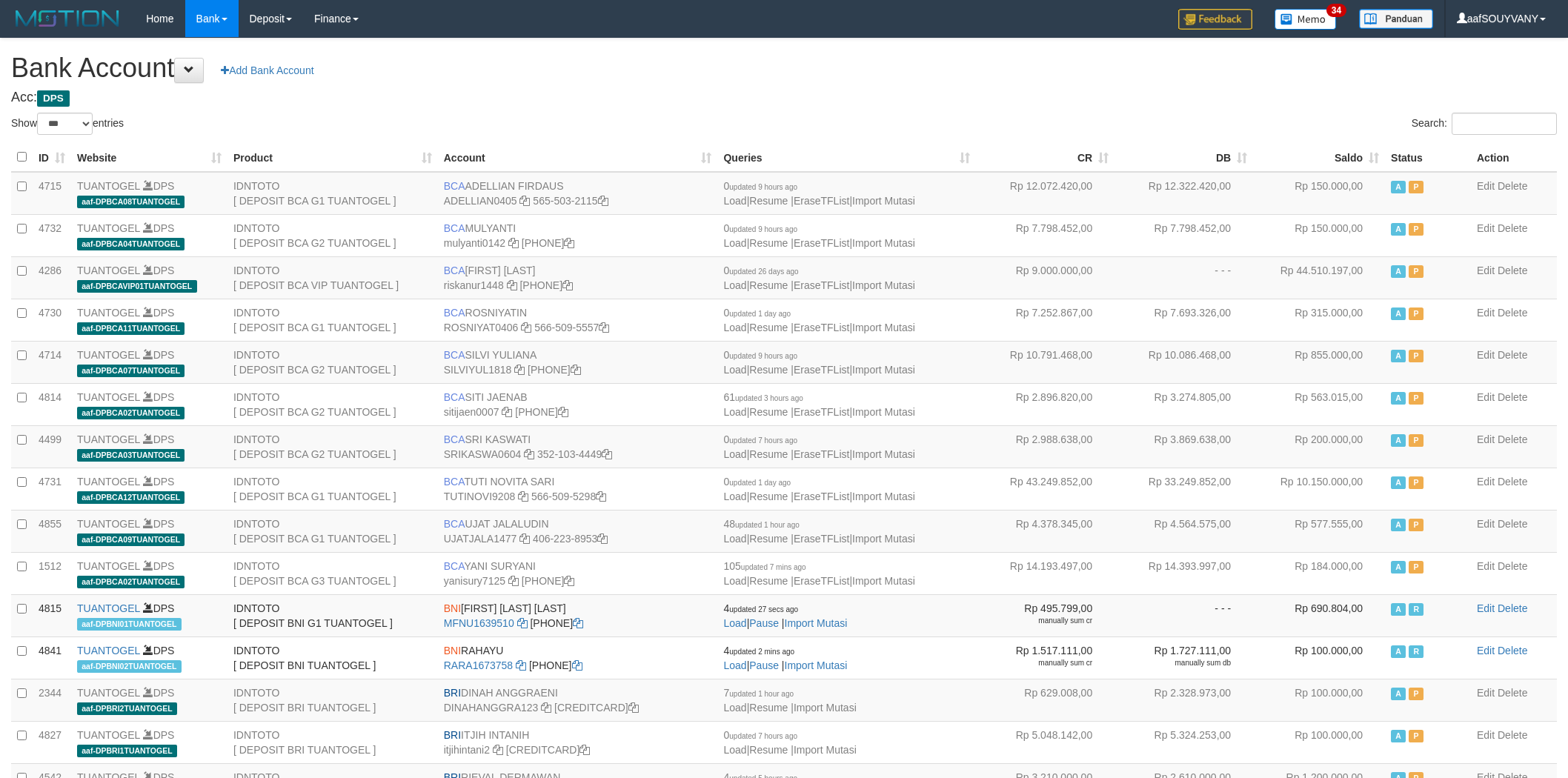 scroll, scrollTop: 0, scrollLeft: 0, axis: both 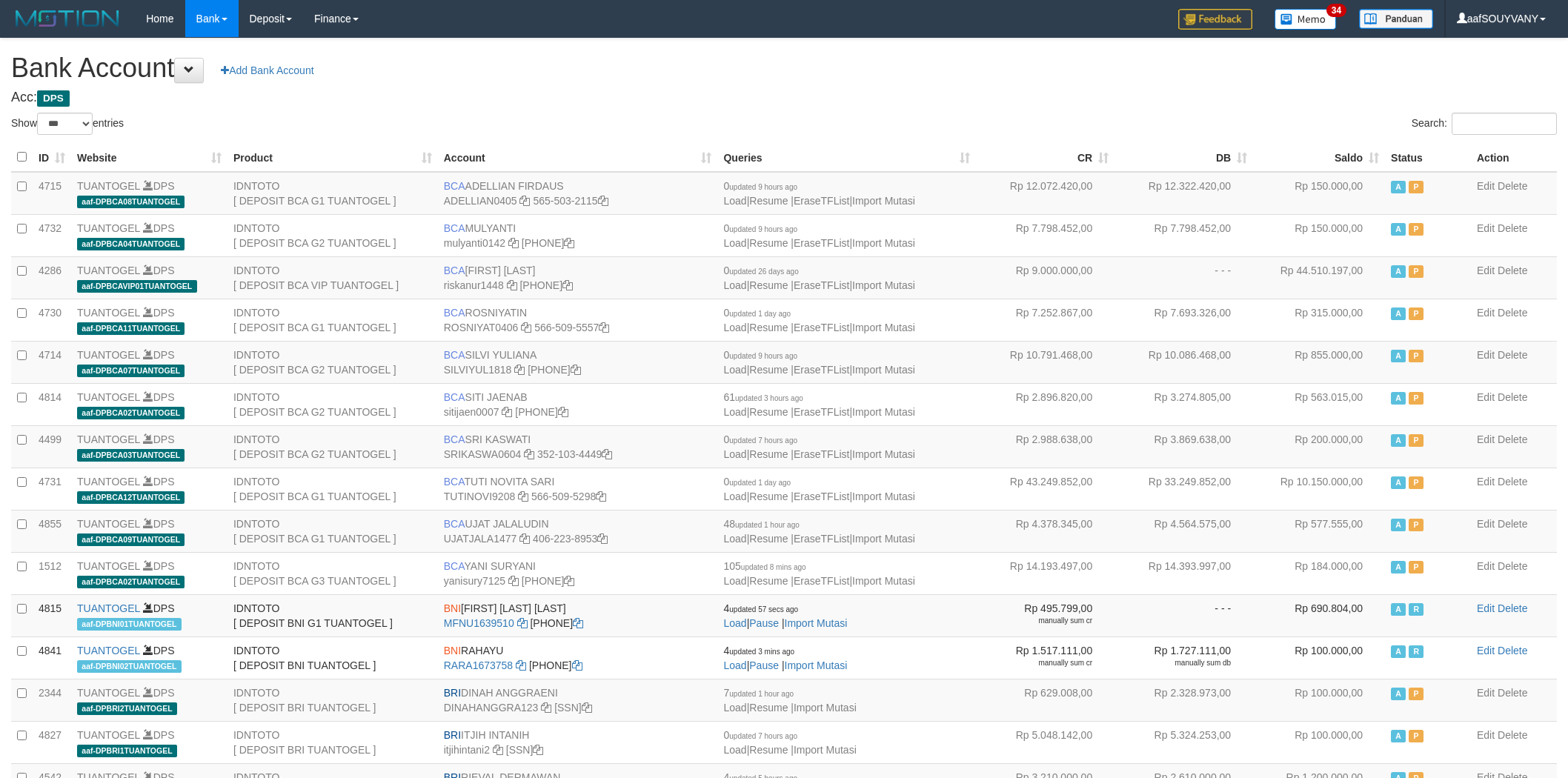 select on "***" 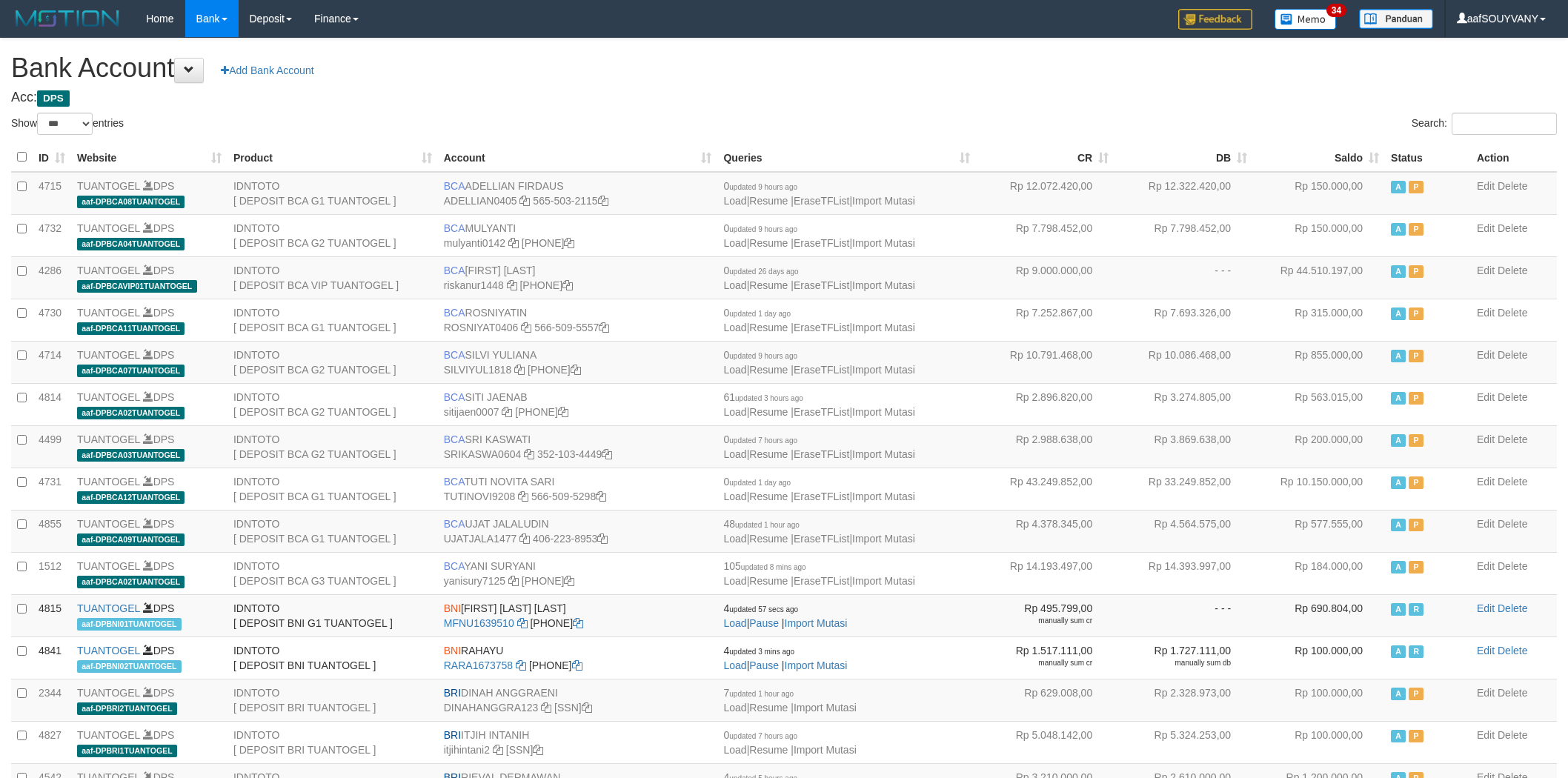 scroll, scrollTop: 0, scrollLeft: 0, axis: both 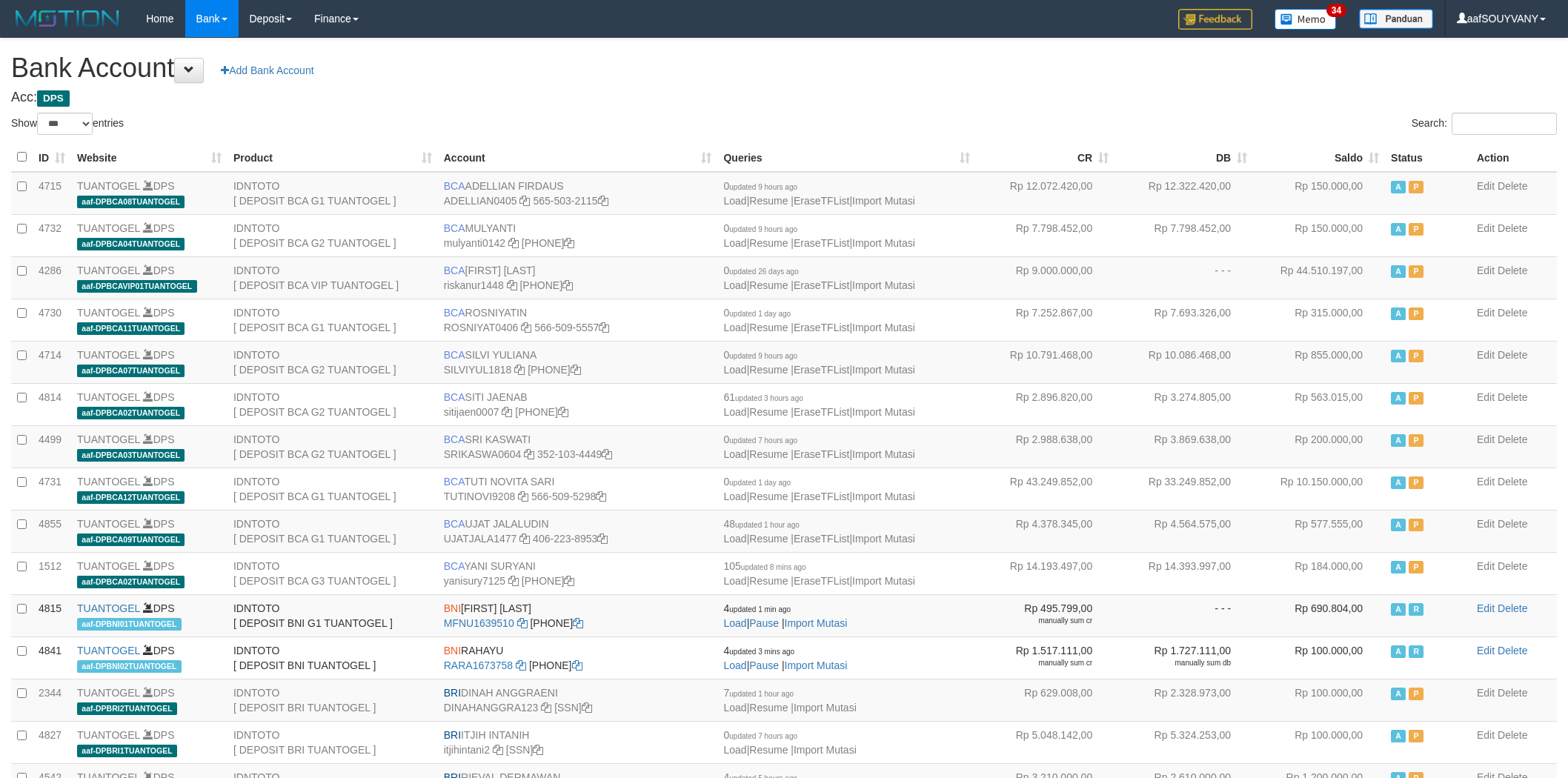 select on "***" 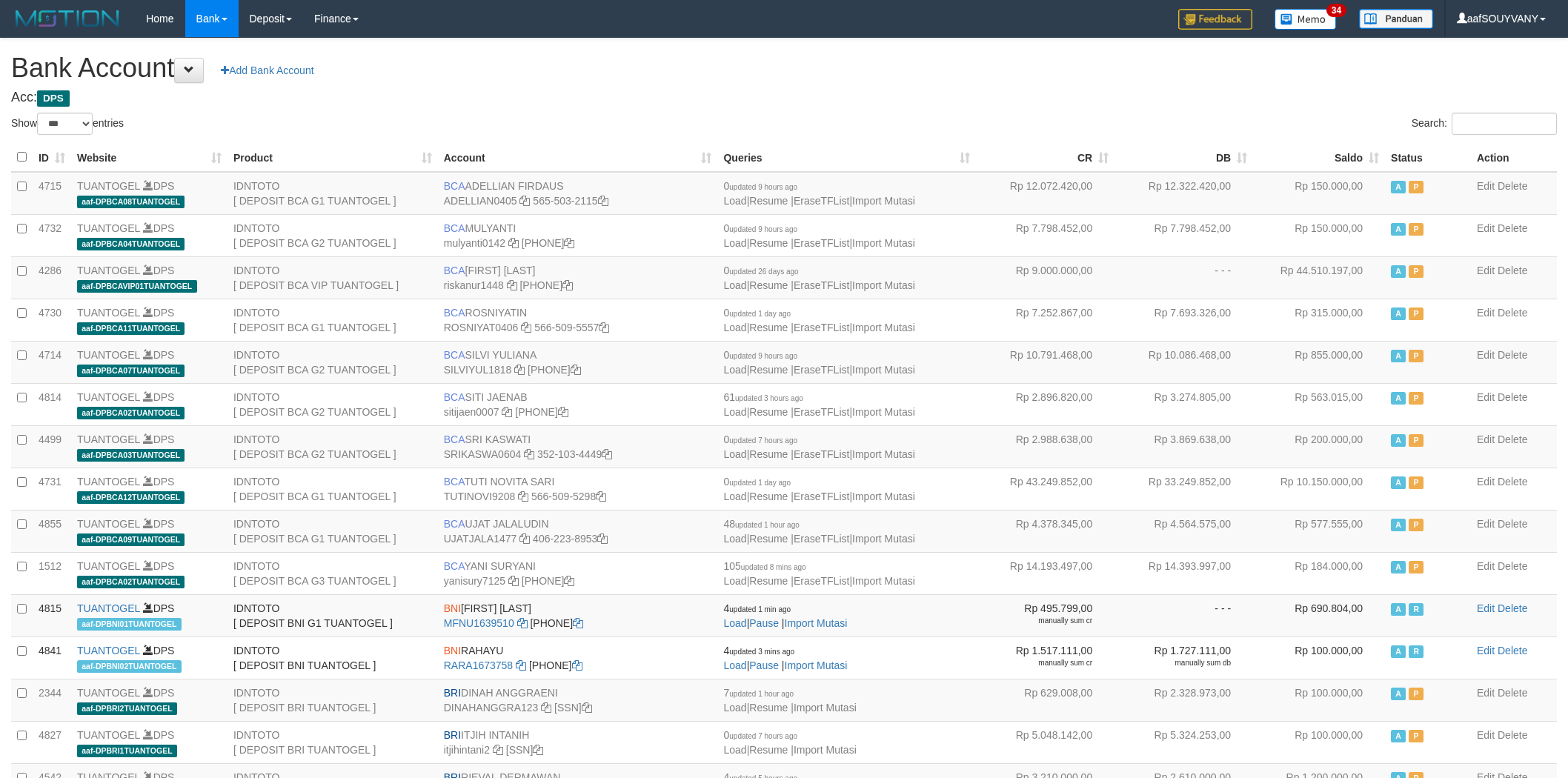 scroll, scrollTop: 0, scrollLeft: 0, axis: both 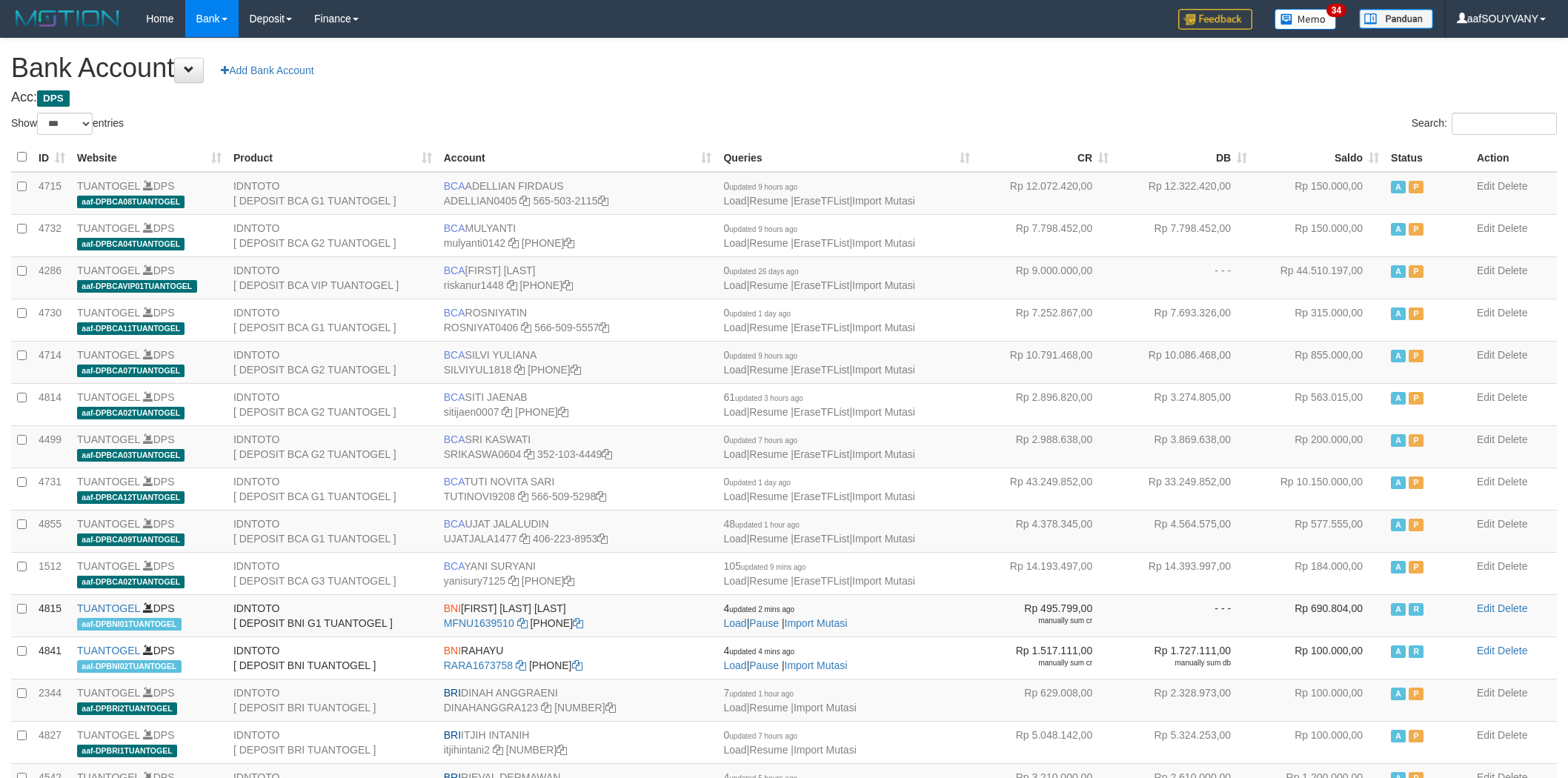 select on "***" 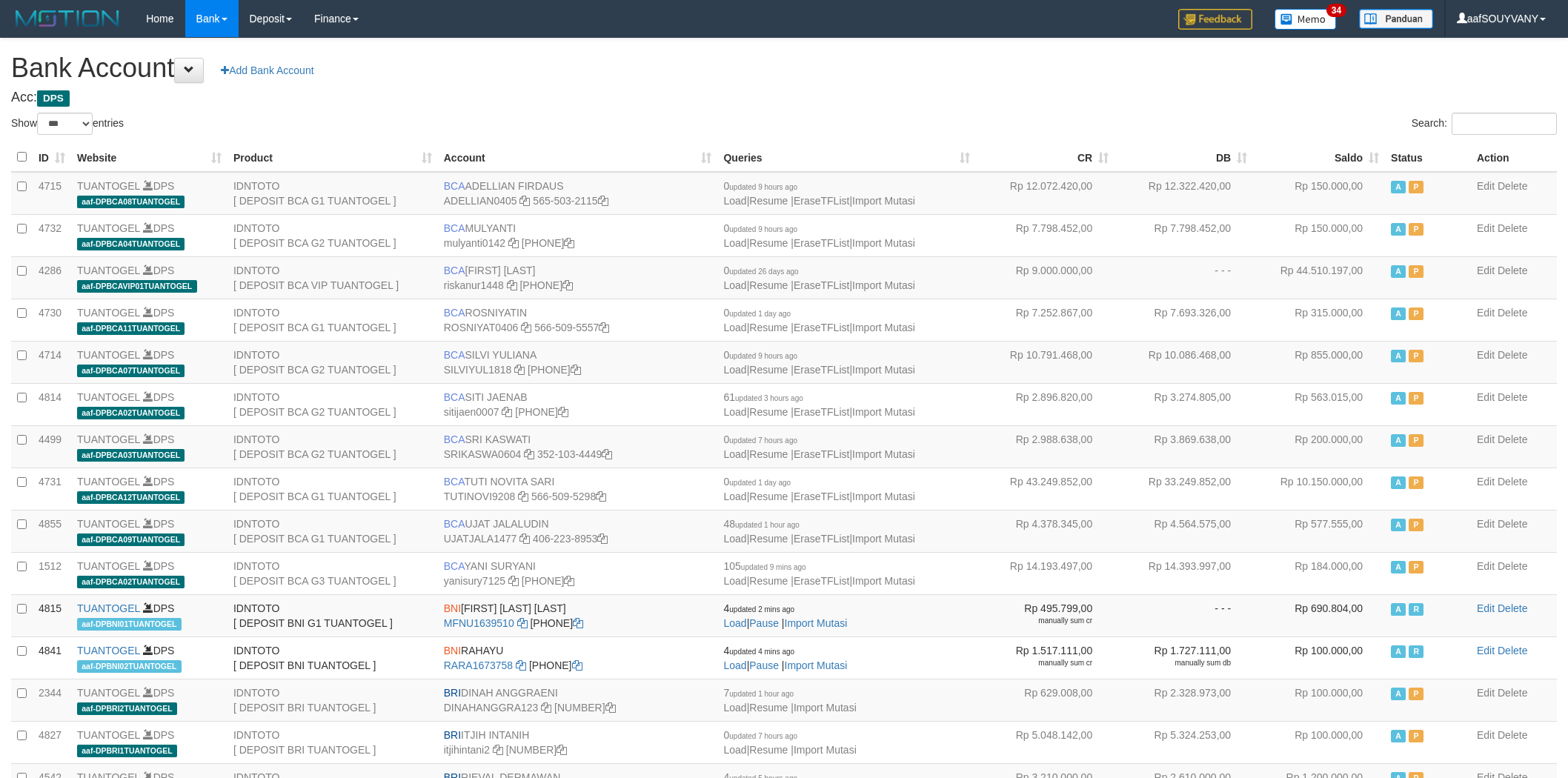scroll, scrollTop: 0, scrollLeft: 0, axis: both 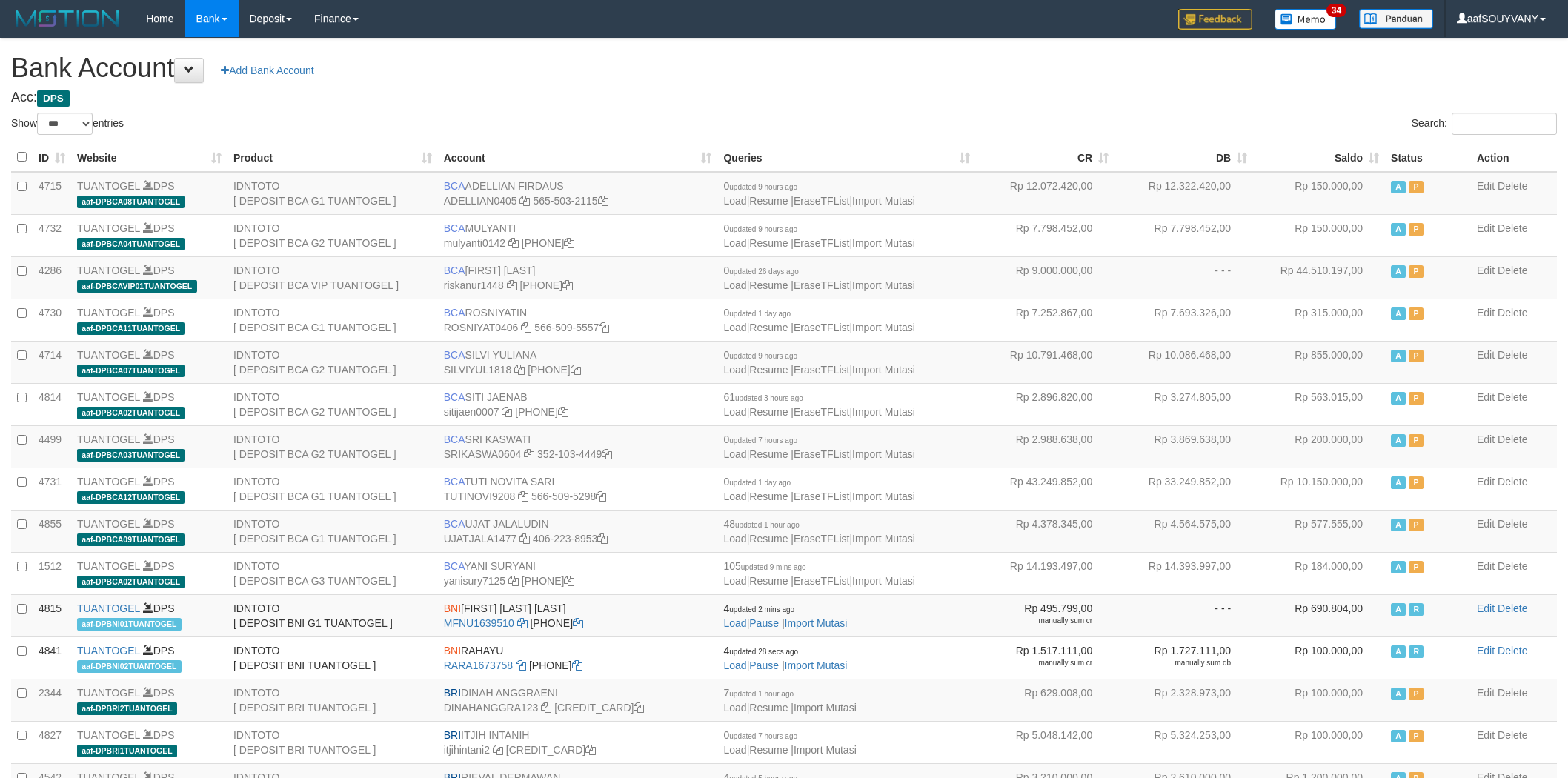 select on "***" 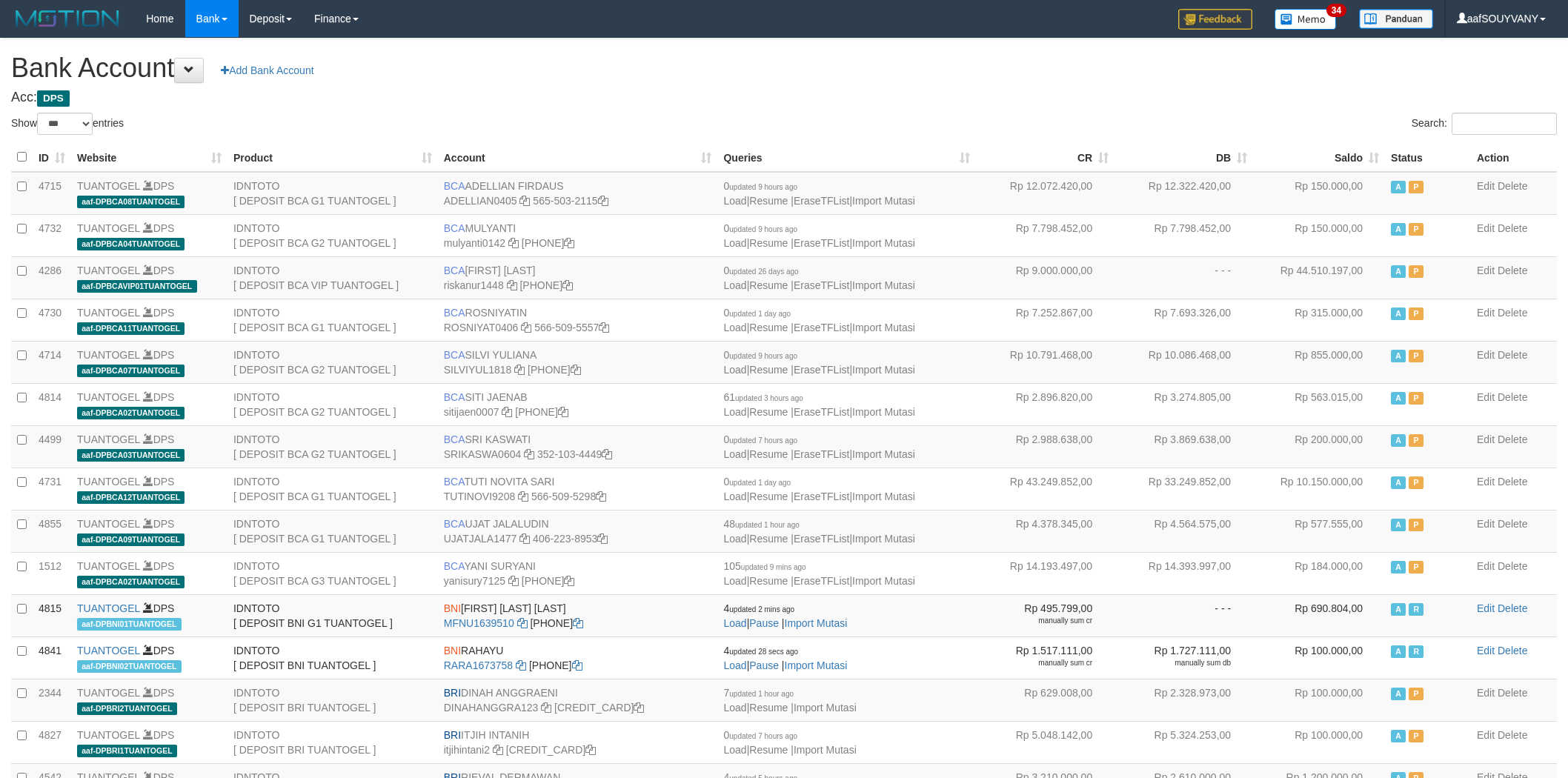scroll, scrollTop: 0, scrollLeft: 0, axis: both 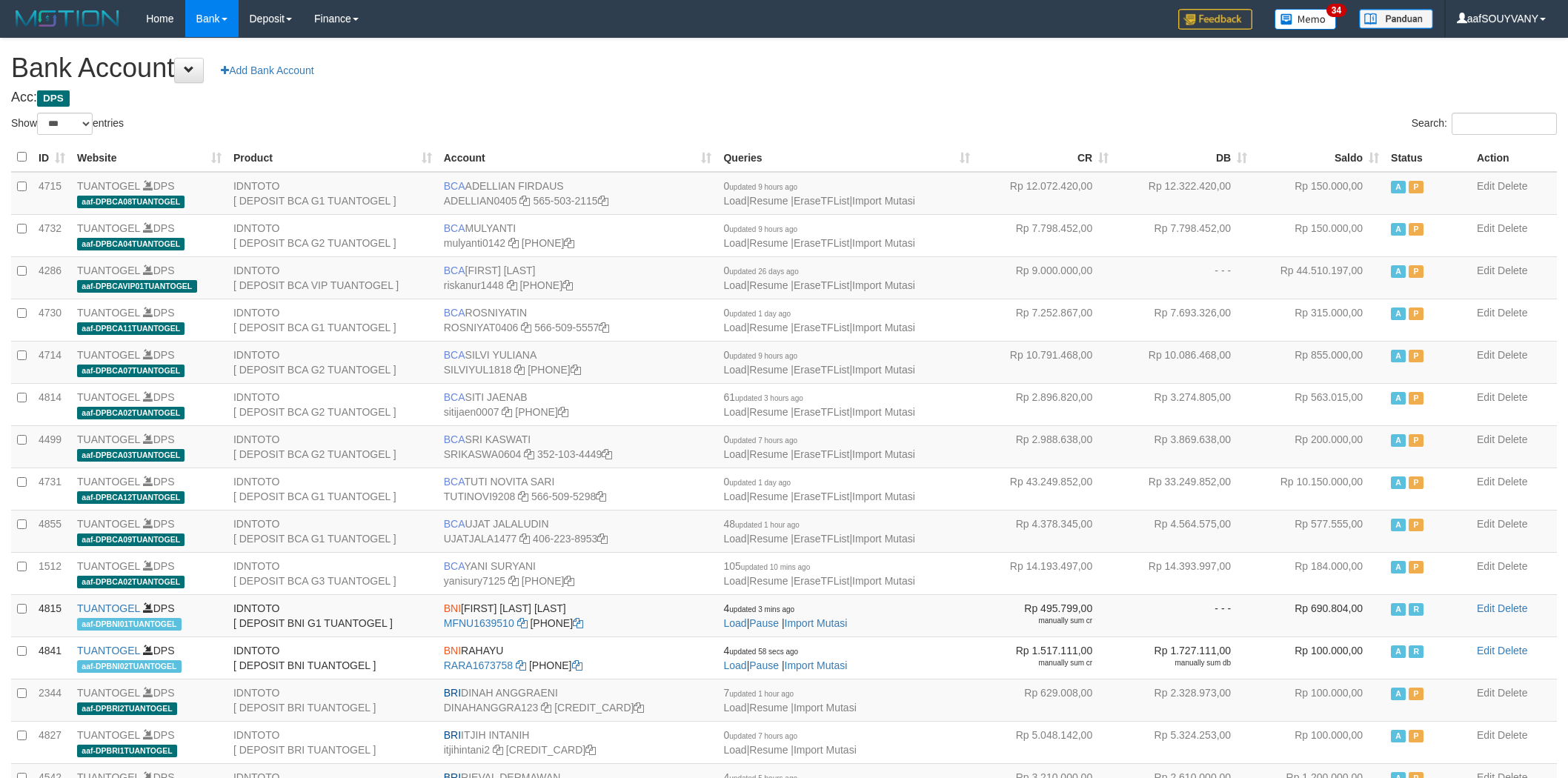 select on "***" 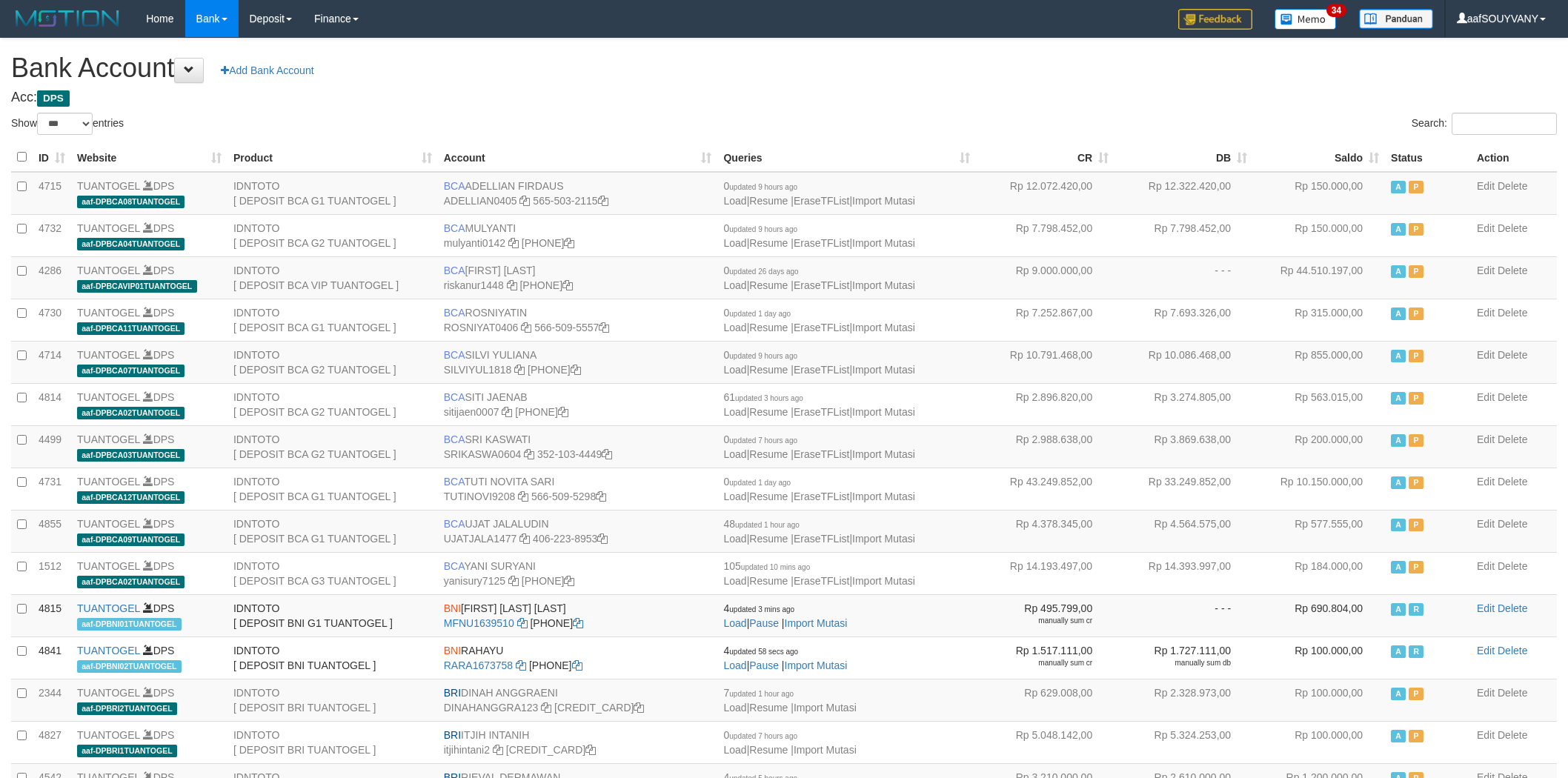 scroll, scrollTop: 0, scrollLeft: 0, axis: both 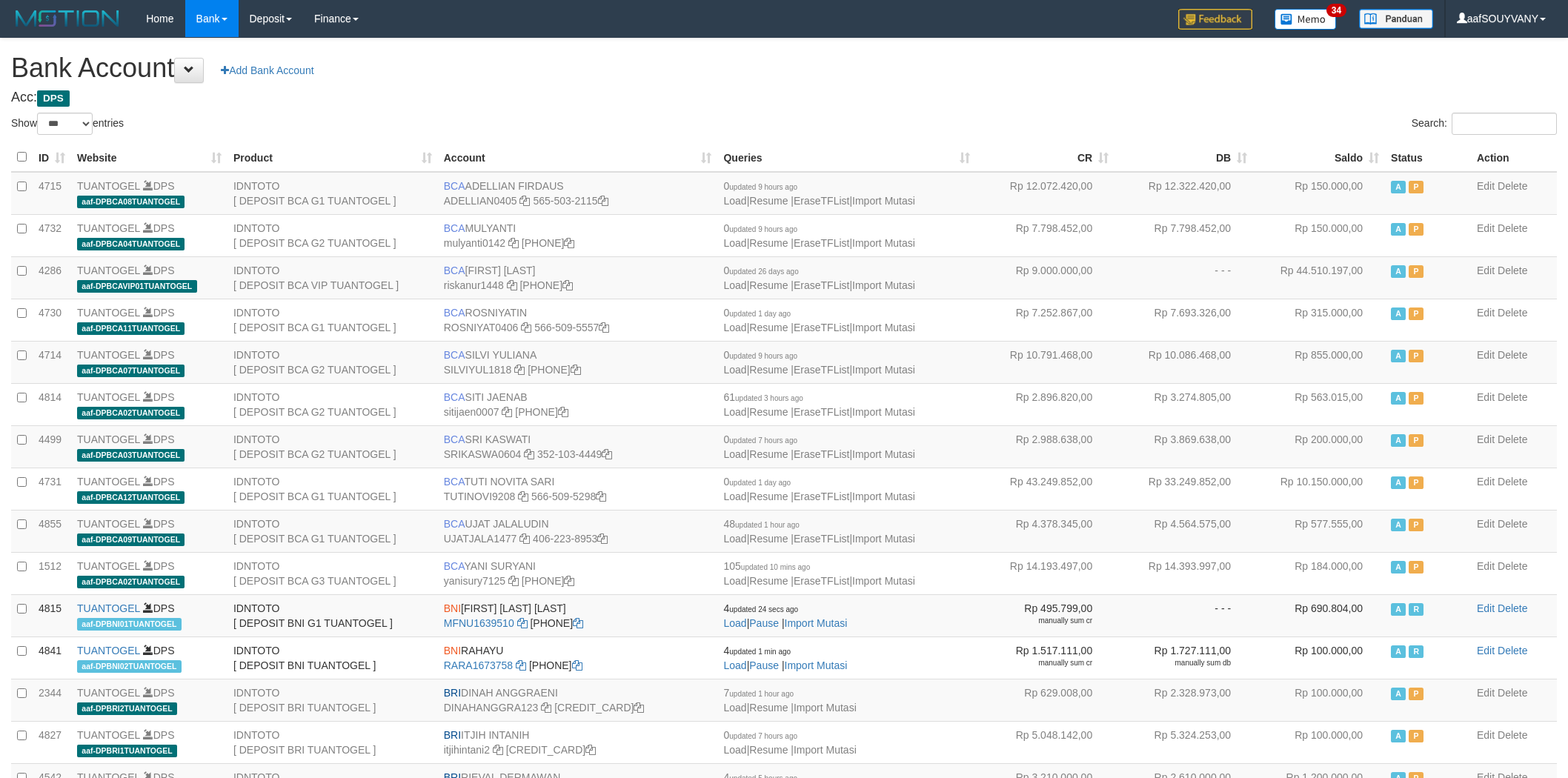 select on "***" 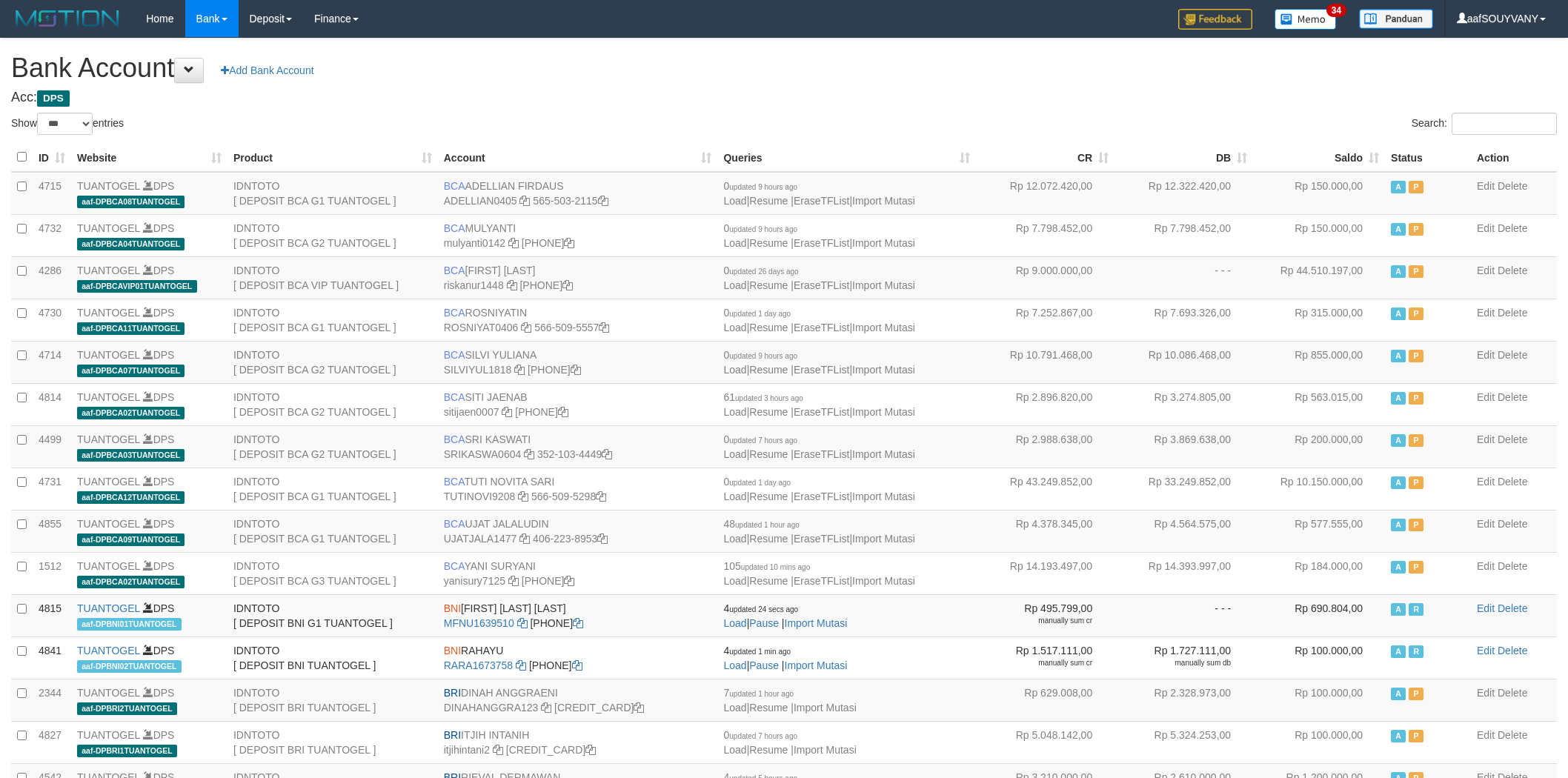 scroll, scrollTop: 0, scrollLeft: 0, axis: both 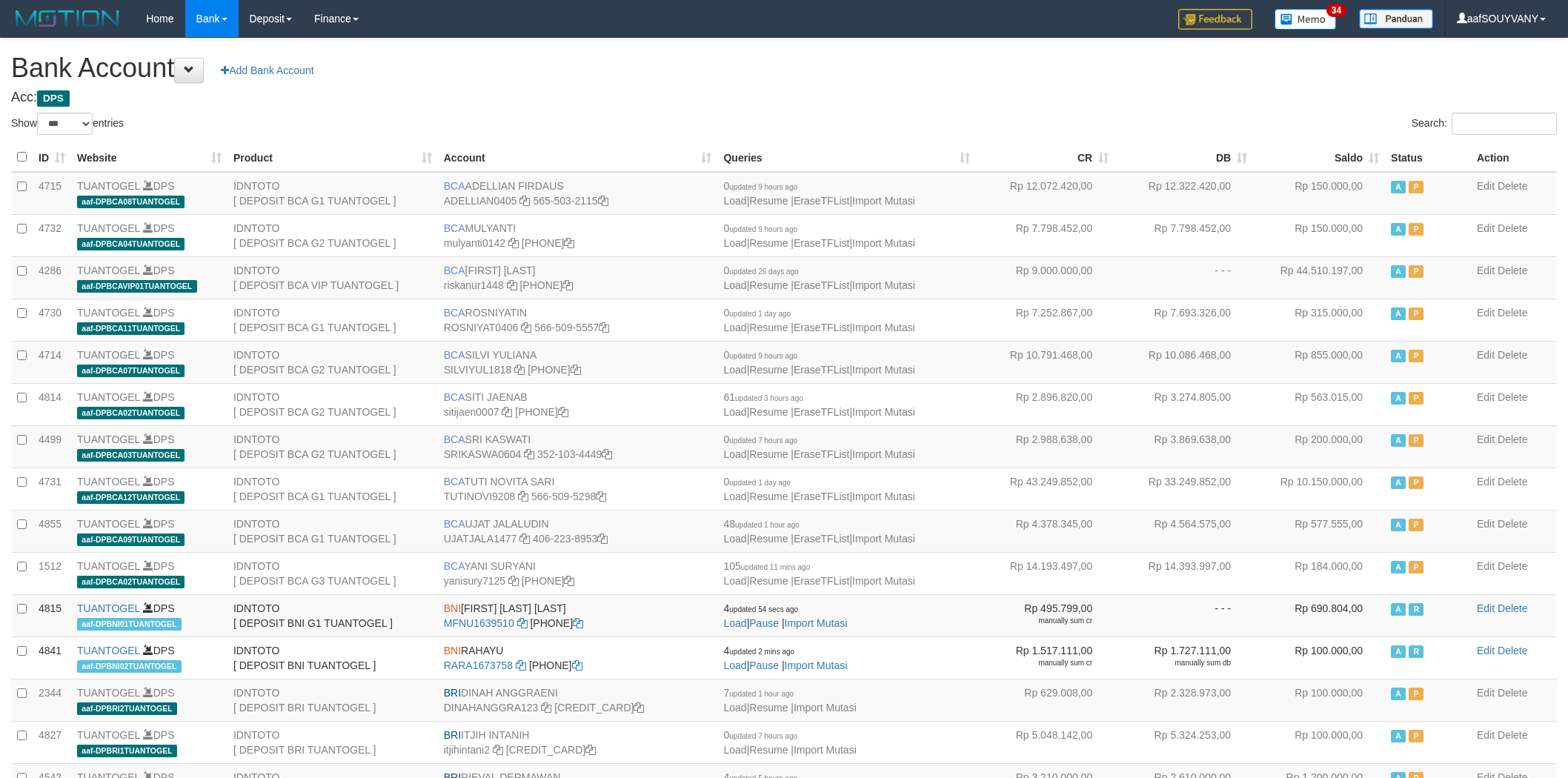 select on "***" 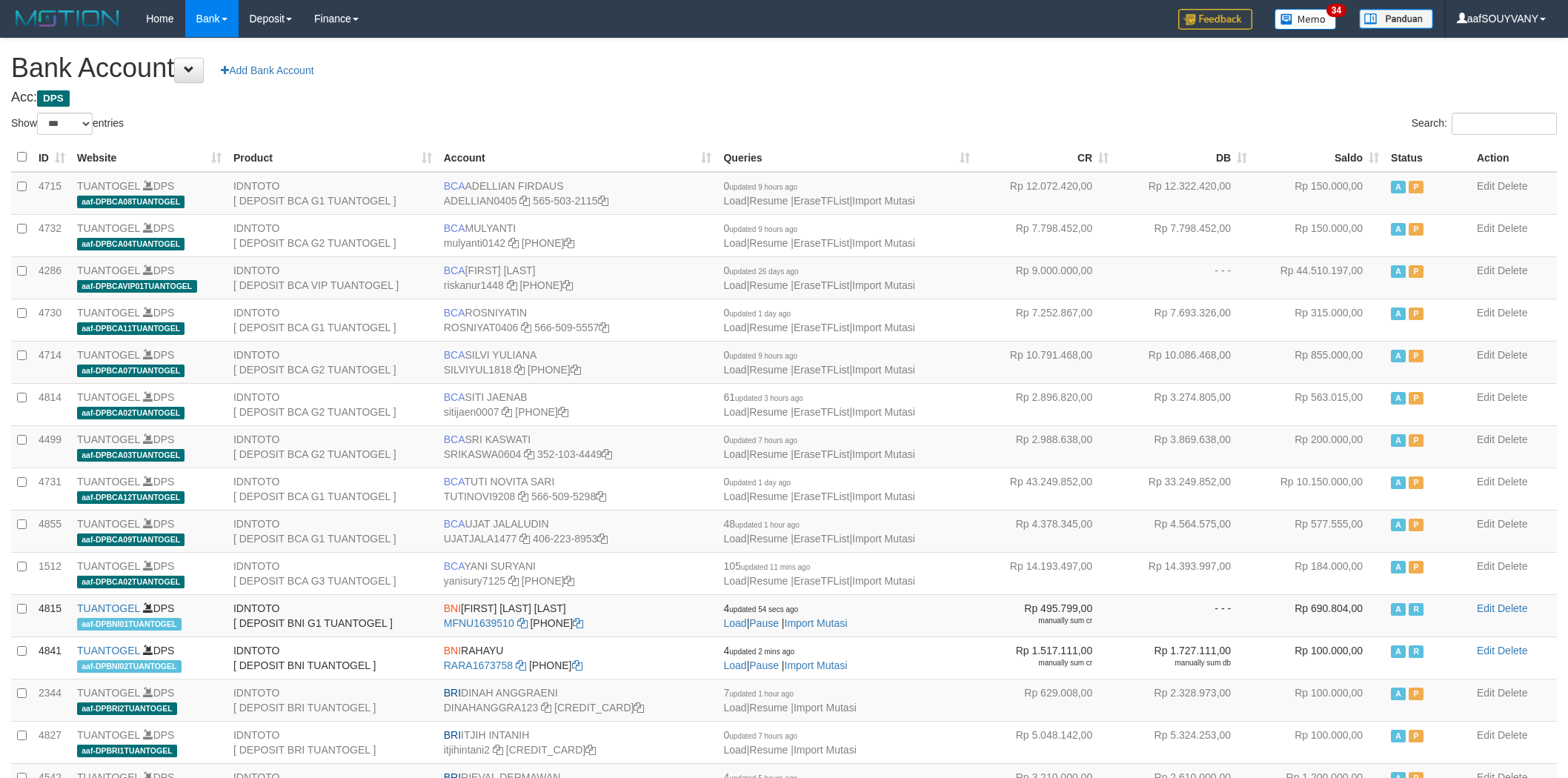 scroll, scrollTop: 0, scrollLeft: 0, axis: both 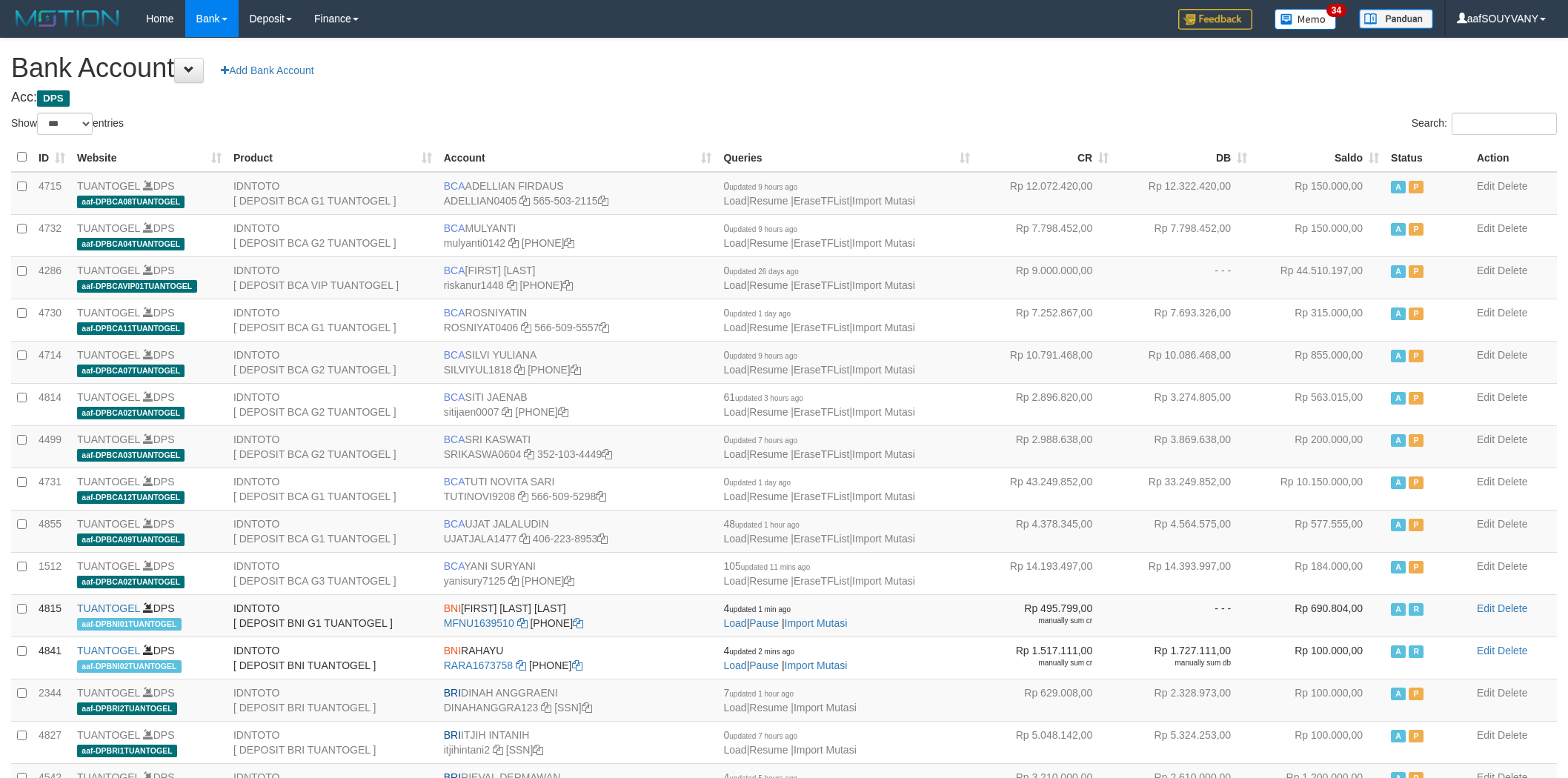 select on "***" 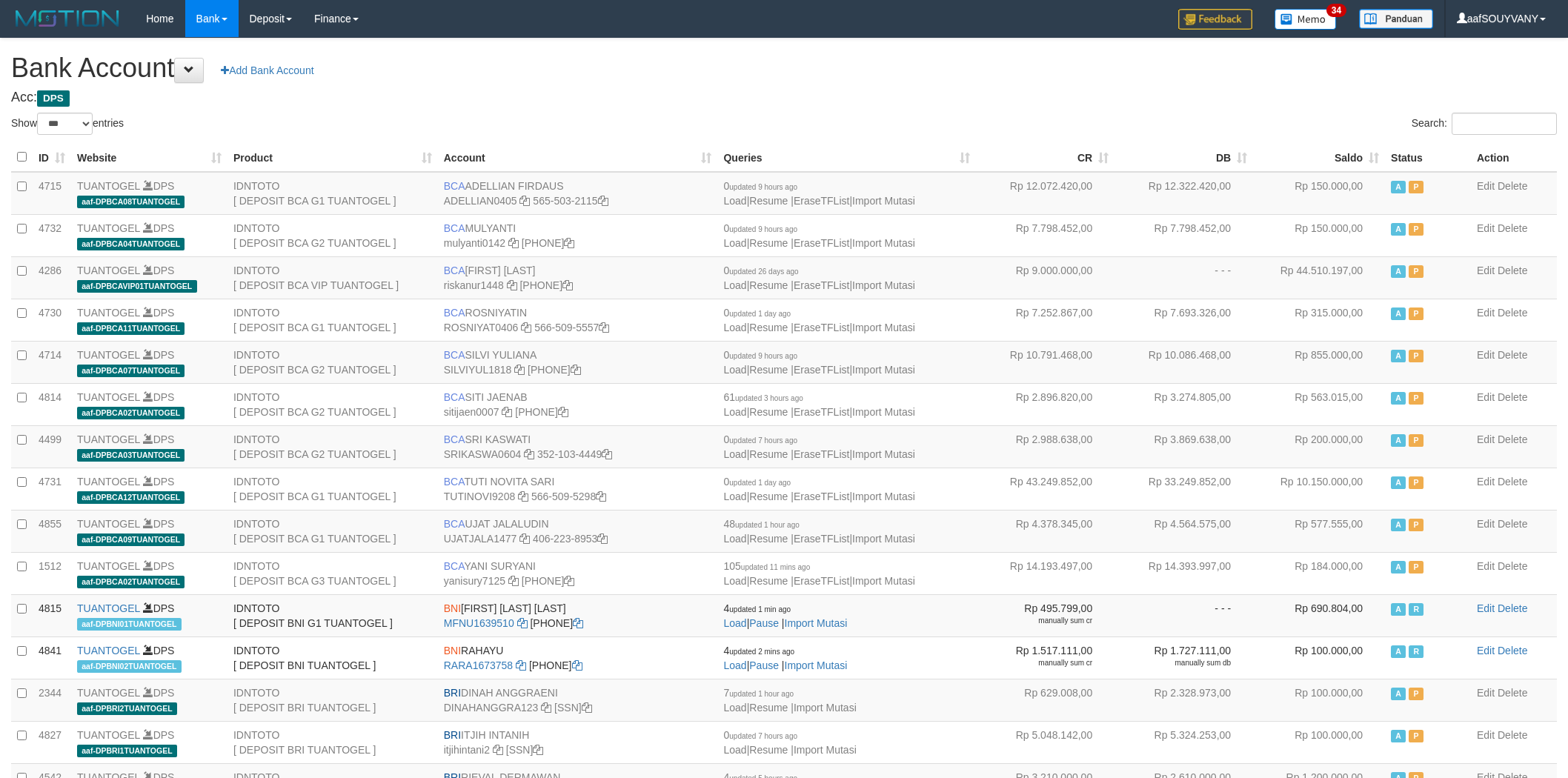 scroll, scrollTop: 0, scrollLeft: 0, axis: both 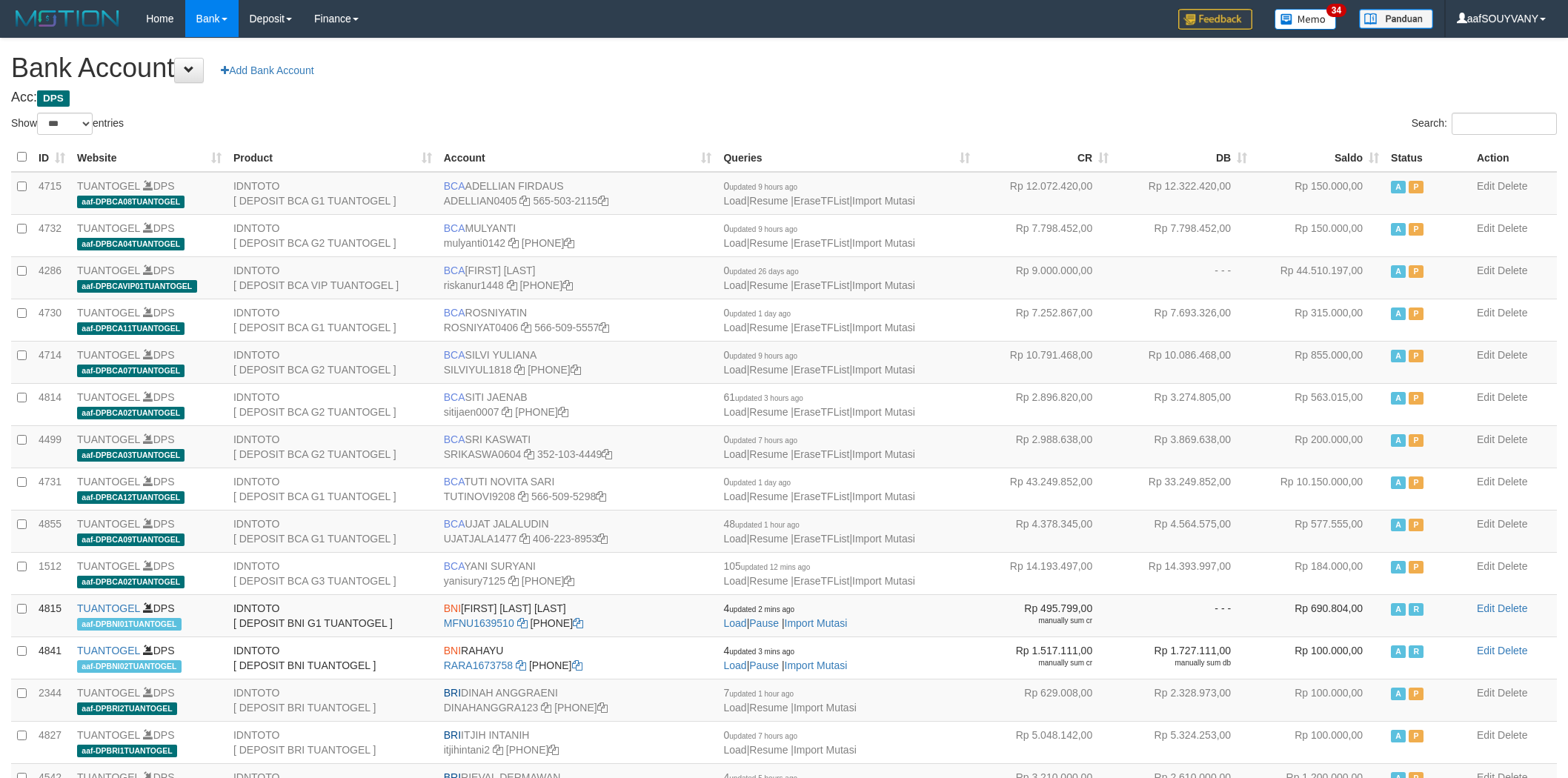 select on "***" 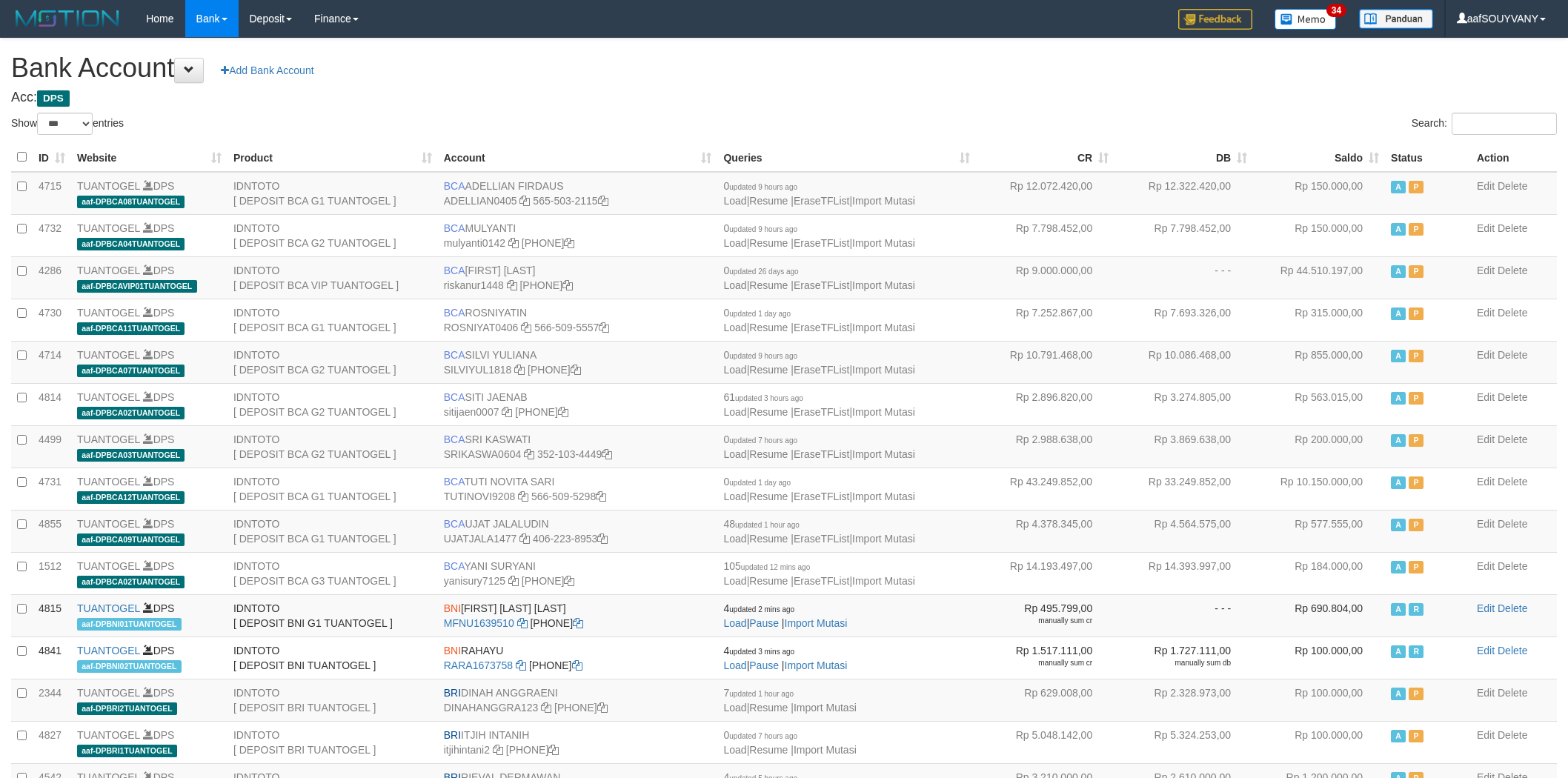 scroll, scrollTop: 0, scrollLeft: 0, axis: both 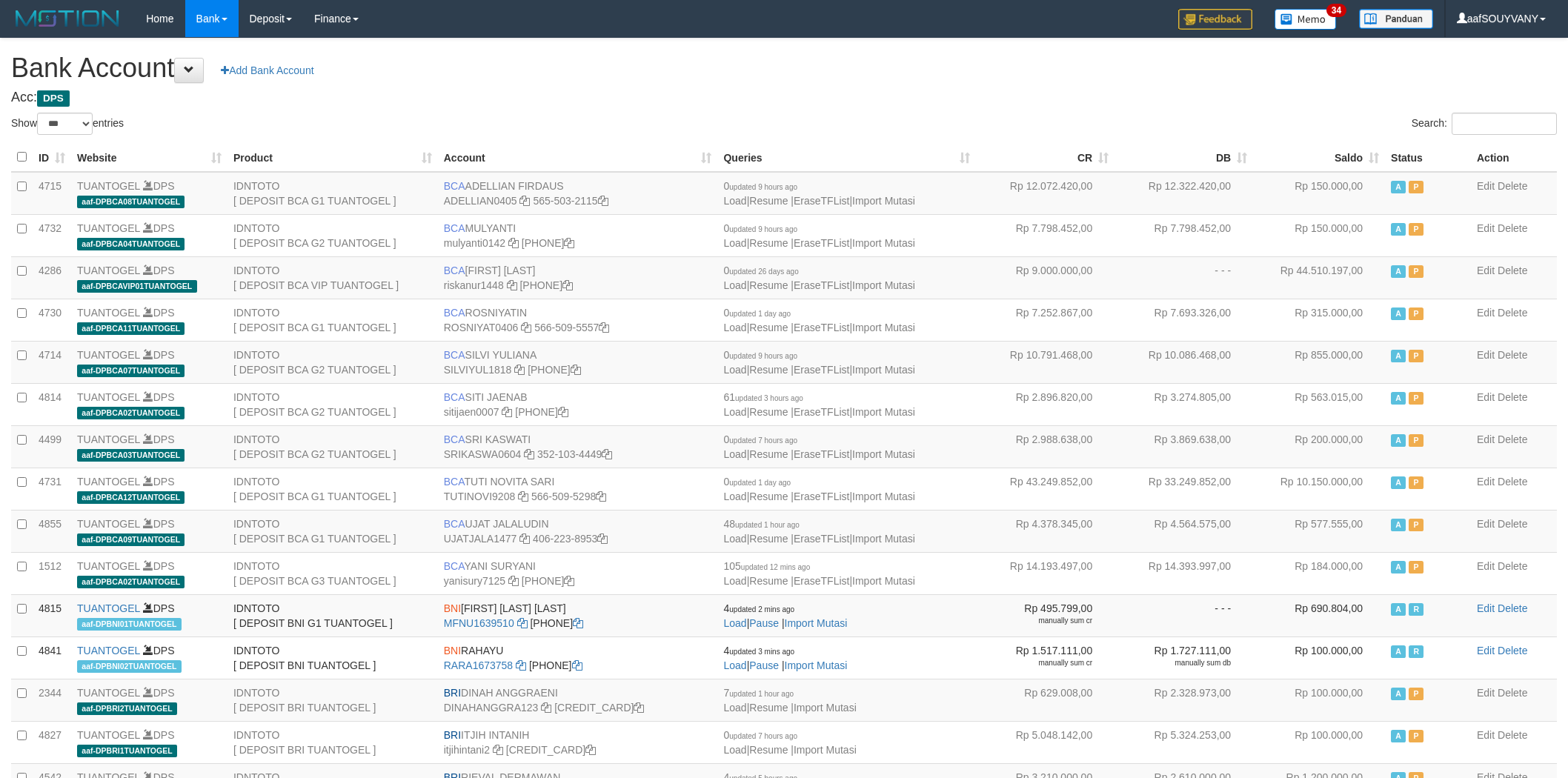 select on "***" 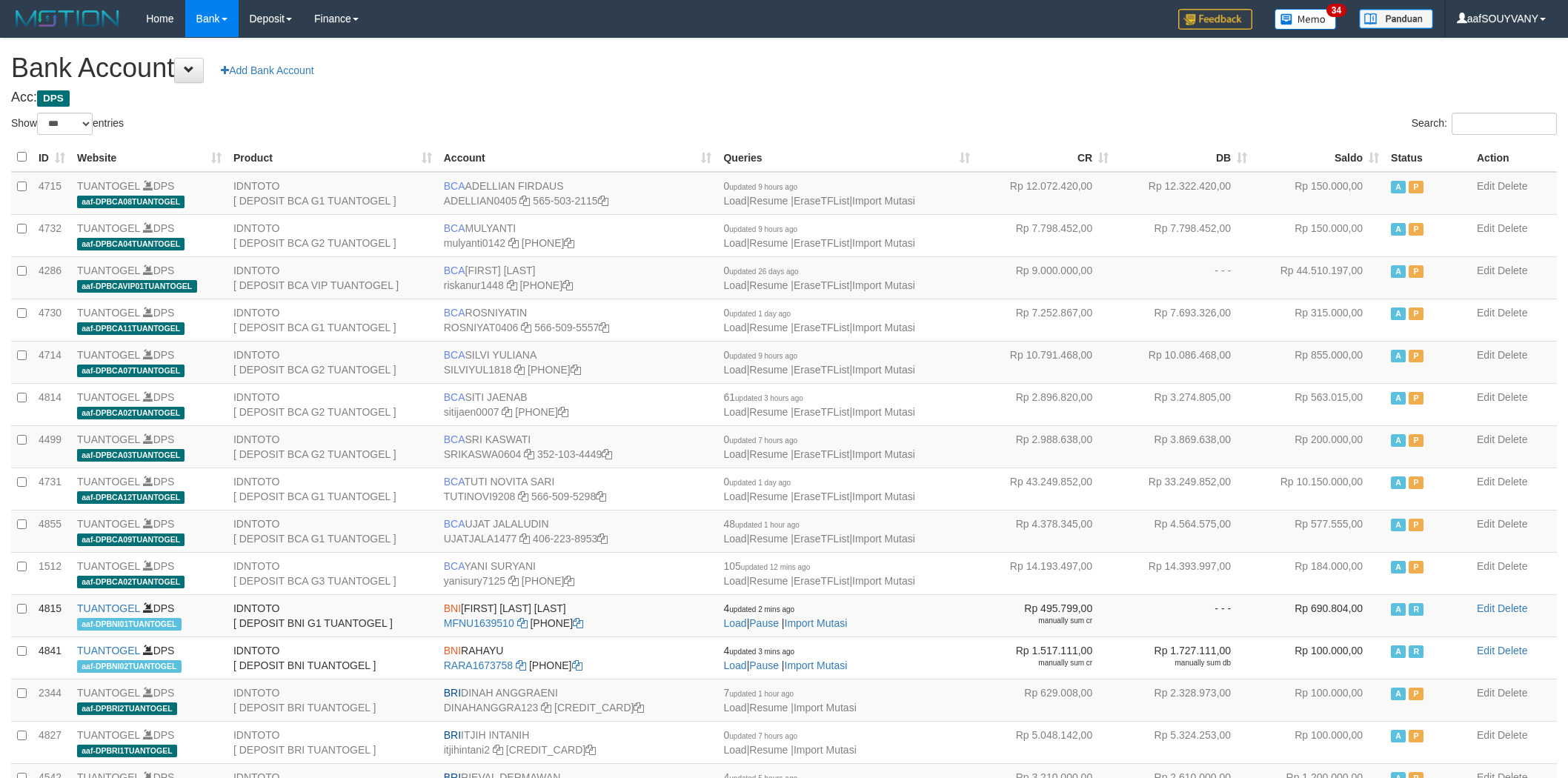 scroll, scrollTop: 0, scrollLeft: 0, axis: both 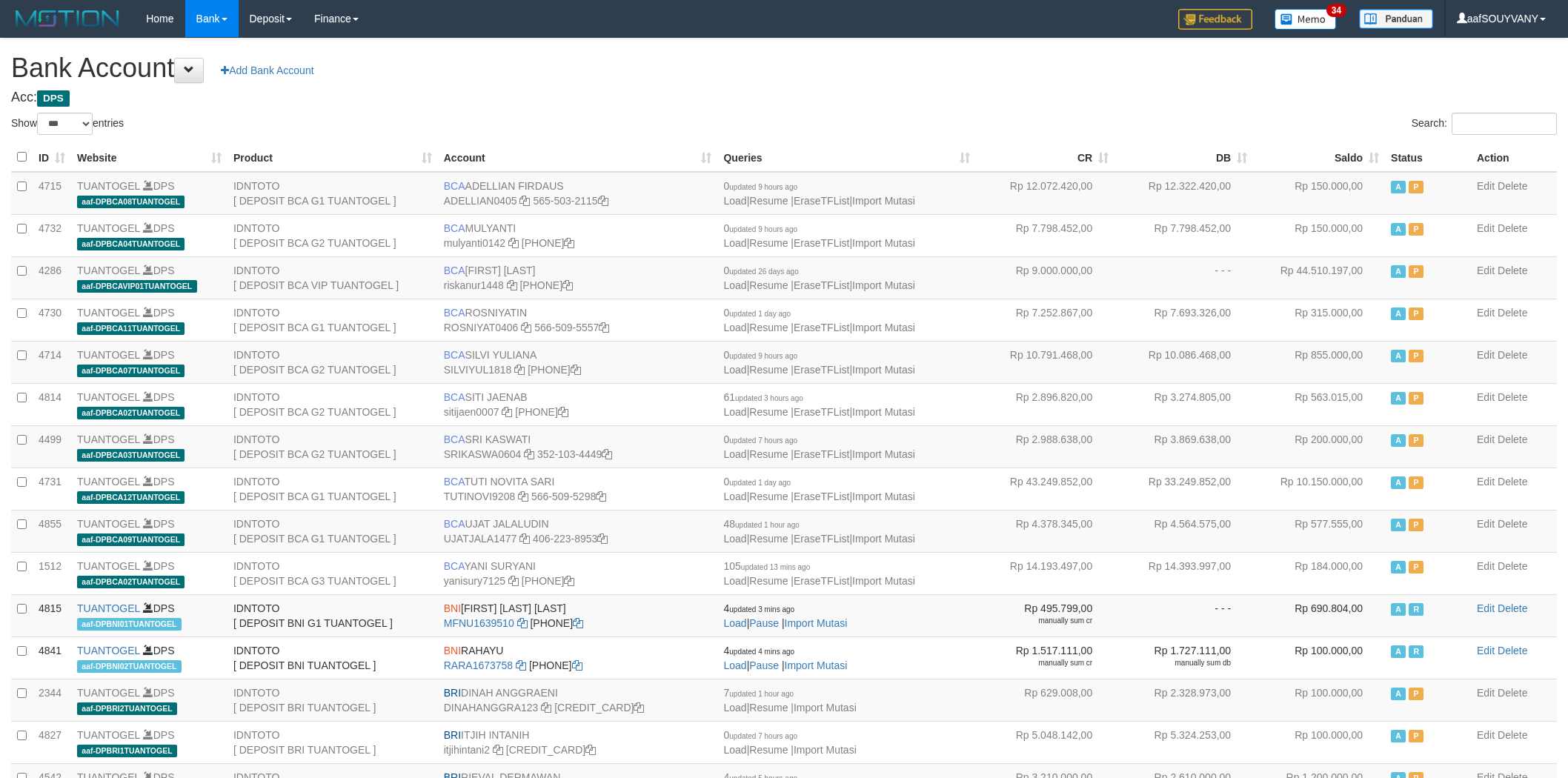 select on "***" 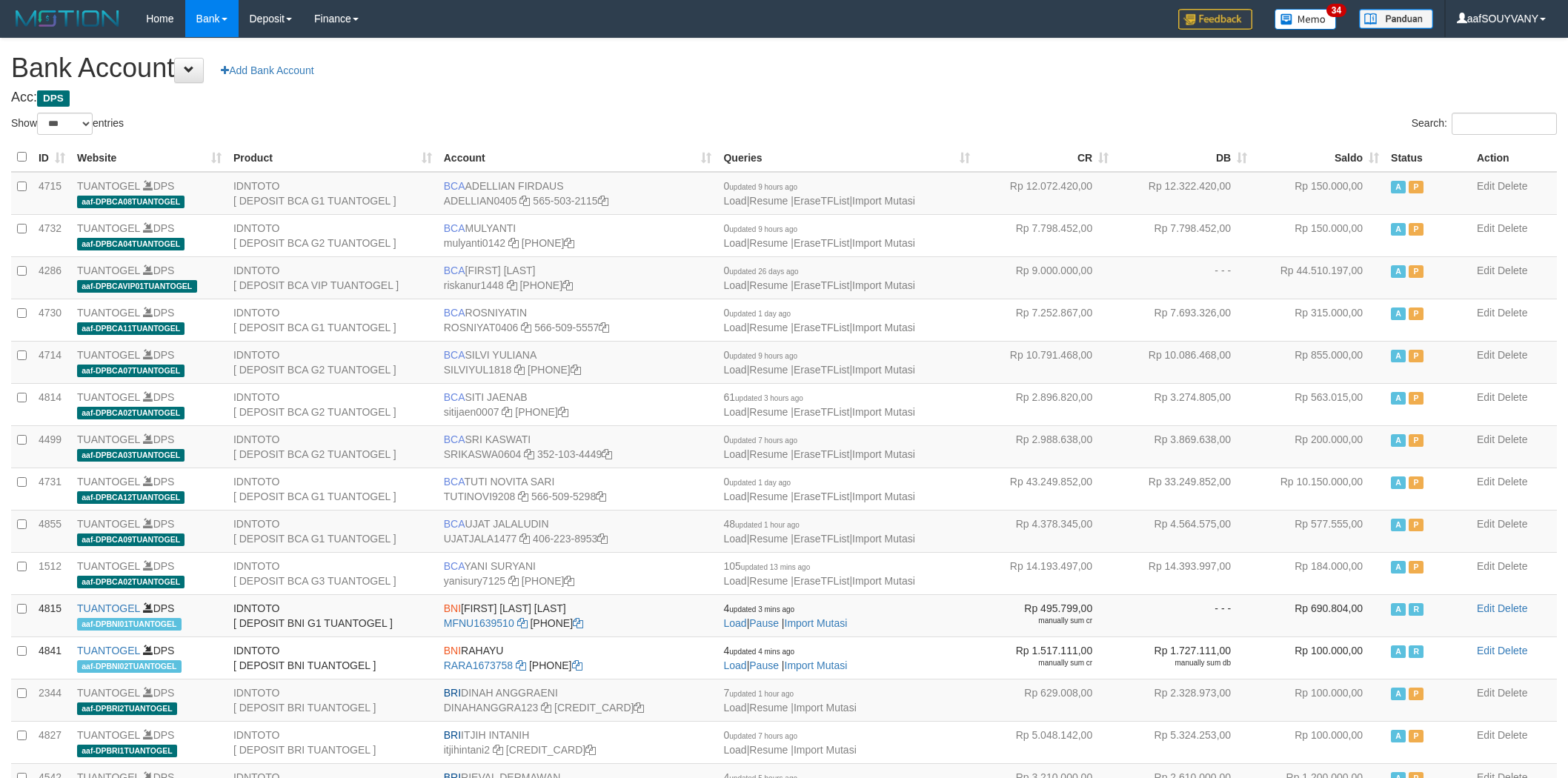 scroll, scrollTop: 0, scrollLeft: 0, axis: both 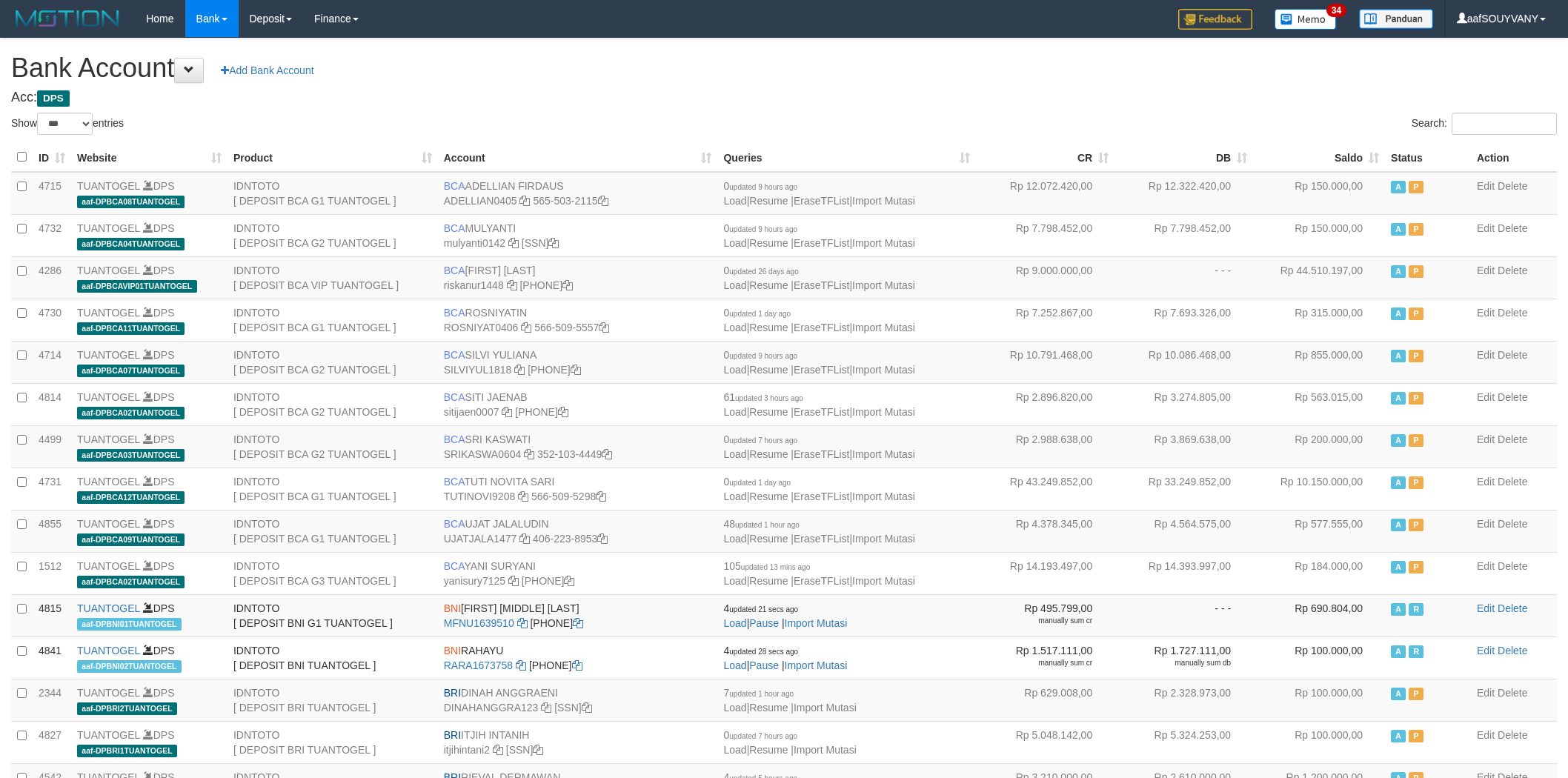 select on "***" 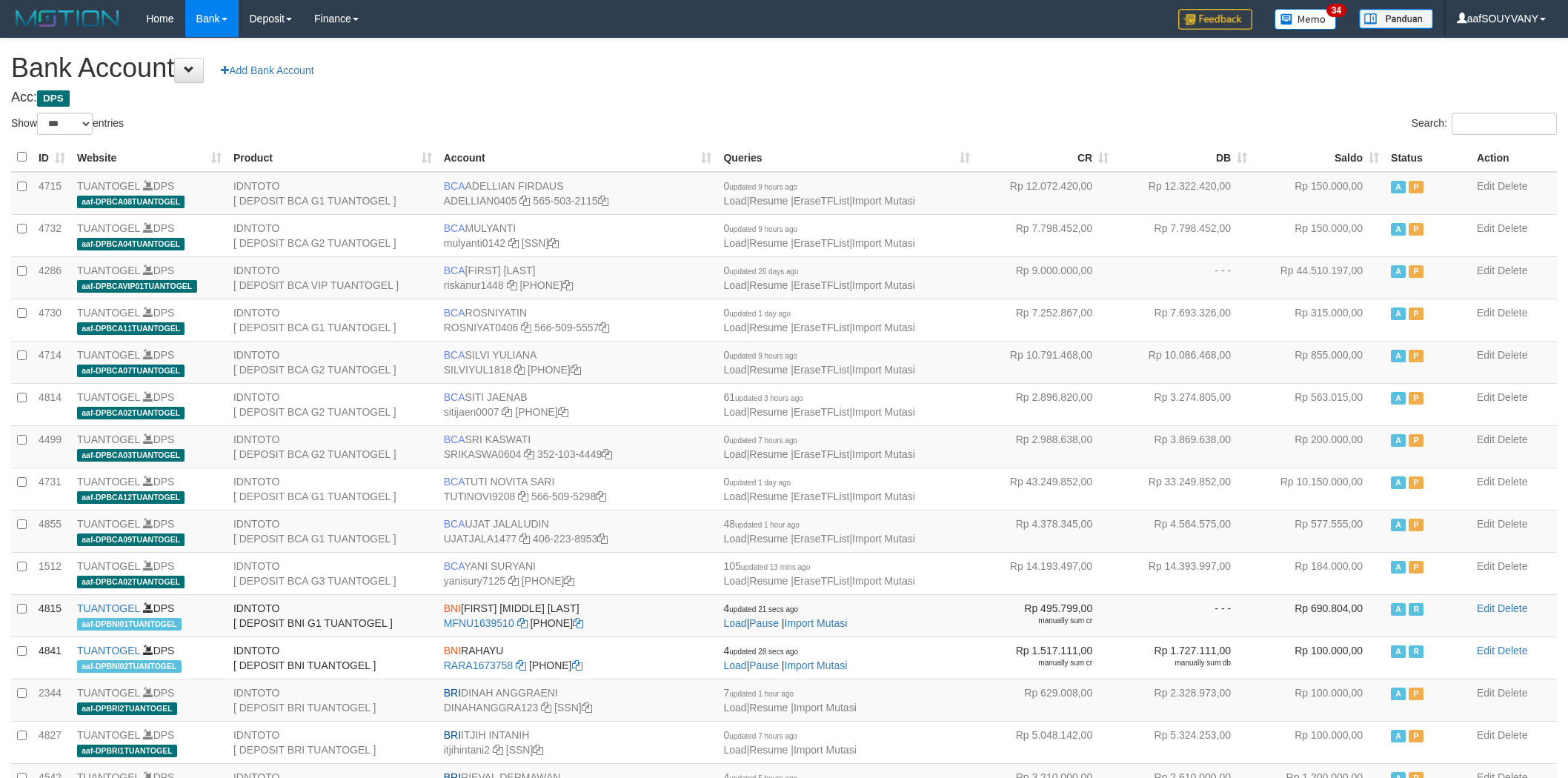 scroll, scrollTop: 0, scrollLeft: 0, axis: both 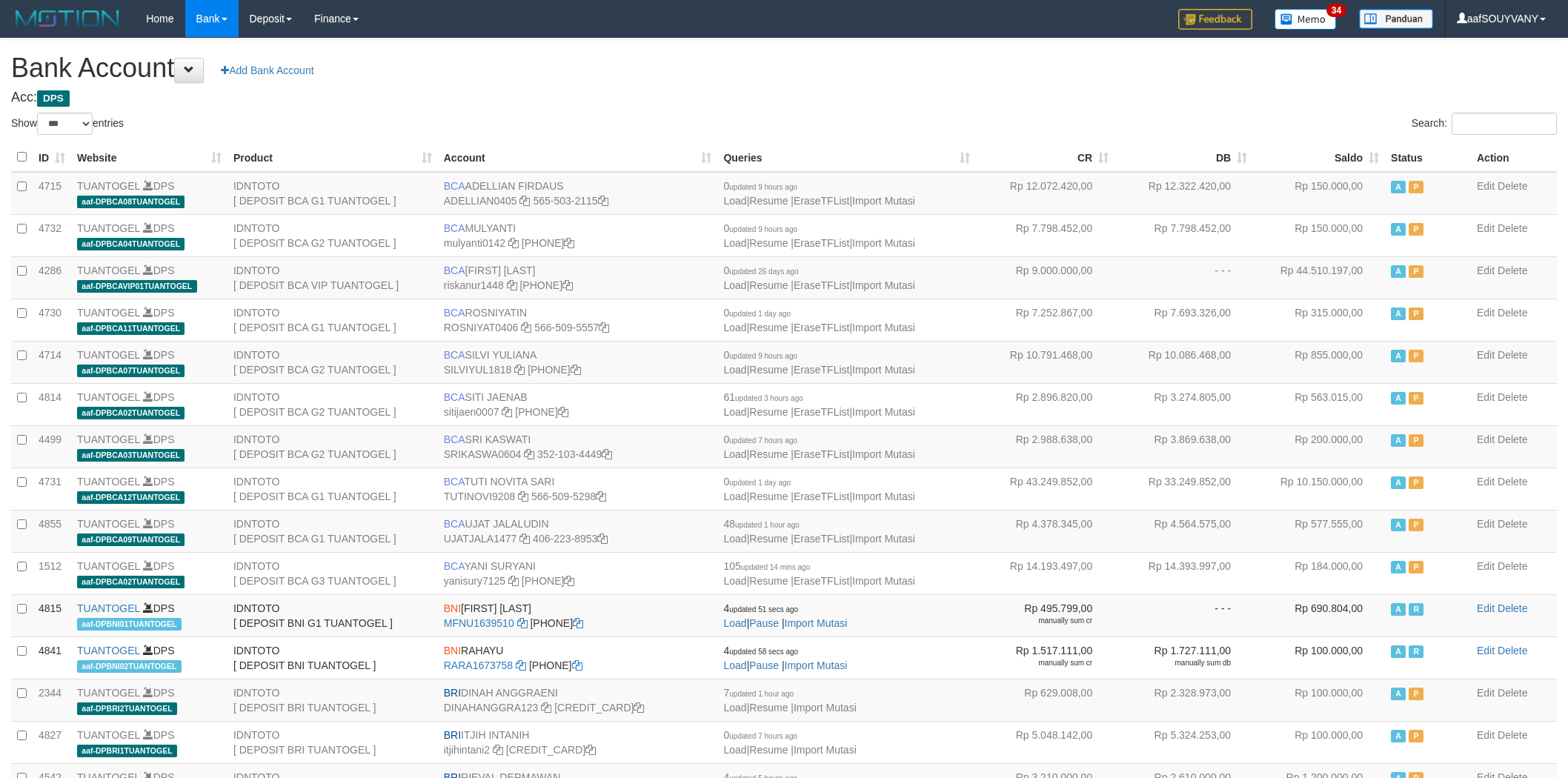 select on "***" 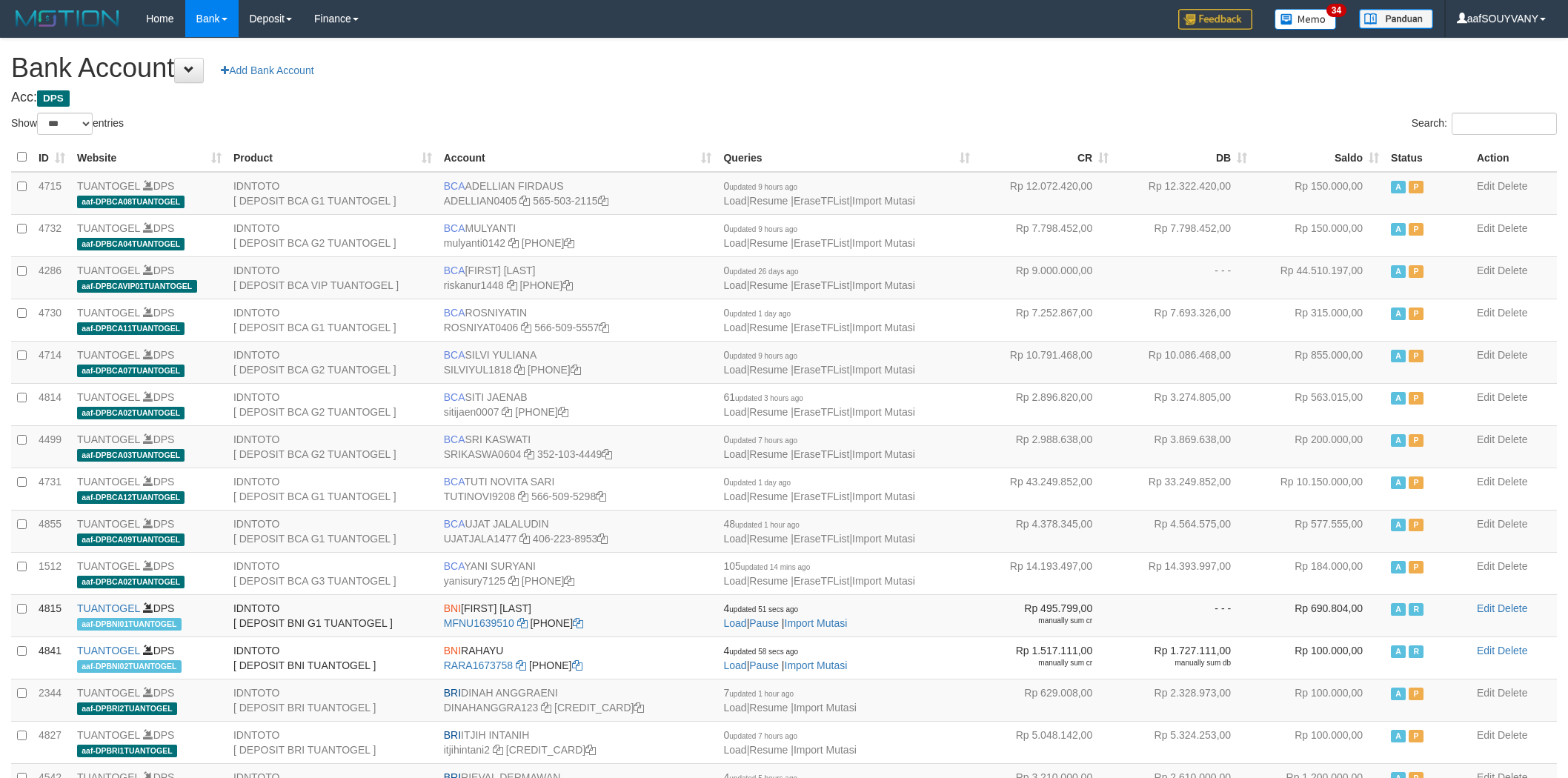 scroll, scrollTop: 0, scrollLeft: 0, axis: both 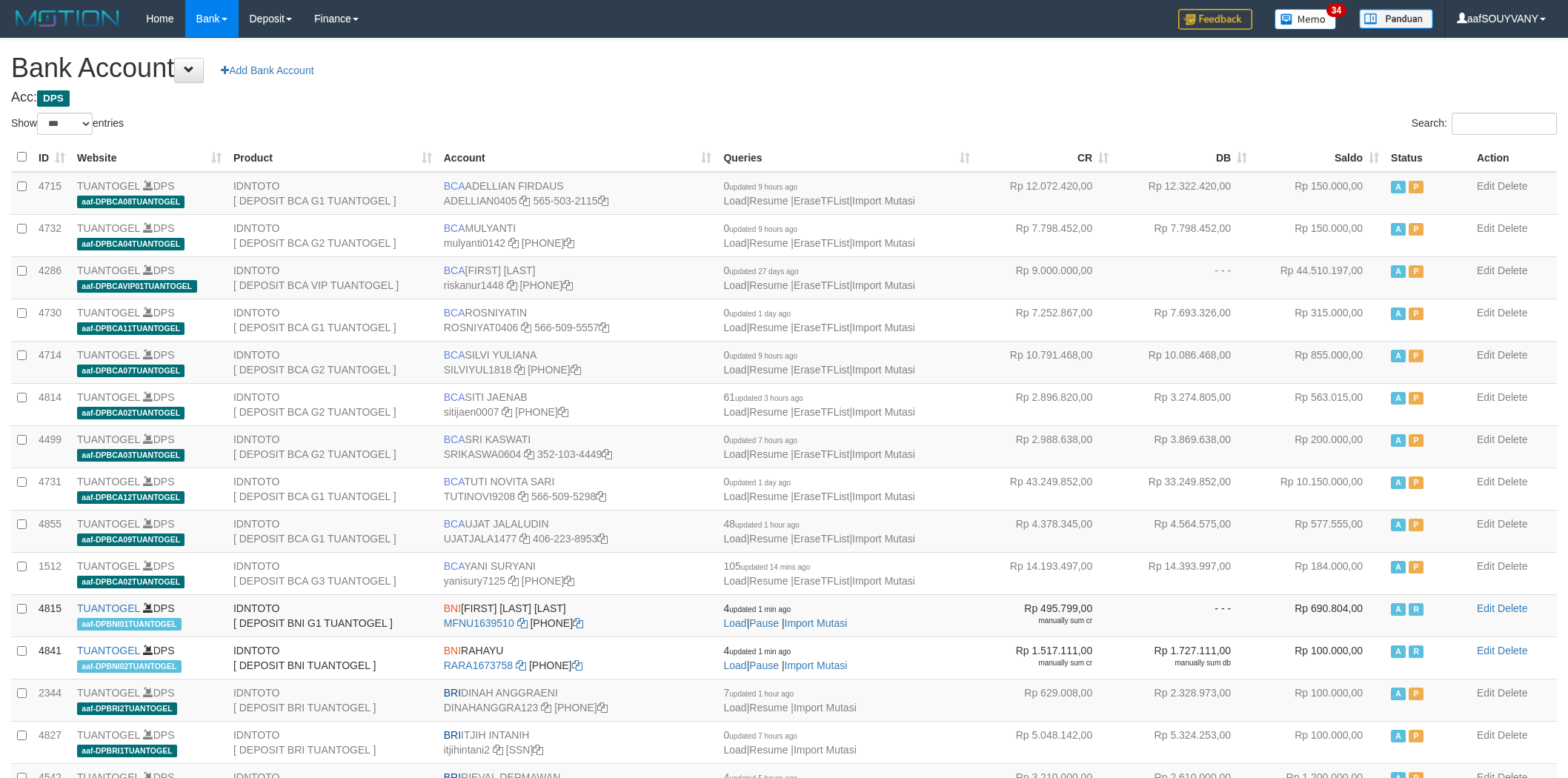 select on "***" 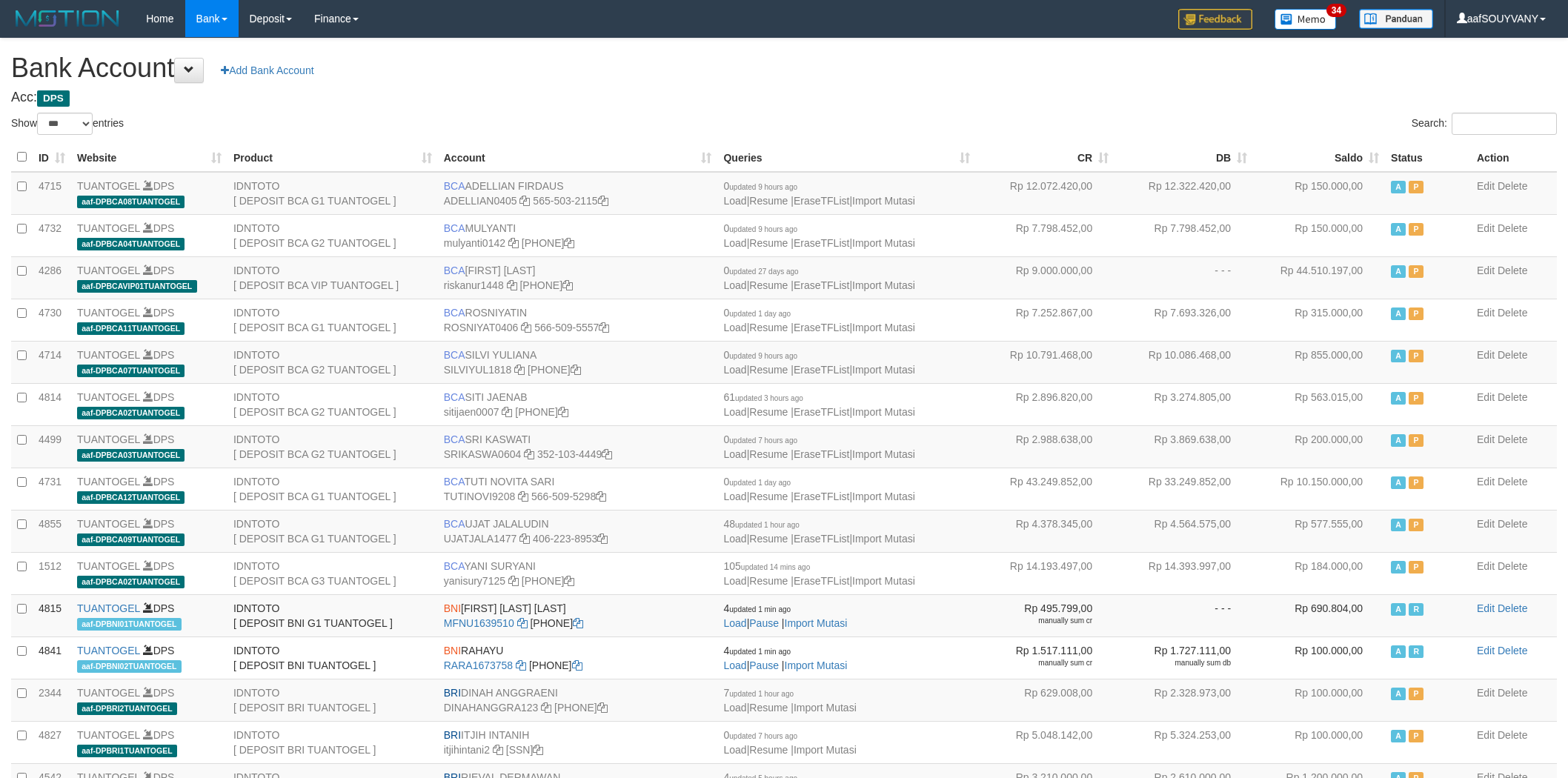 scroll, scrollTop: 0, scrollLeft: 0, axis: both 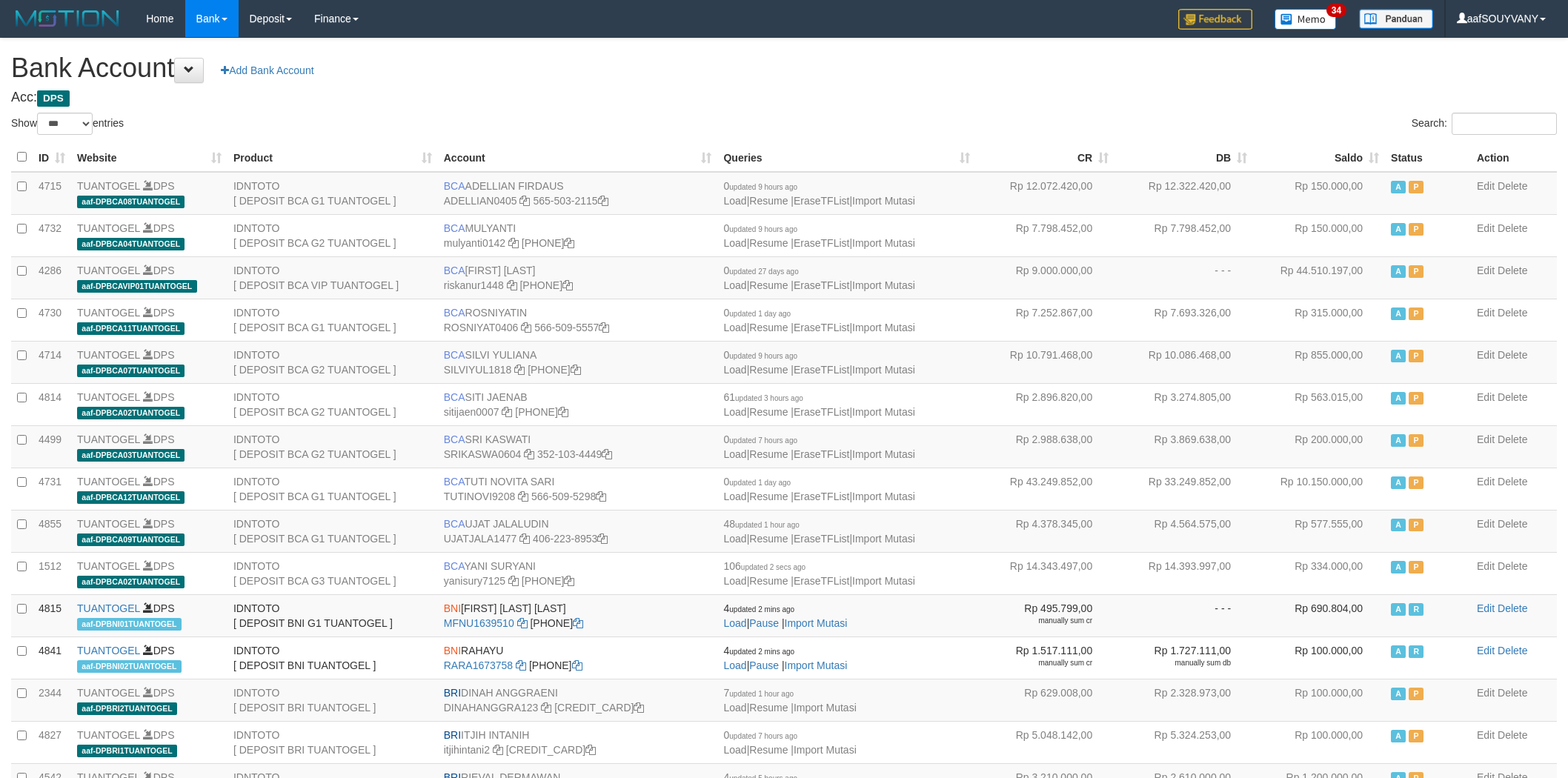 select on "***" 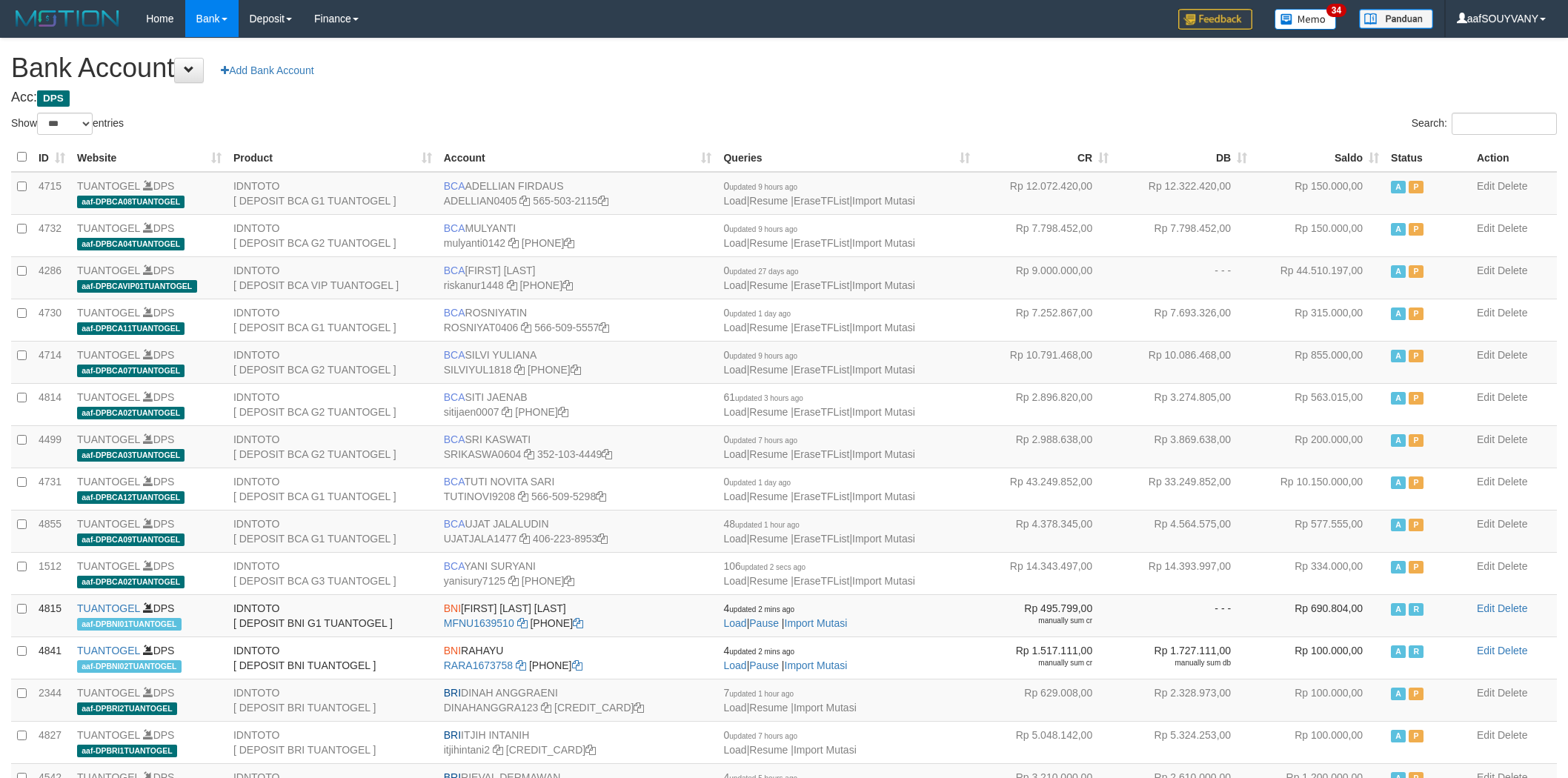 scroll, scrollTop: 0, scrollLeft: 0, axis: both 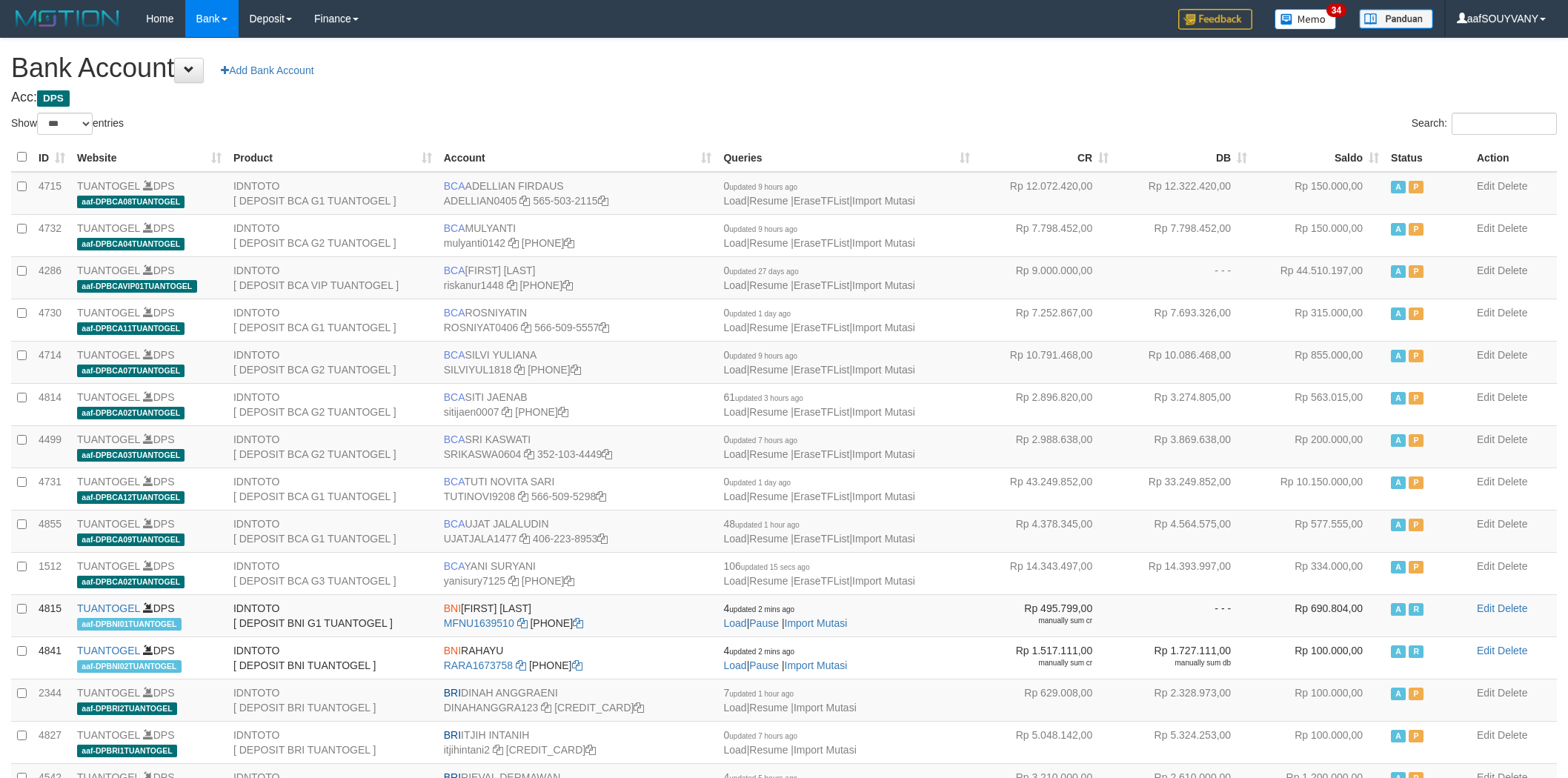 select on "***" 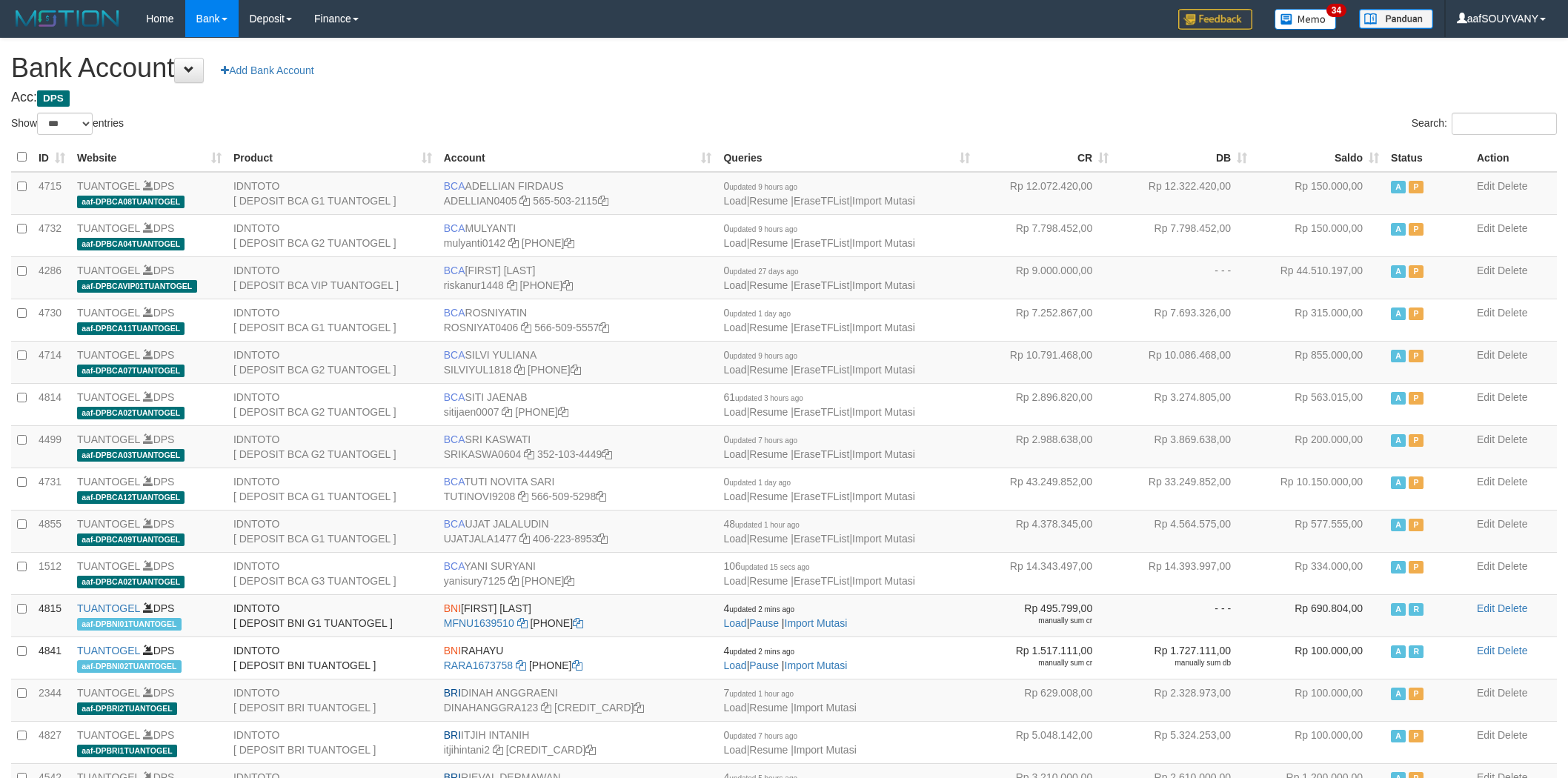 scroll, scrollTop: 0, scrollLeft: 0, axis: both 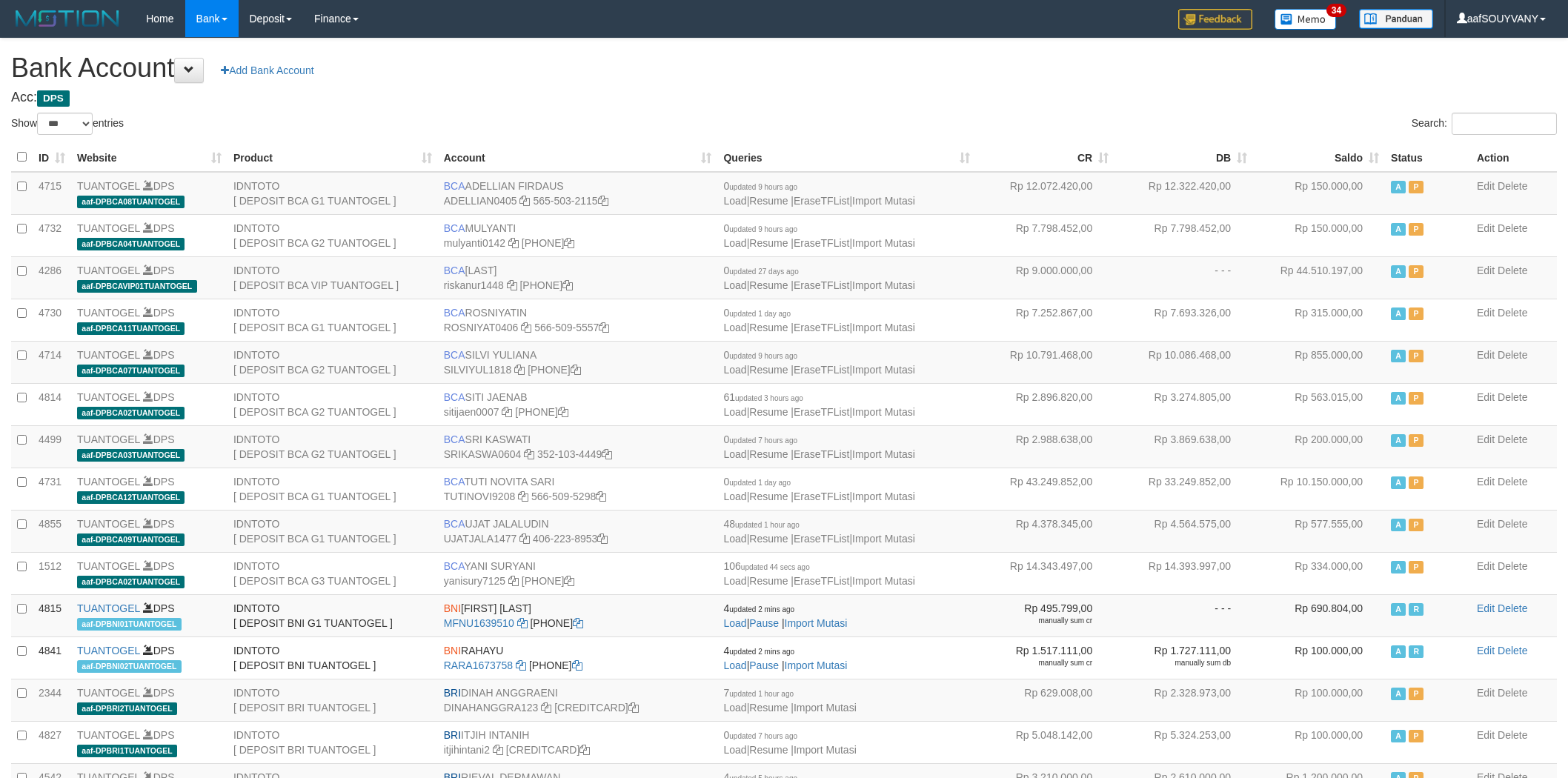 select on "***" 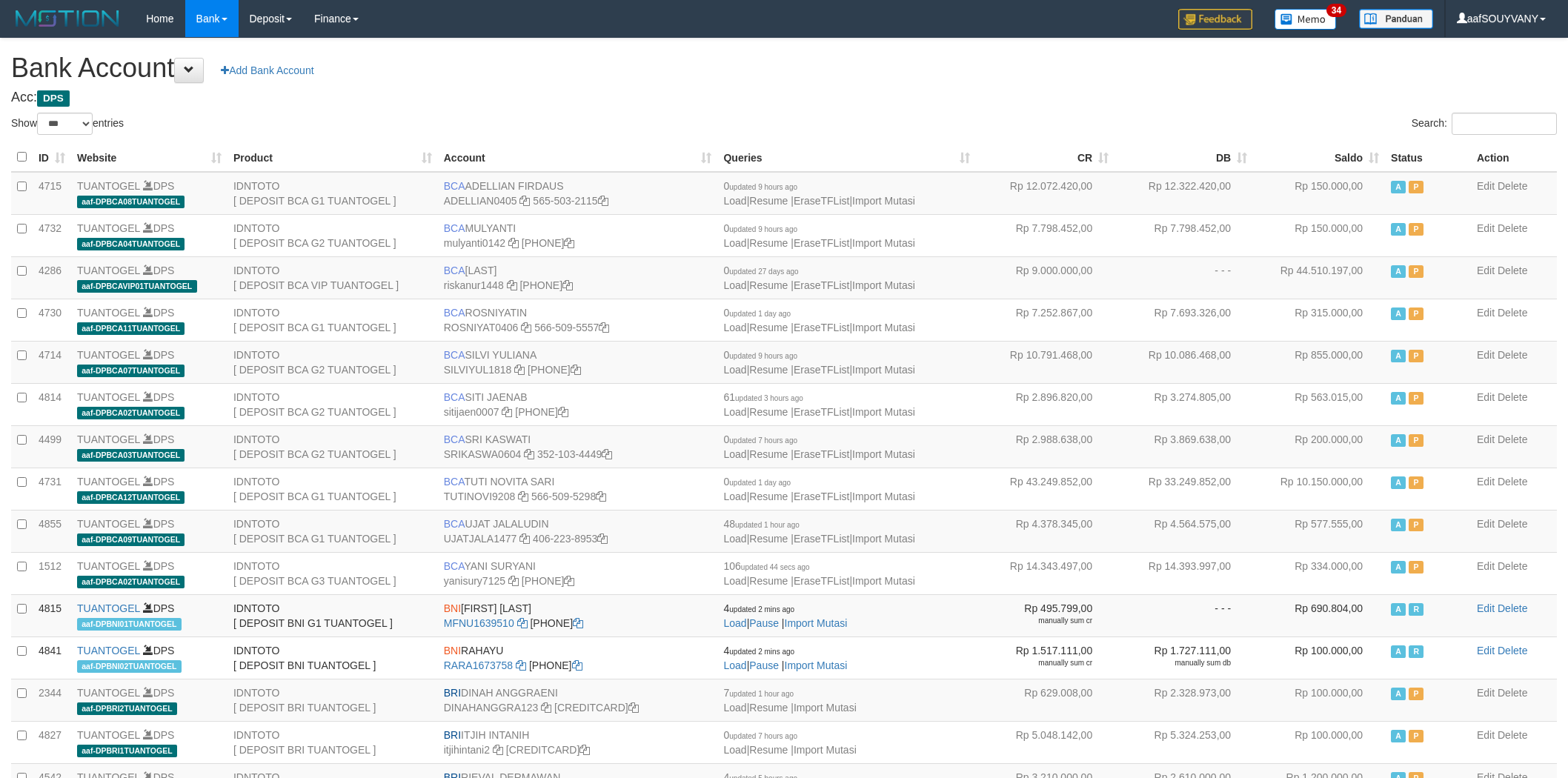 scroll, scrollTop: 0, scrollLeft: 0, axis: both 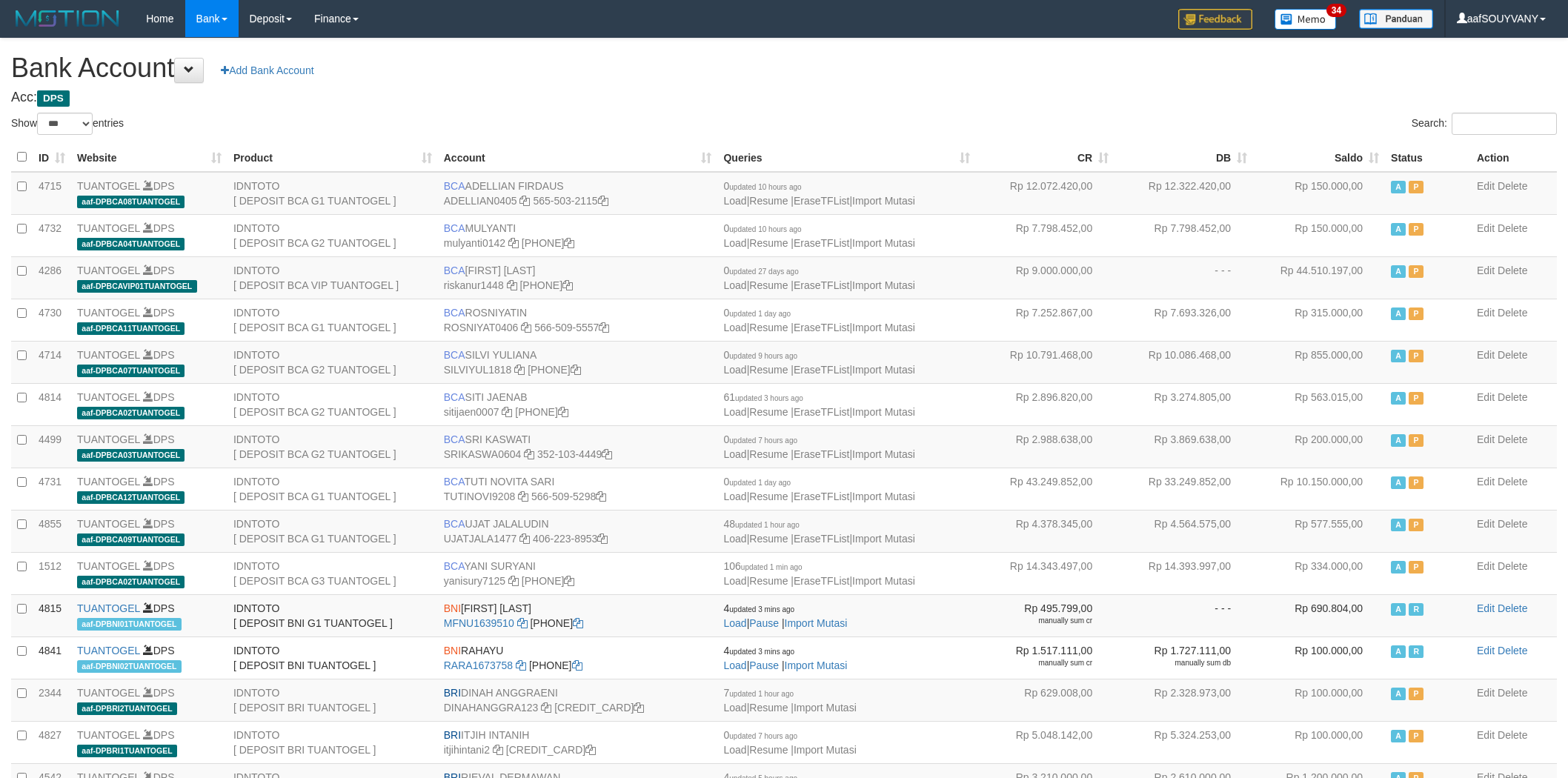 select on "***" 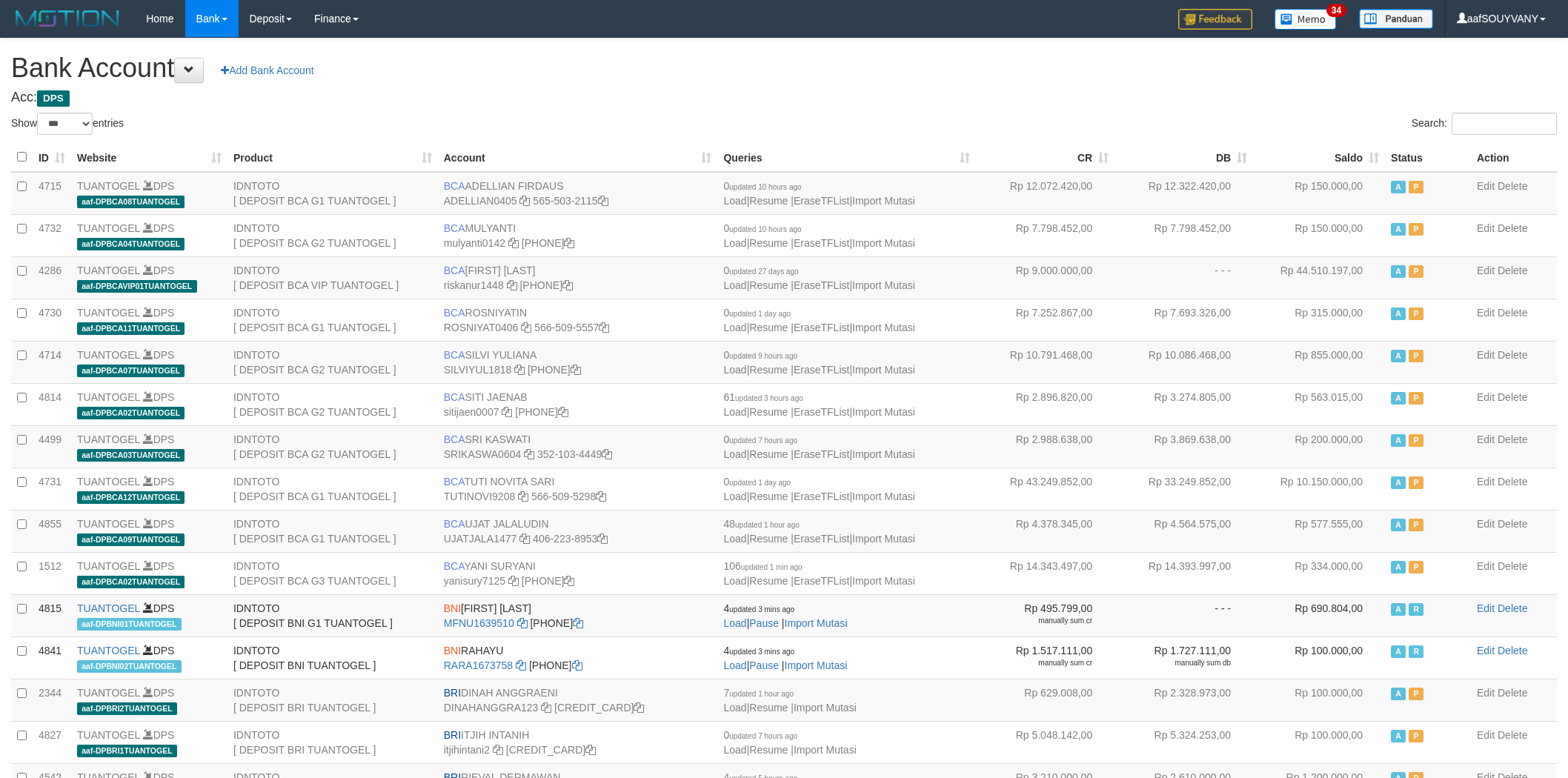 scroll, scrollTop: 0, scrollLeft: 0, axis: both 